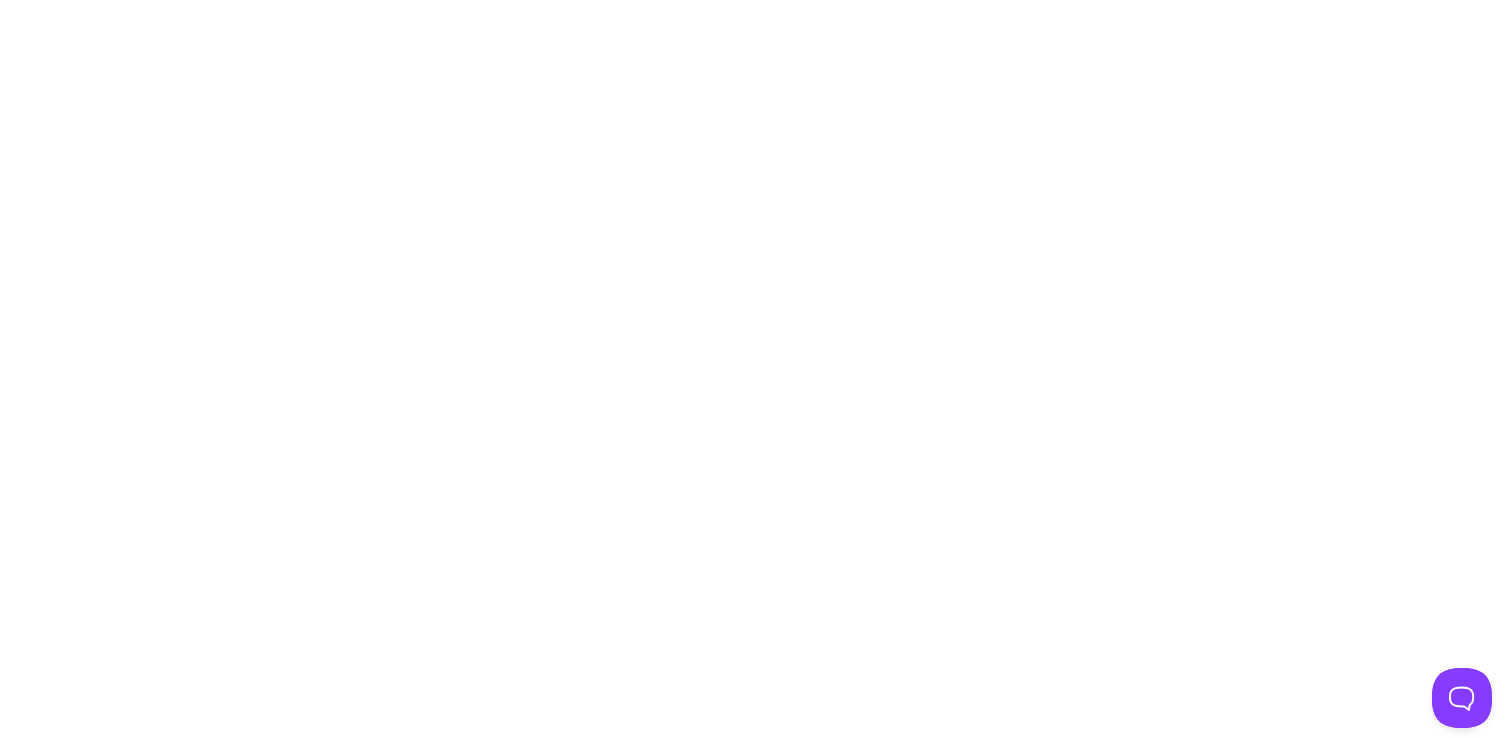 scroll, scrollTop: 0, scrollLeft: 0, axis: both 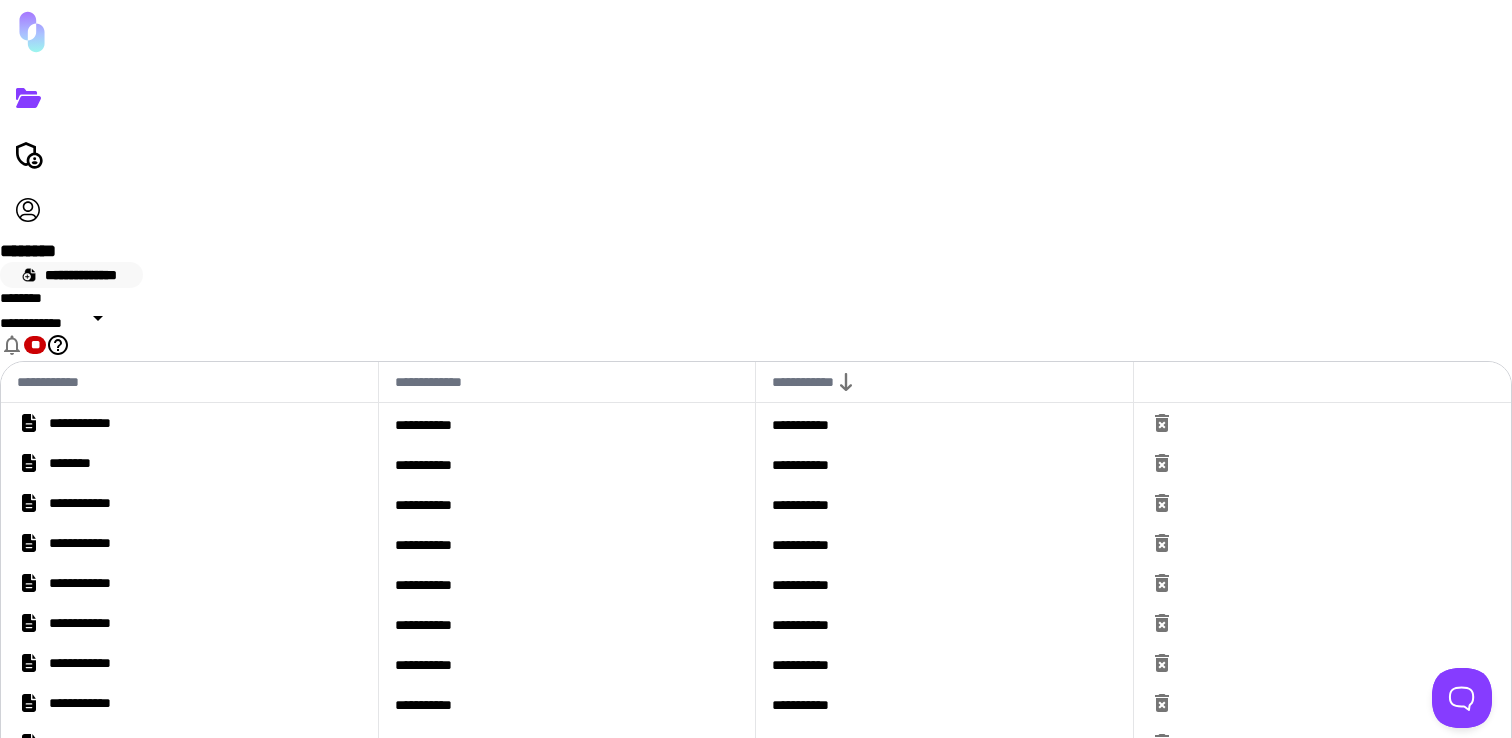 click on "**********" at bounding box center (71, 275) 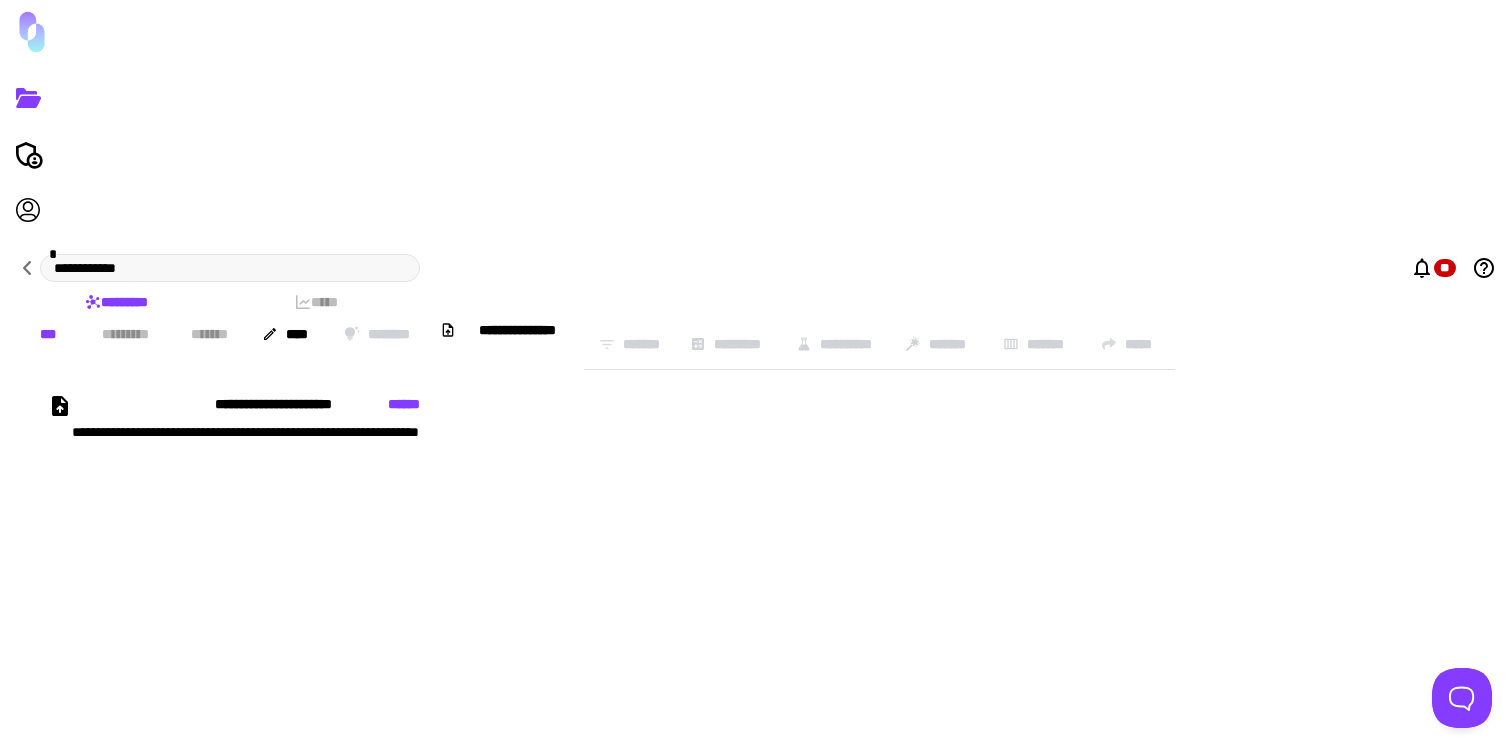click on "**" at bounding box center [1453, 268] 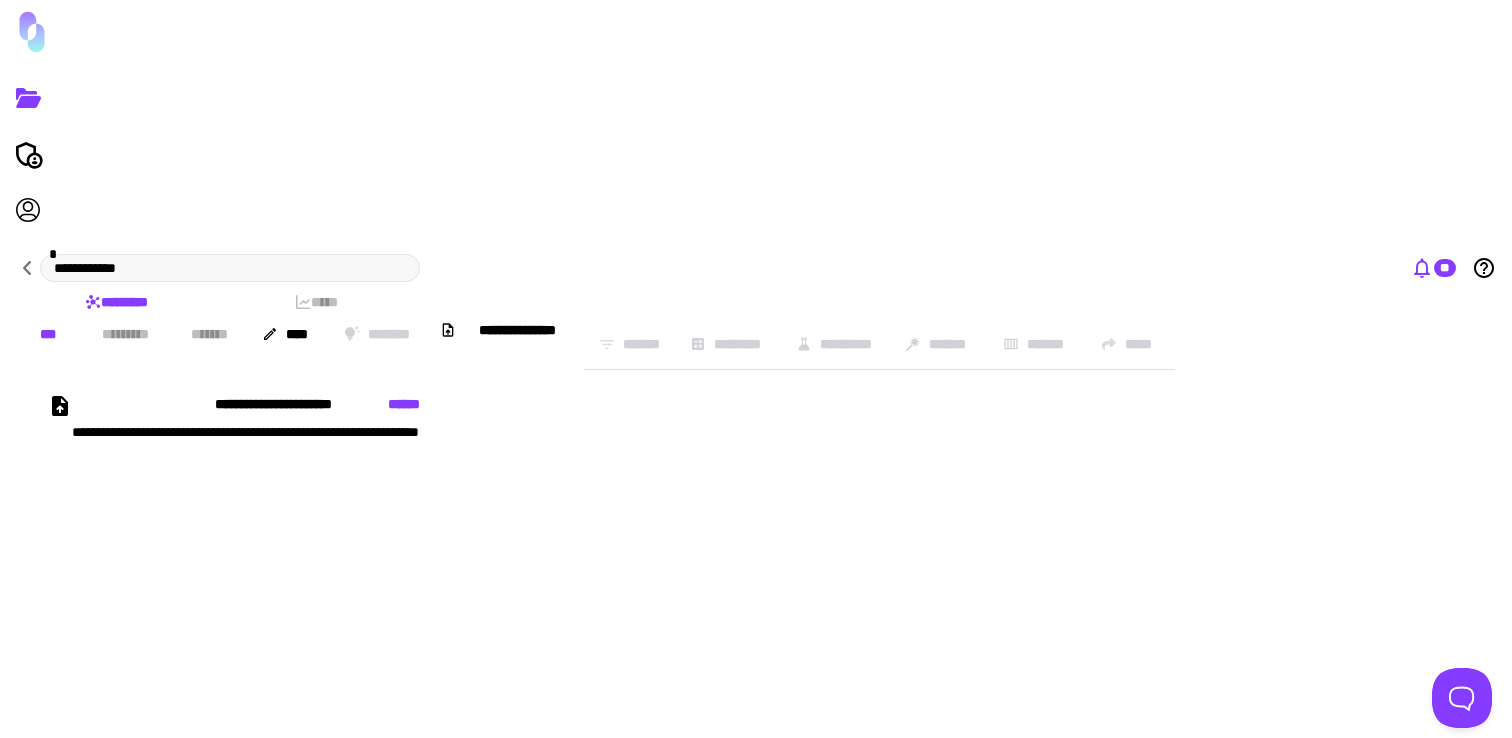 click 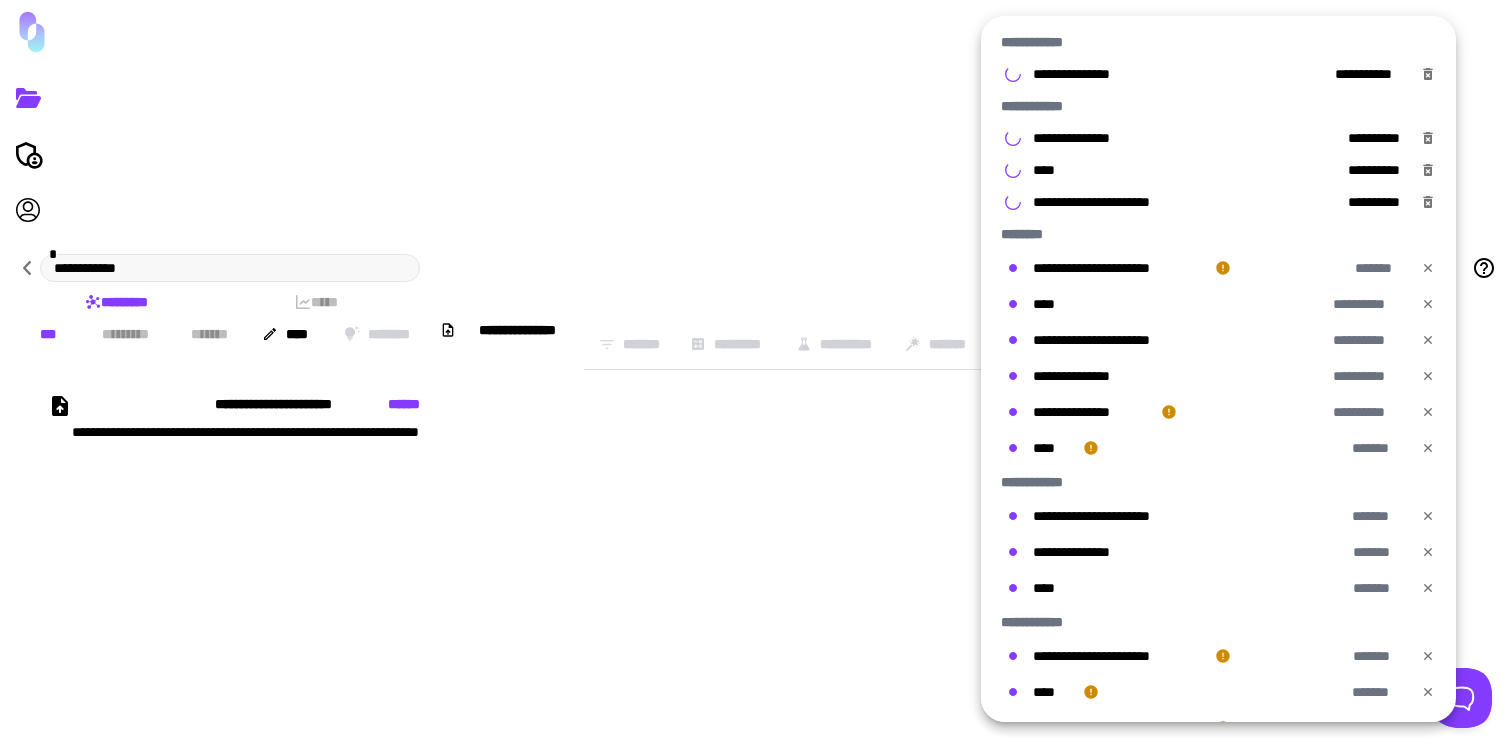 click 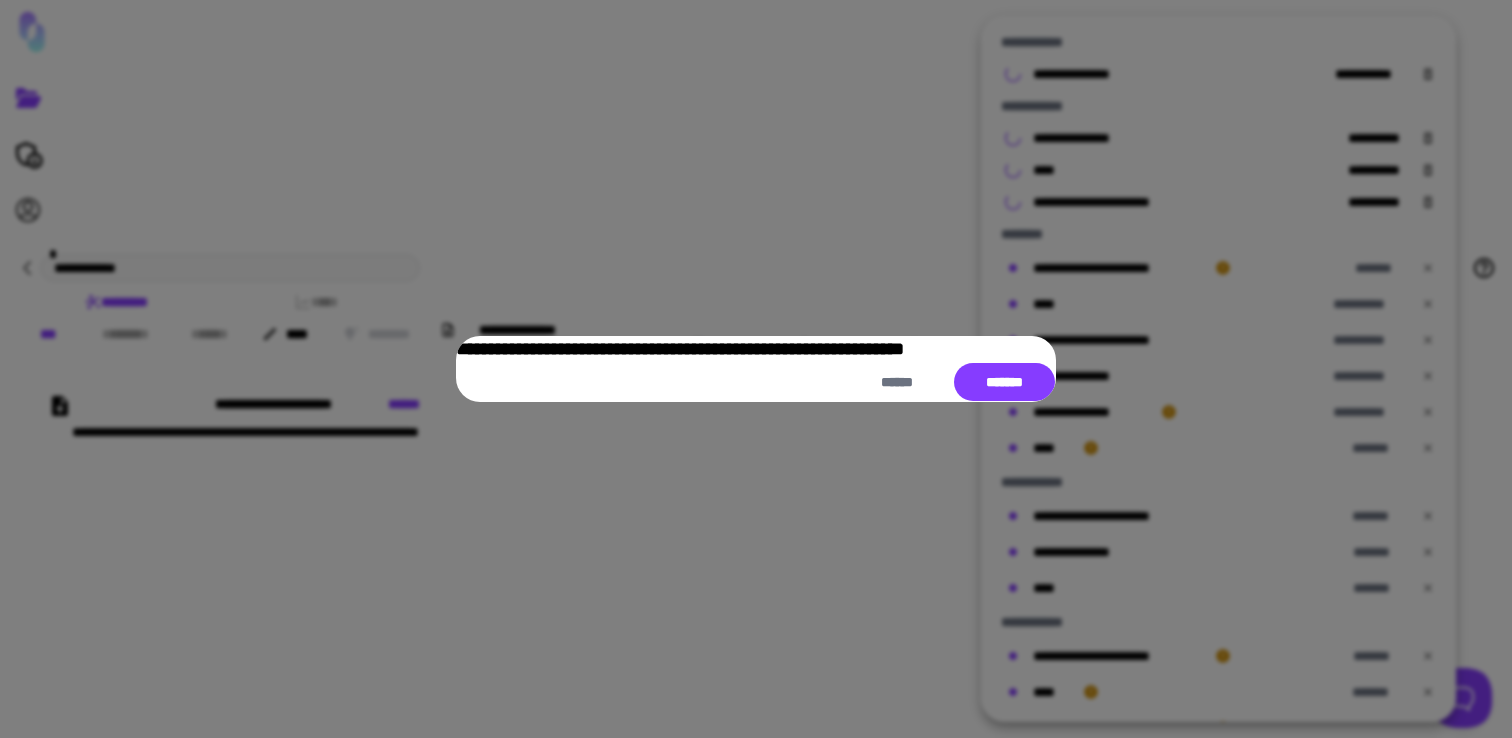 click on "**********" at bounding box center [756, 369] 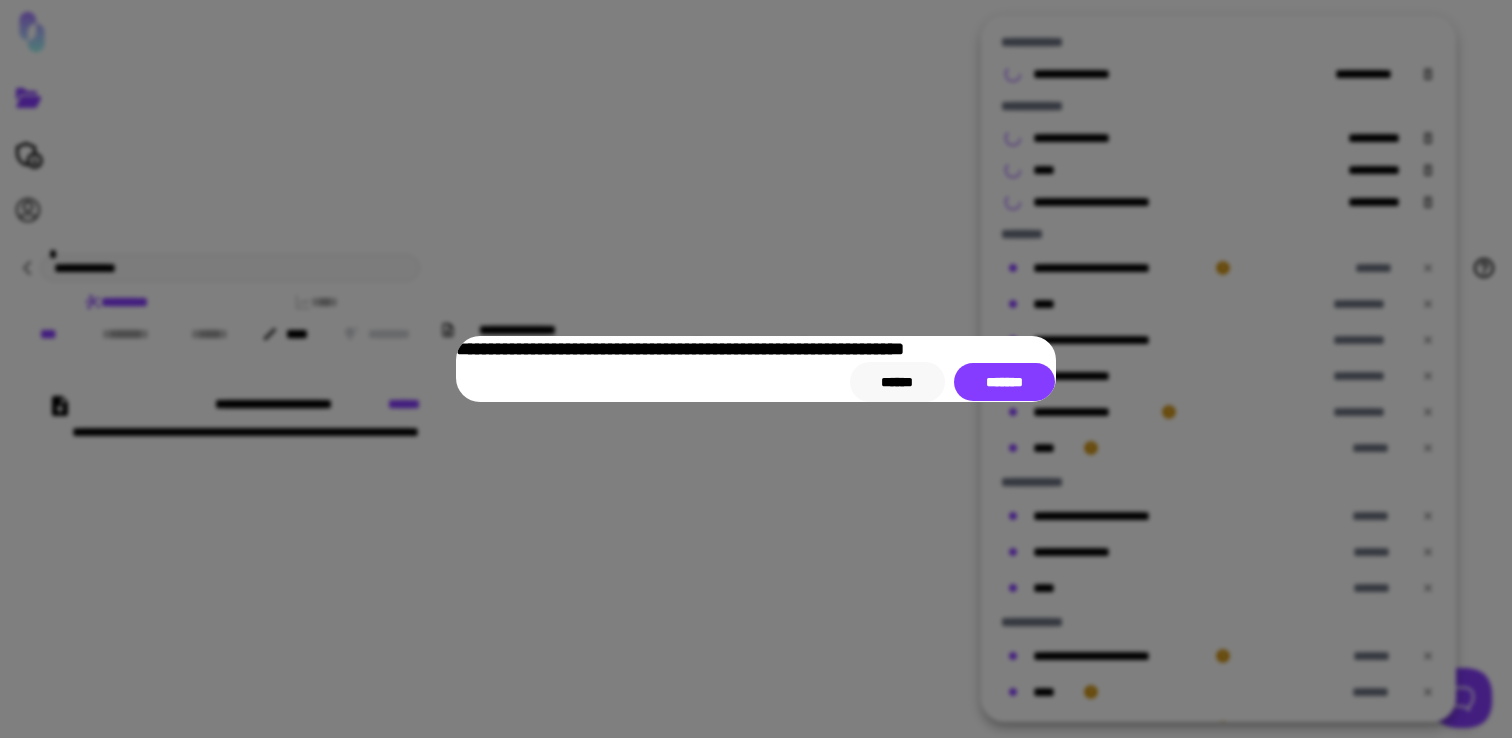 click on "******" at bounding box center (897, 382) 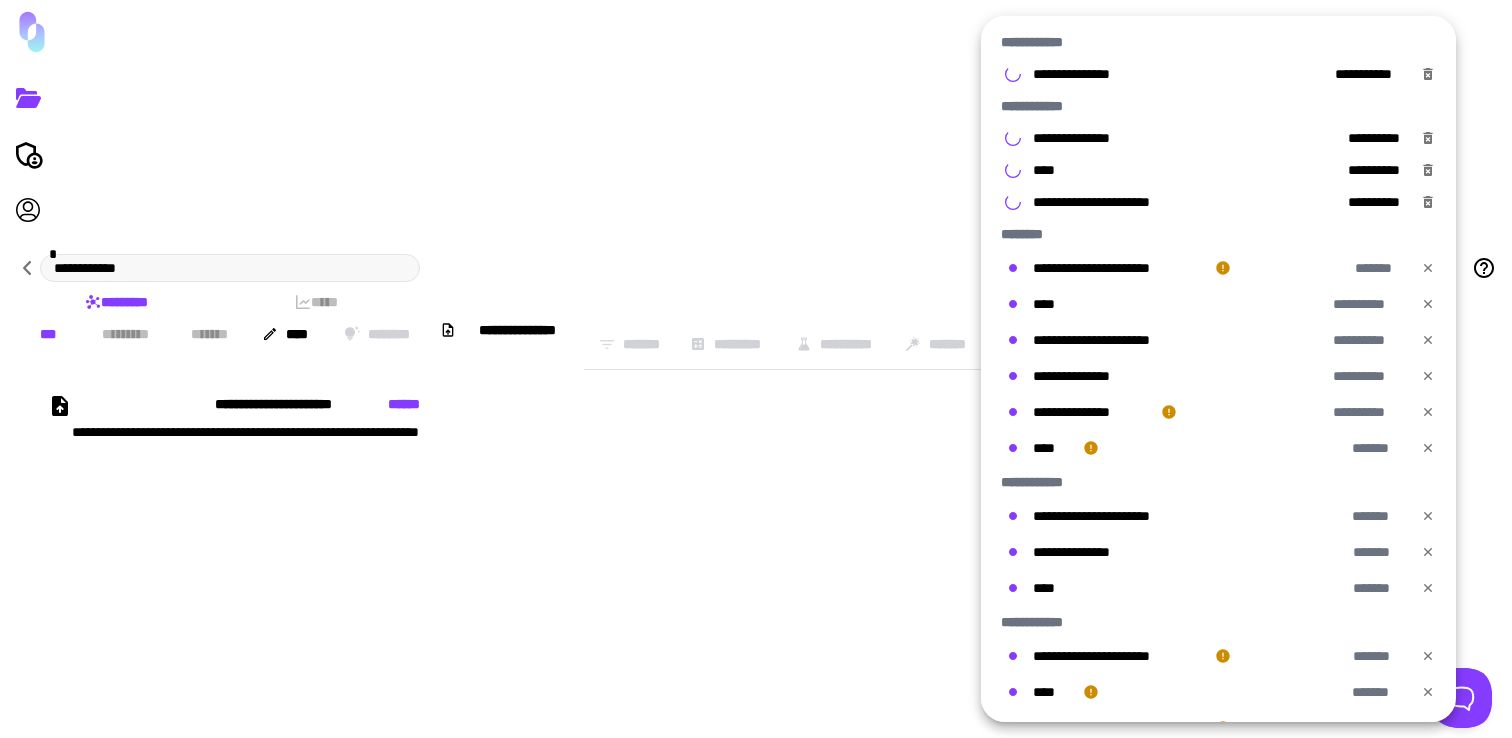 click at bounding box center (756, 369) 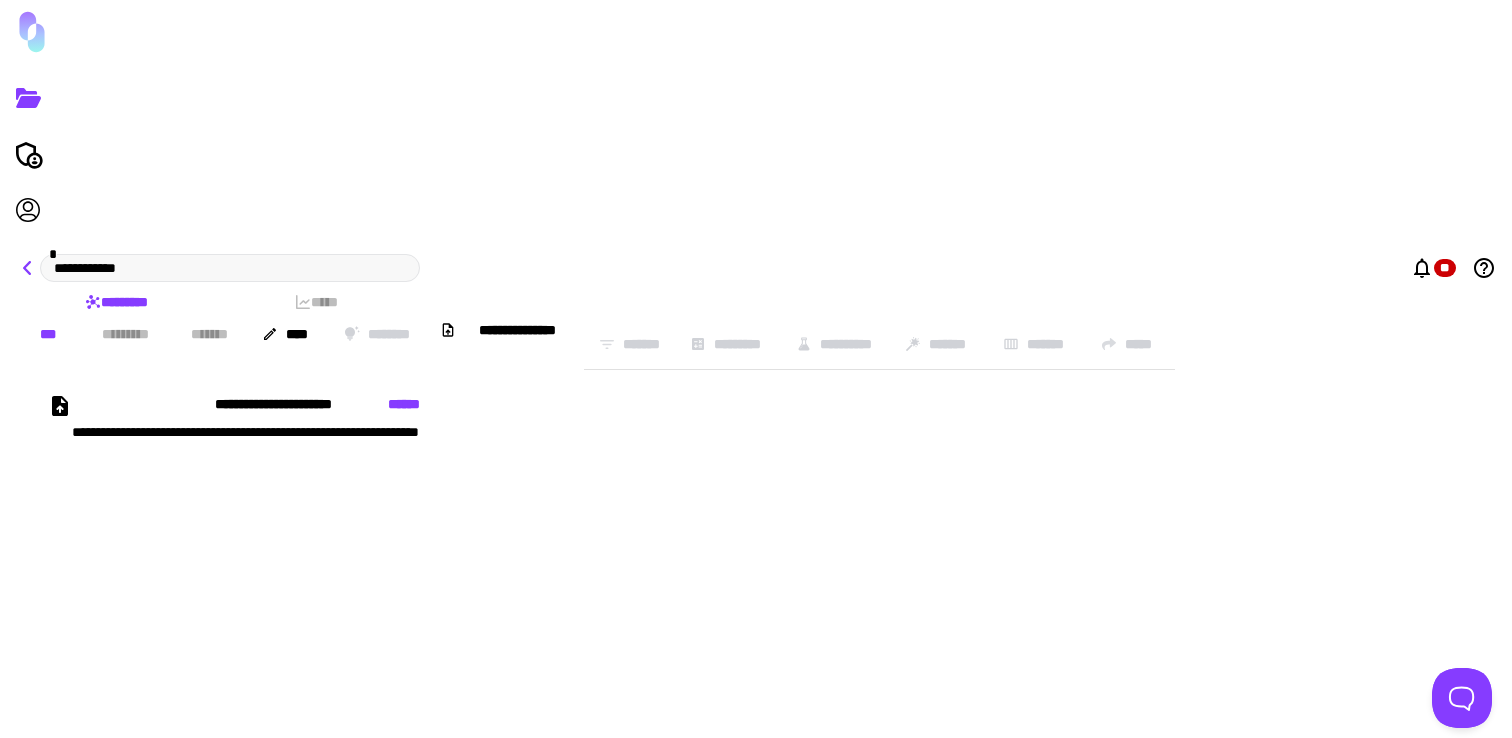 click 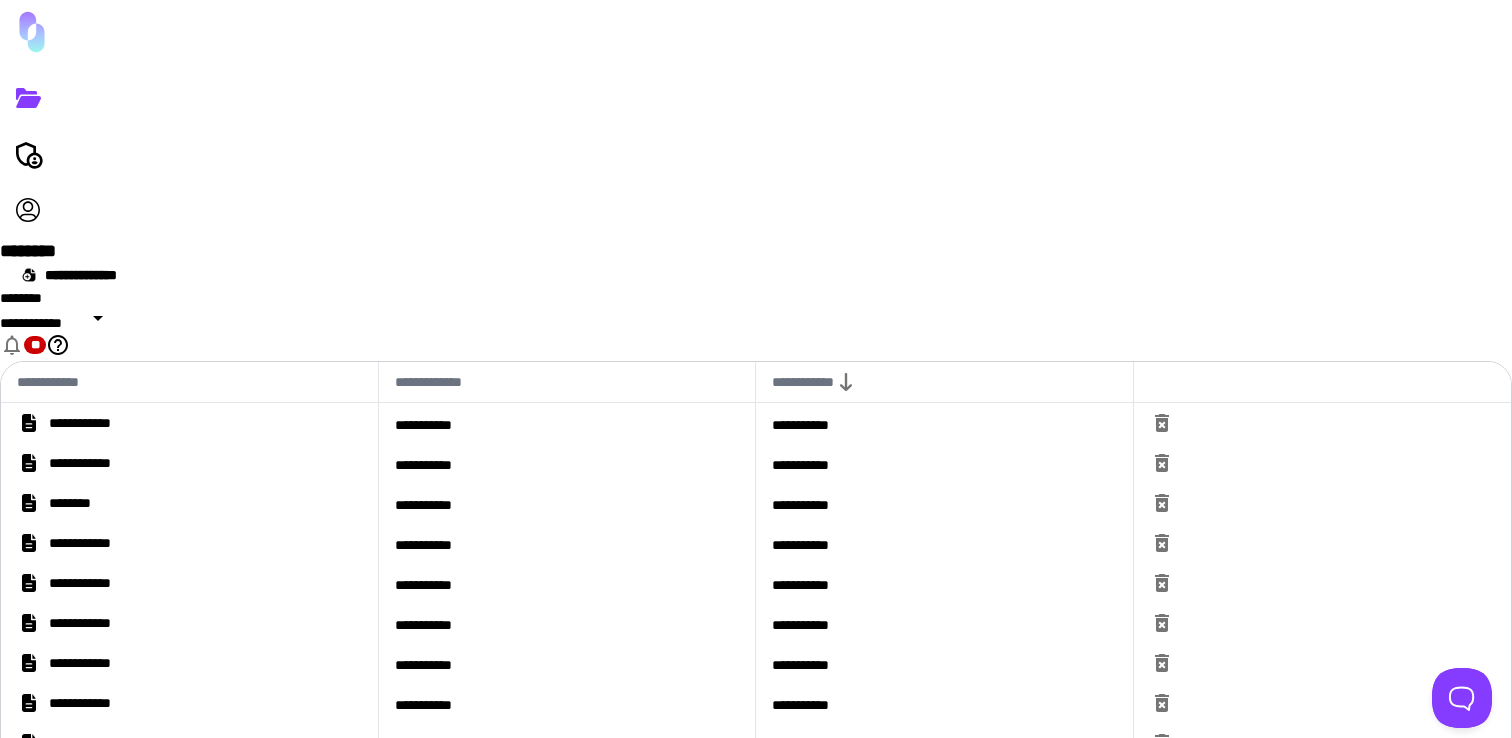 click on "**********" at bounding box center (189, 423) 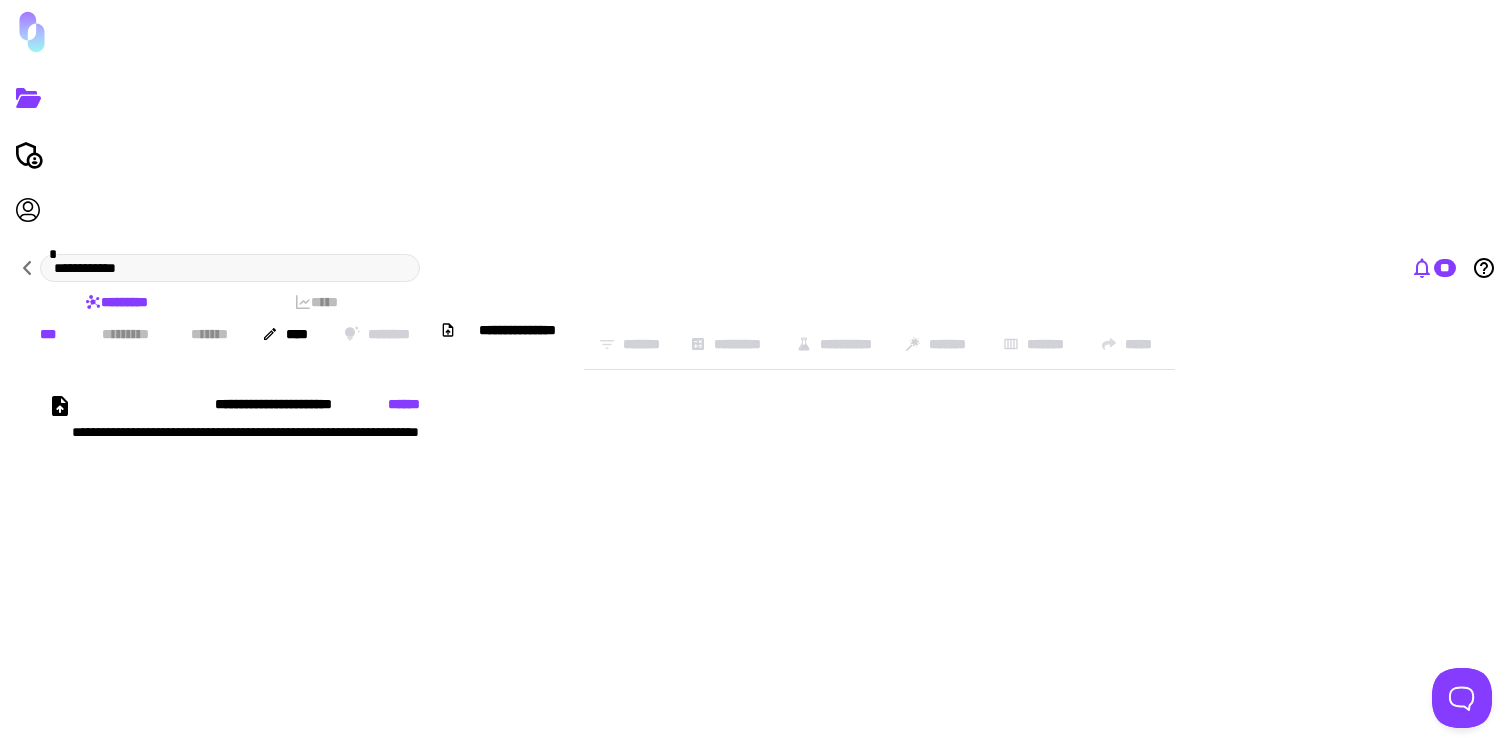 click on "**" at bounding box center (1445, 268) 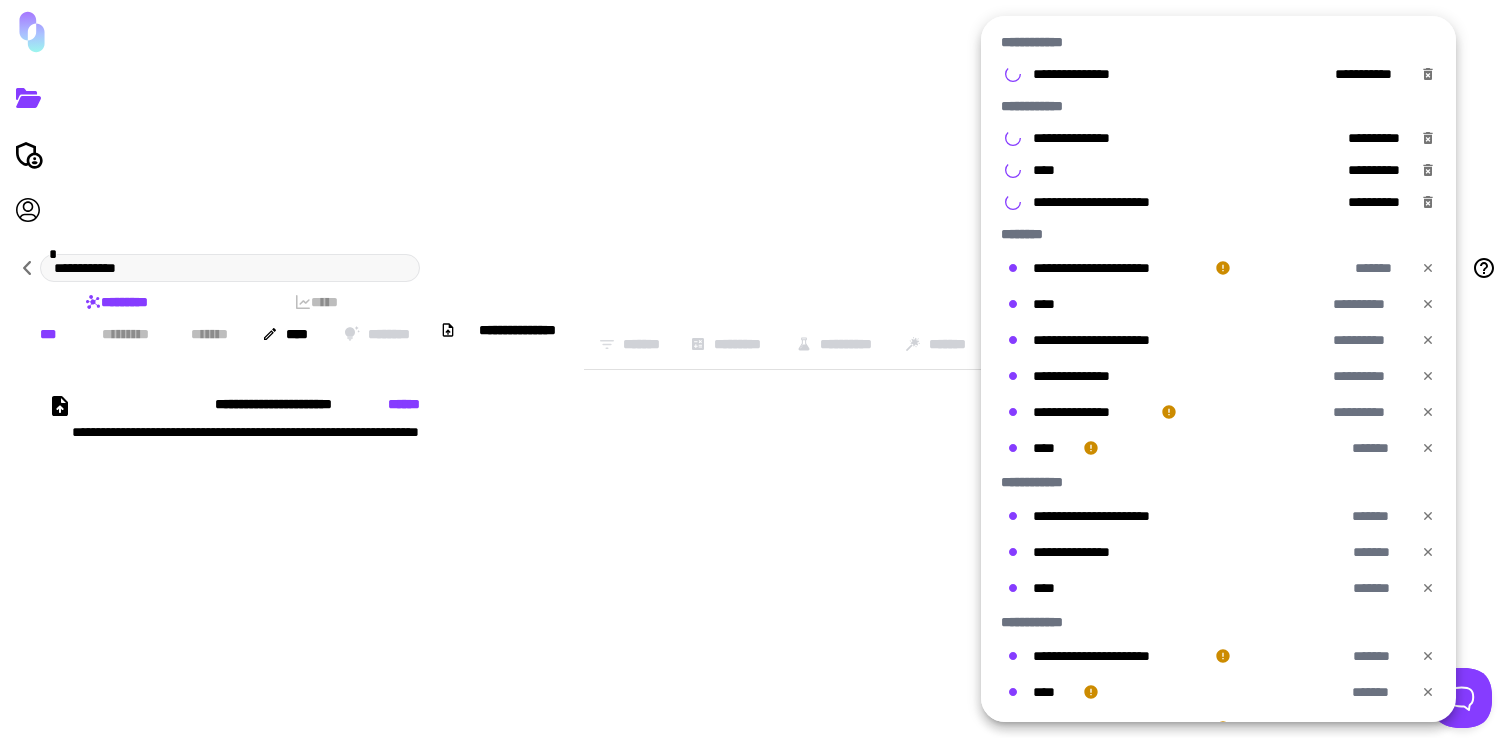click on "**********" at bounding box center [1089, 138] 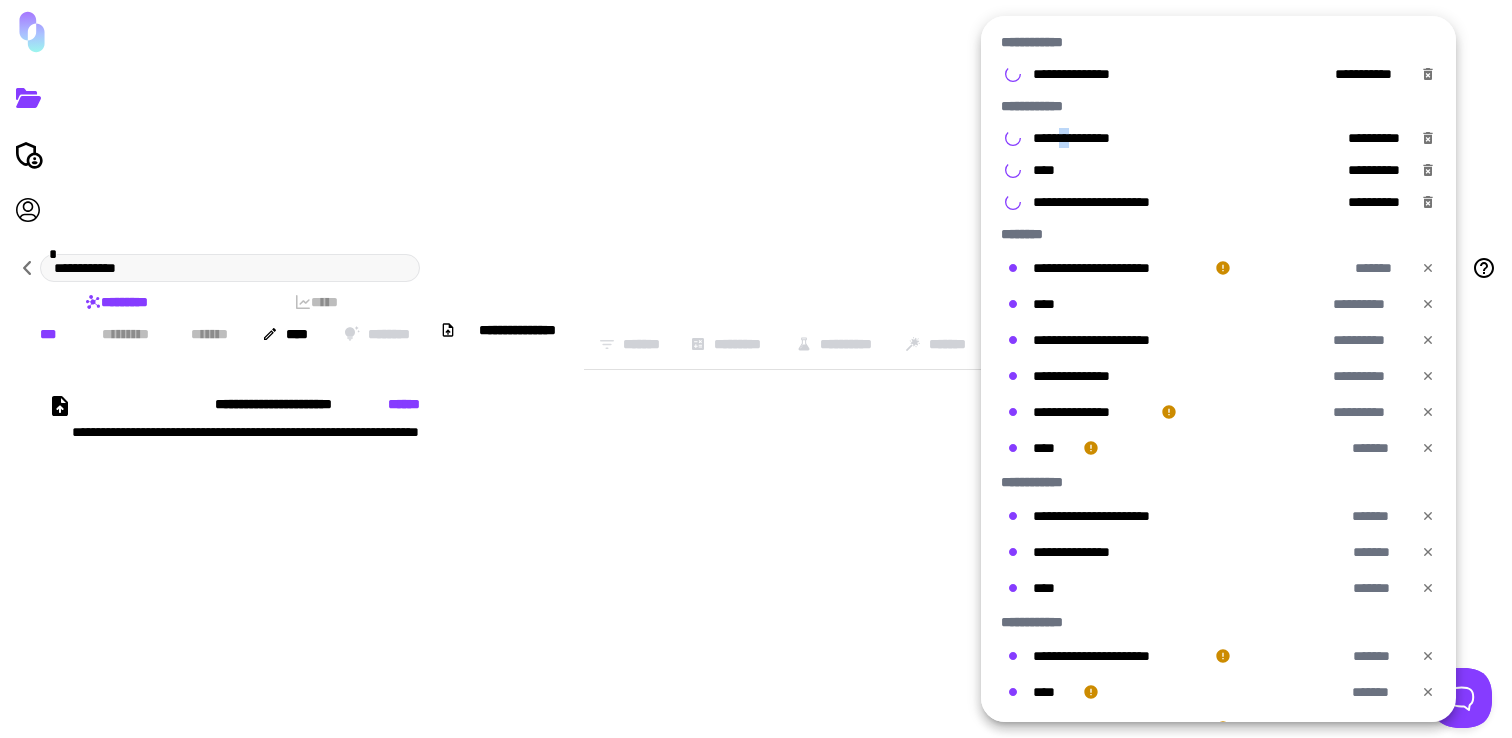 click on "**********" at bounding box center (1089, 138) 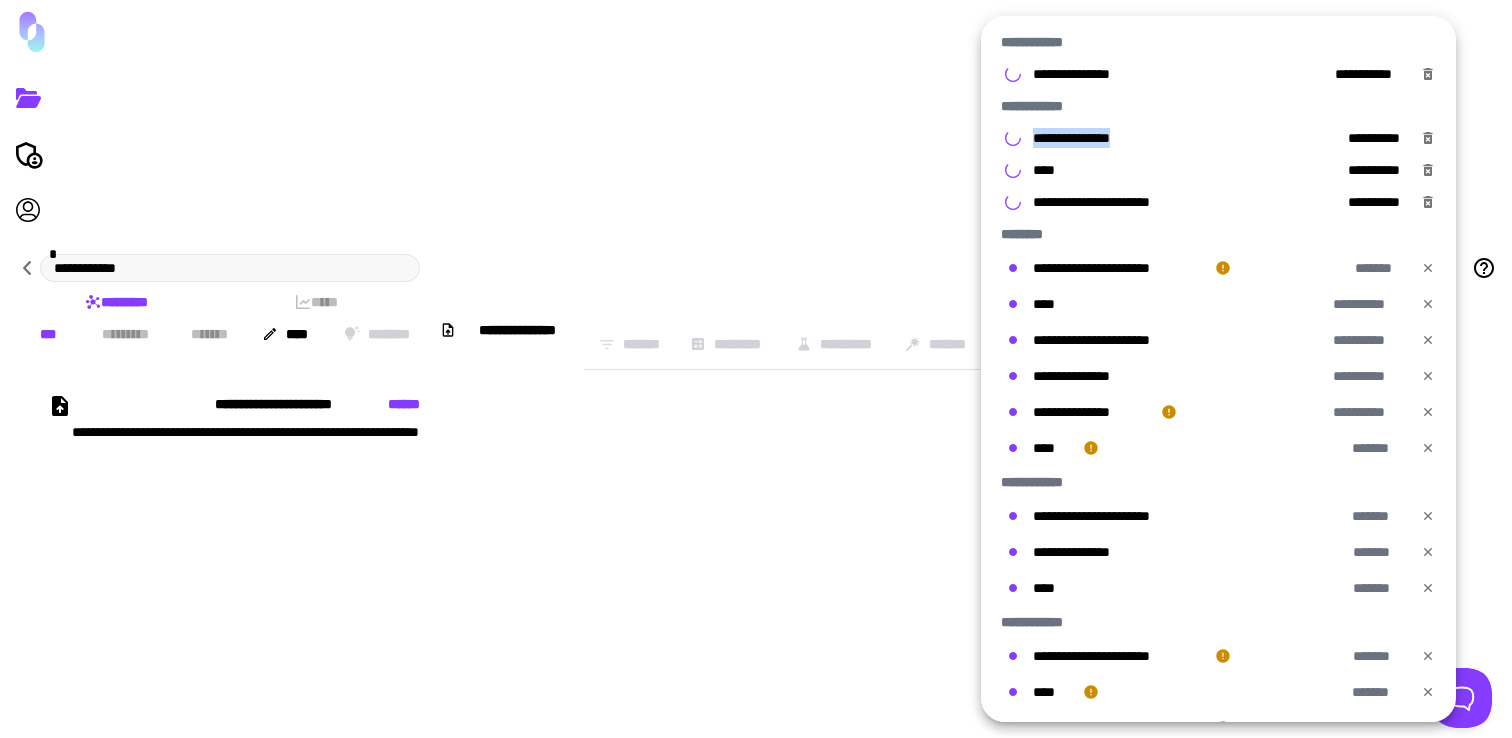 click on "**********" at bounding box center (1089, 138) 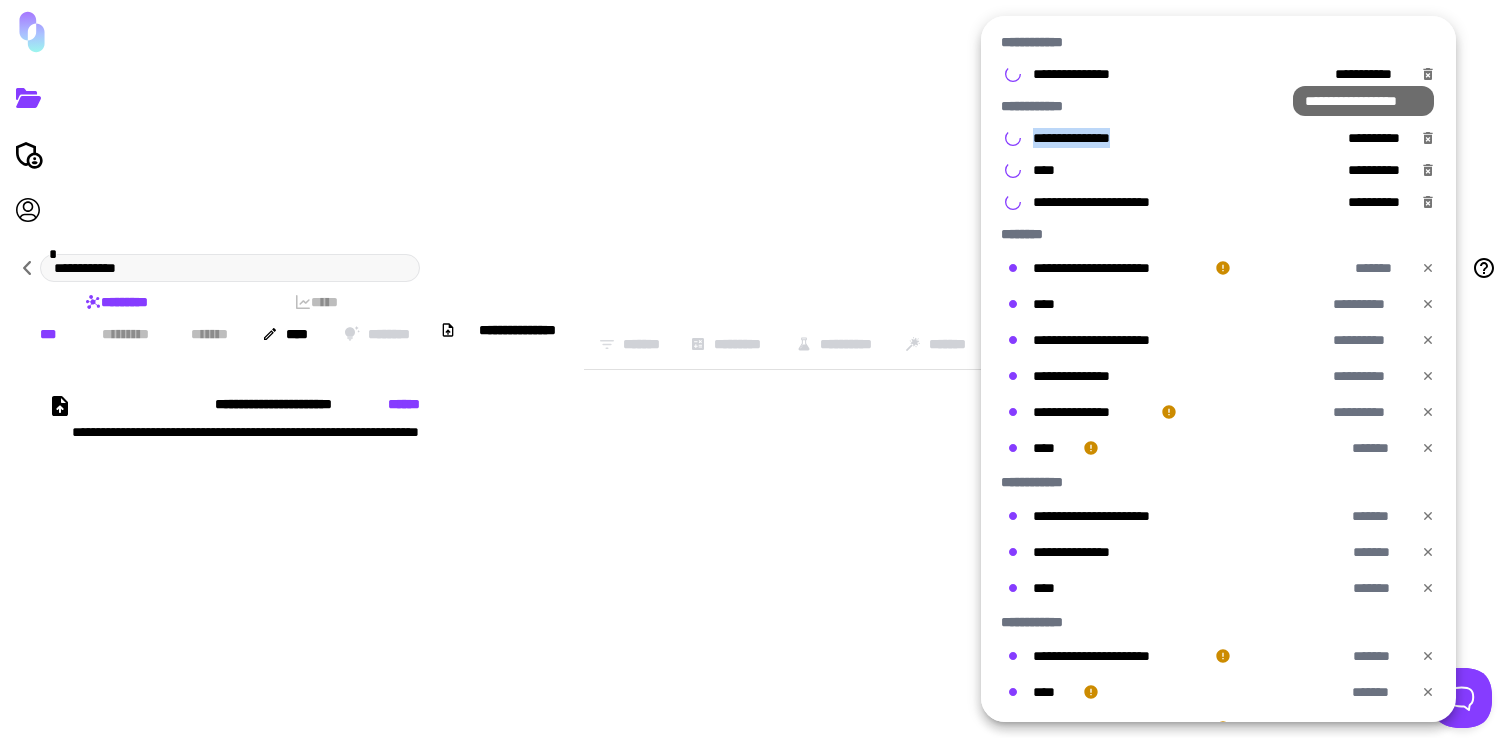 click 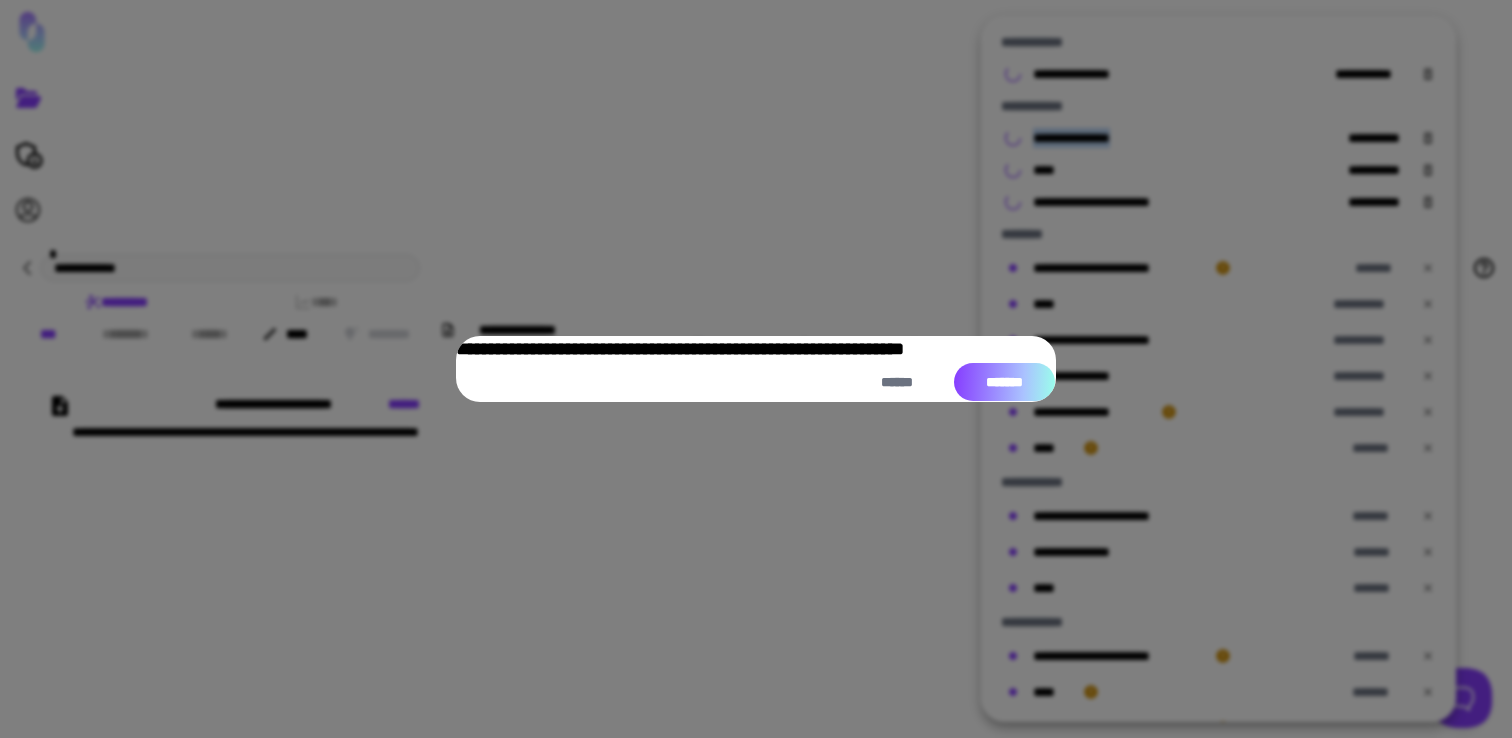 click on "*******" at bounding box center [1004, 382] 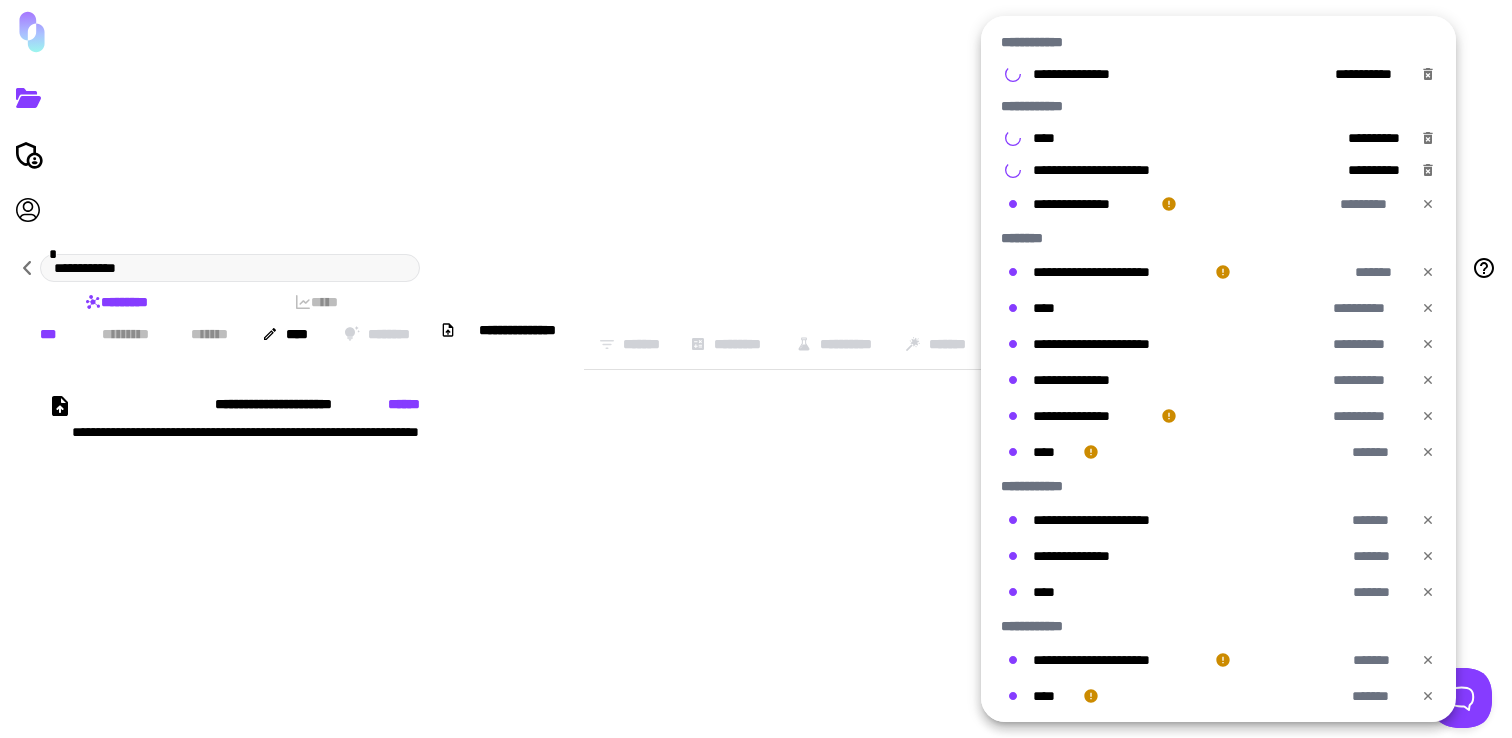 click at bounding box center [1428, 170] 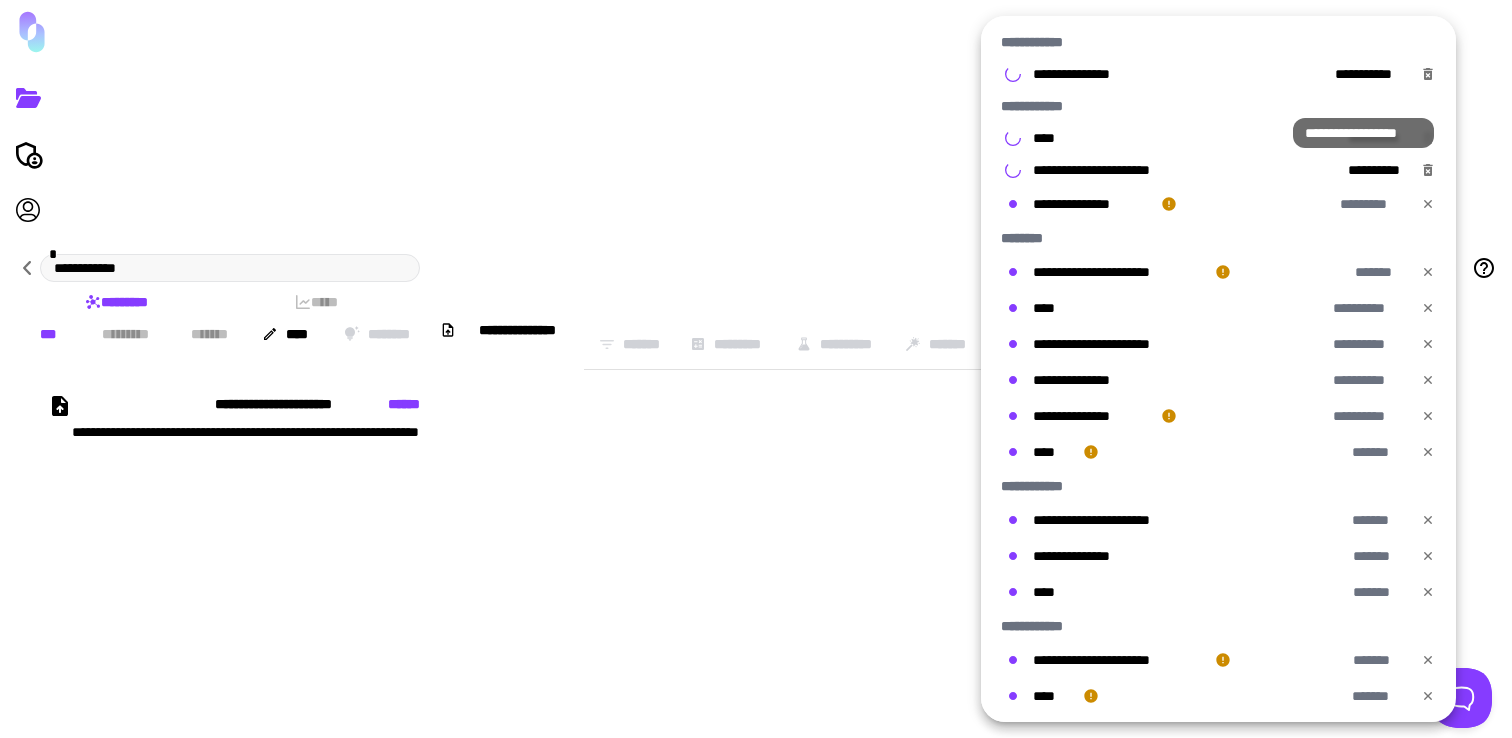 click 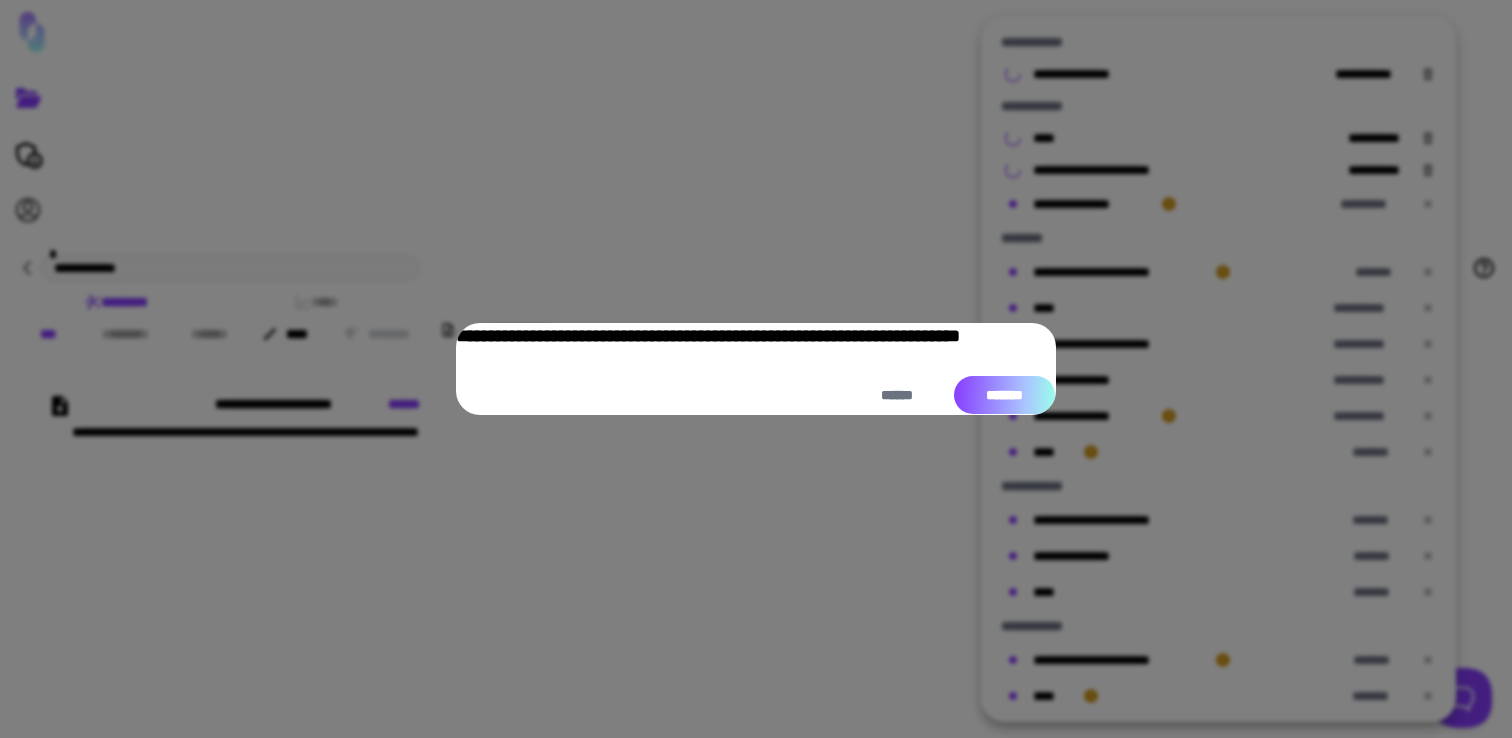 click on "*******" at bounding box center [1004, 395] 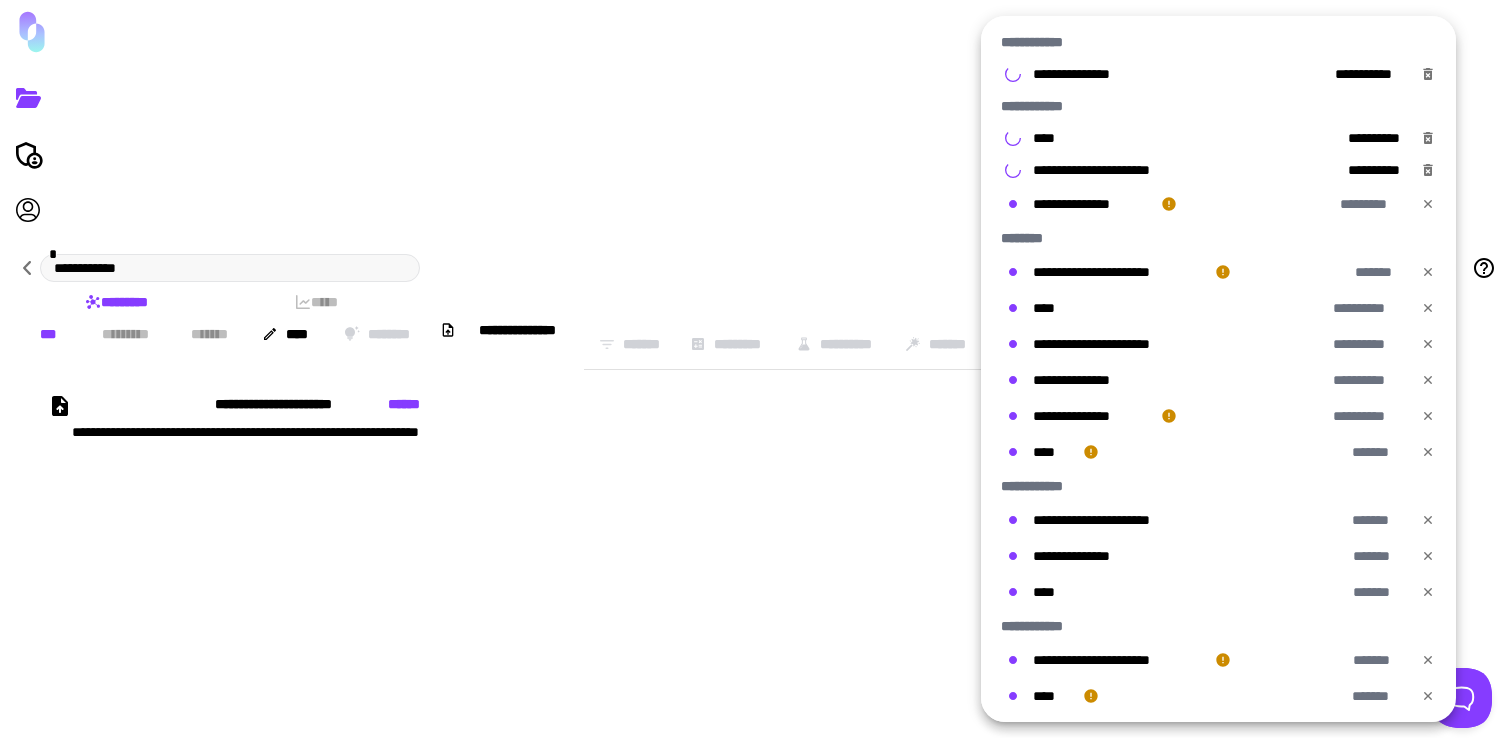 click 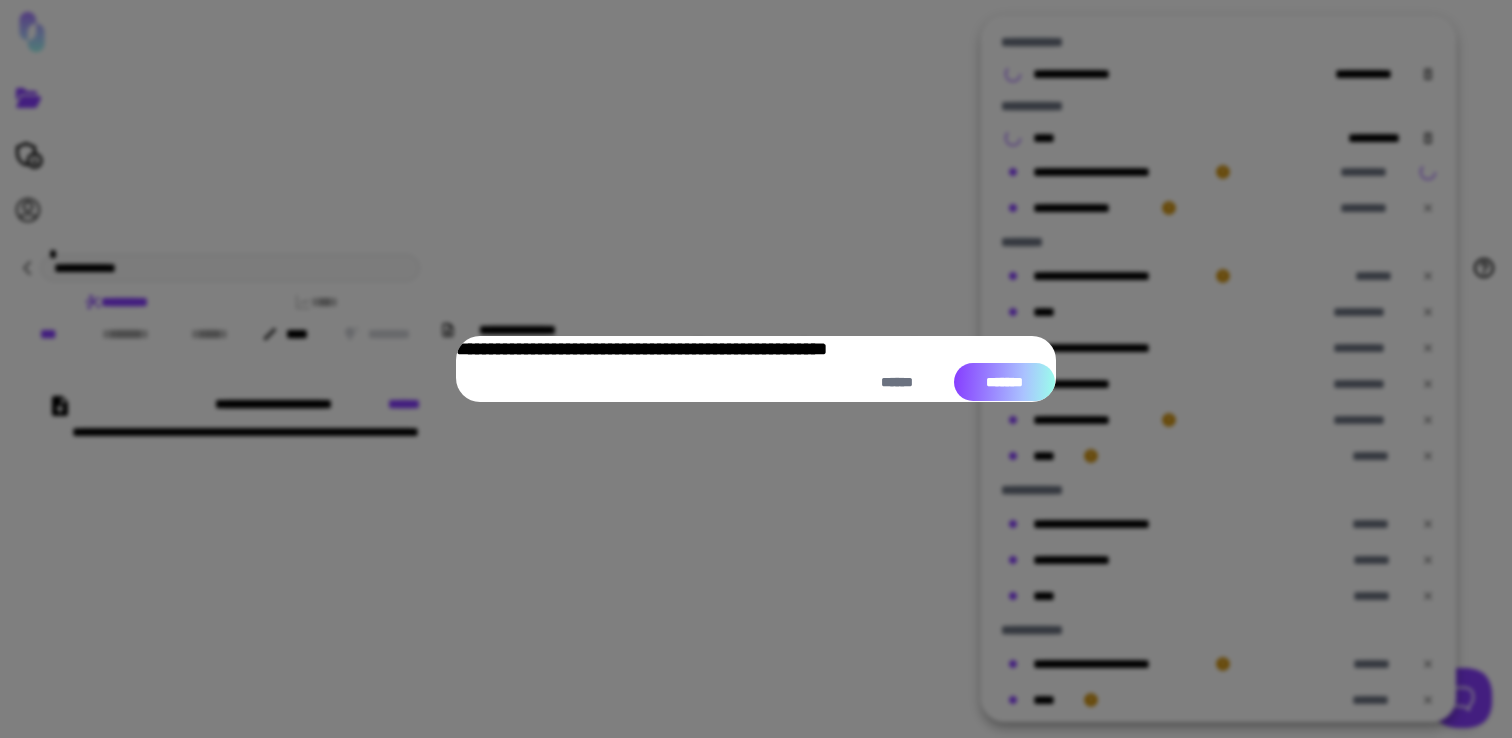 click on "*******" at bounding box center [1004, 382] 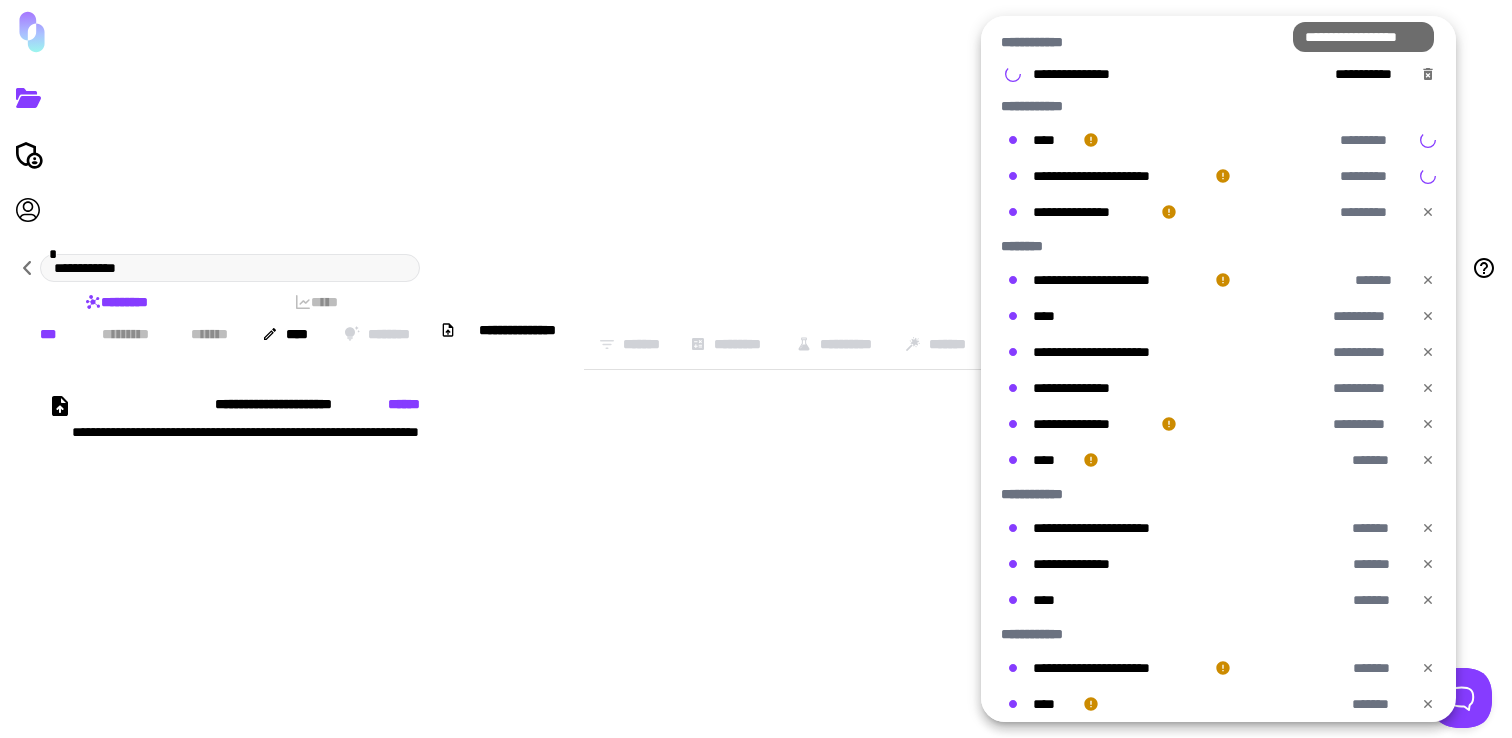 click 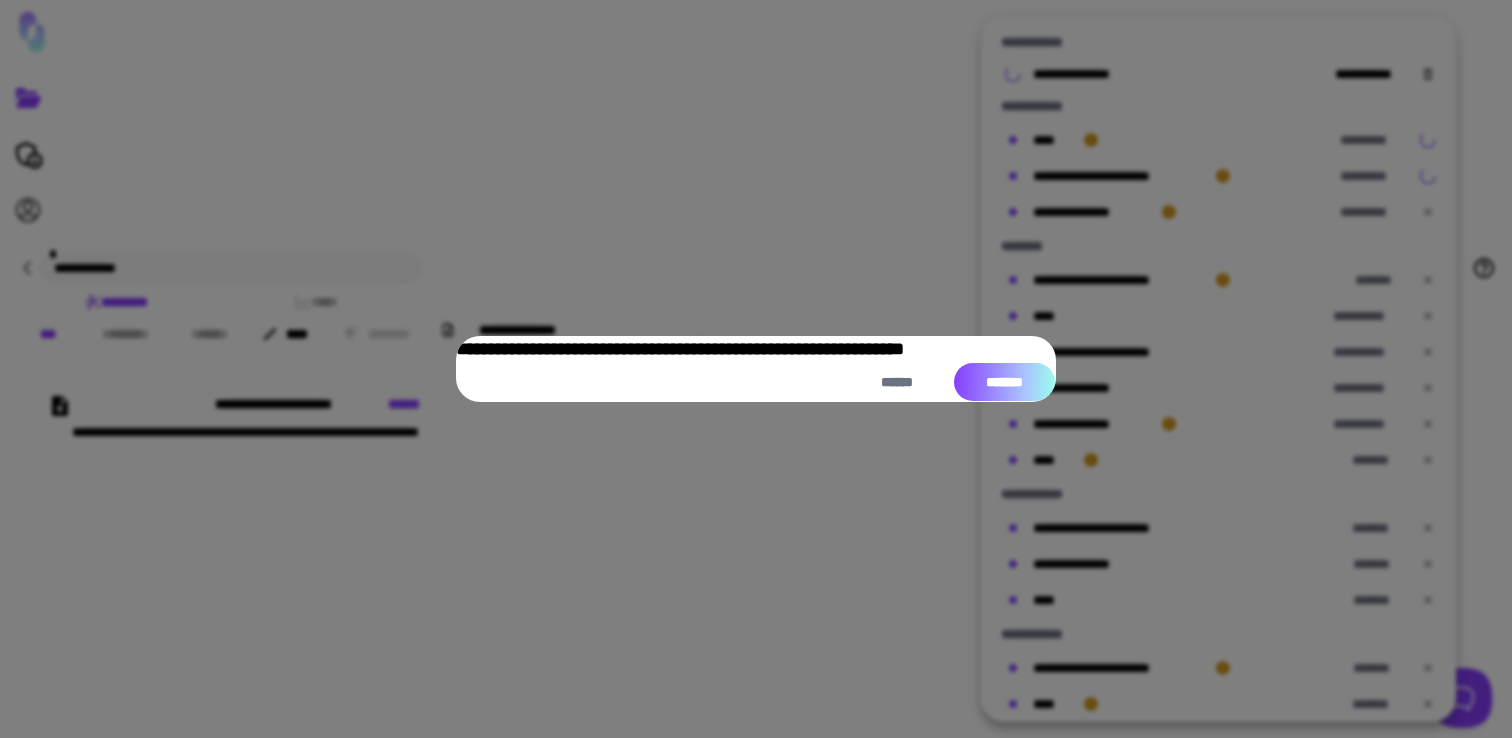 click on "*******" at bounding box center (1004, 382) 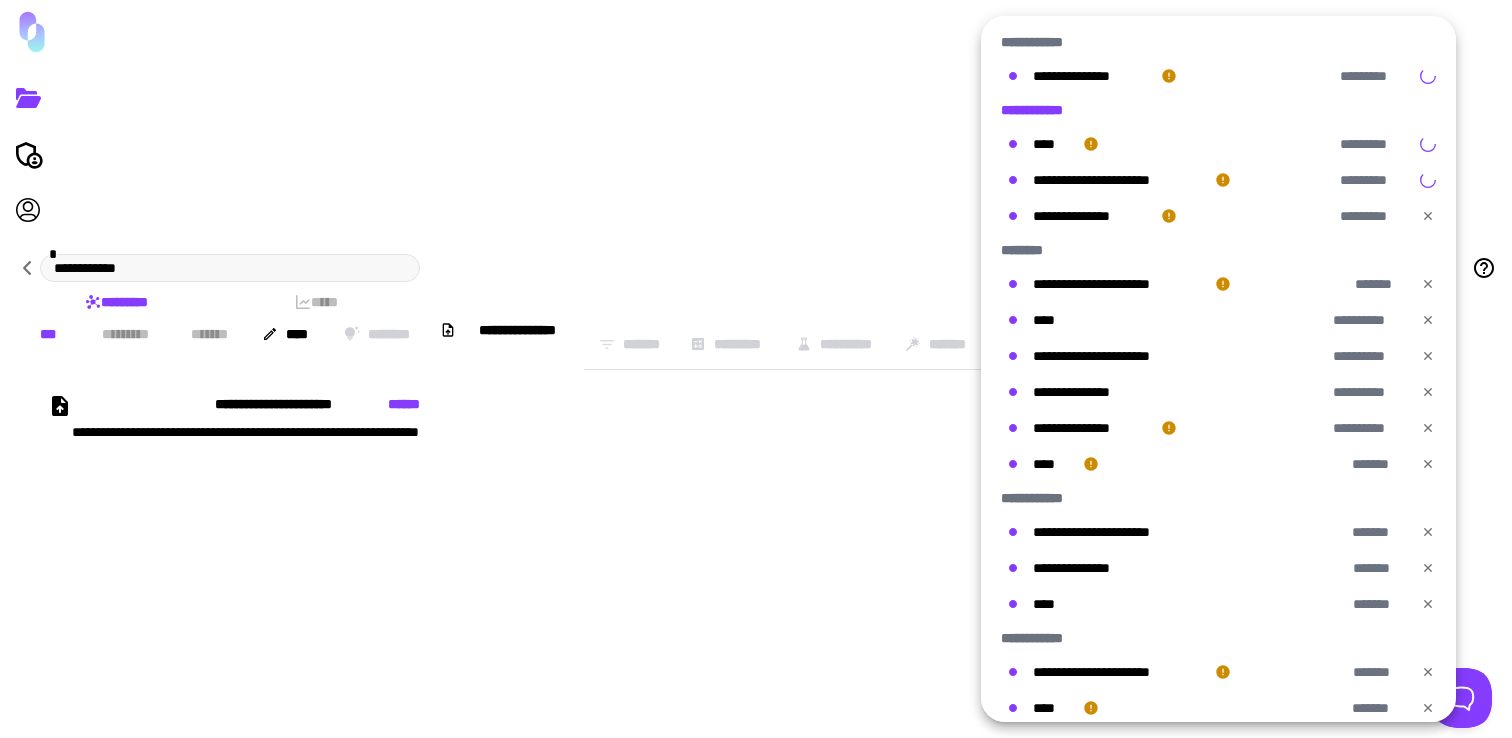 click on "**********" at bounding box center (1043, 110) 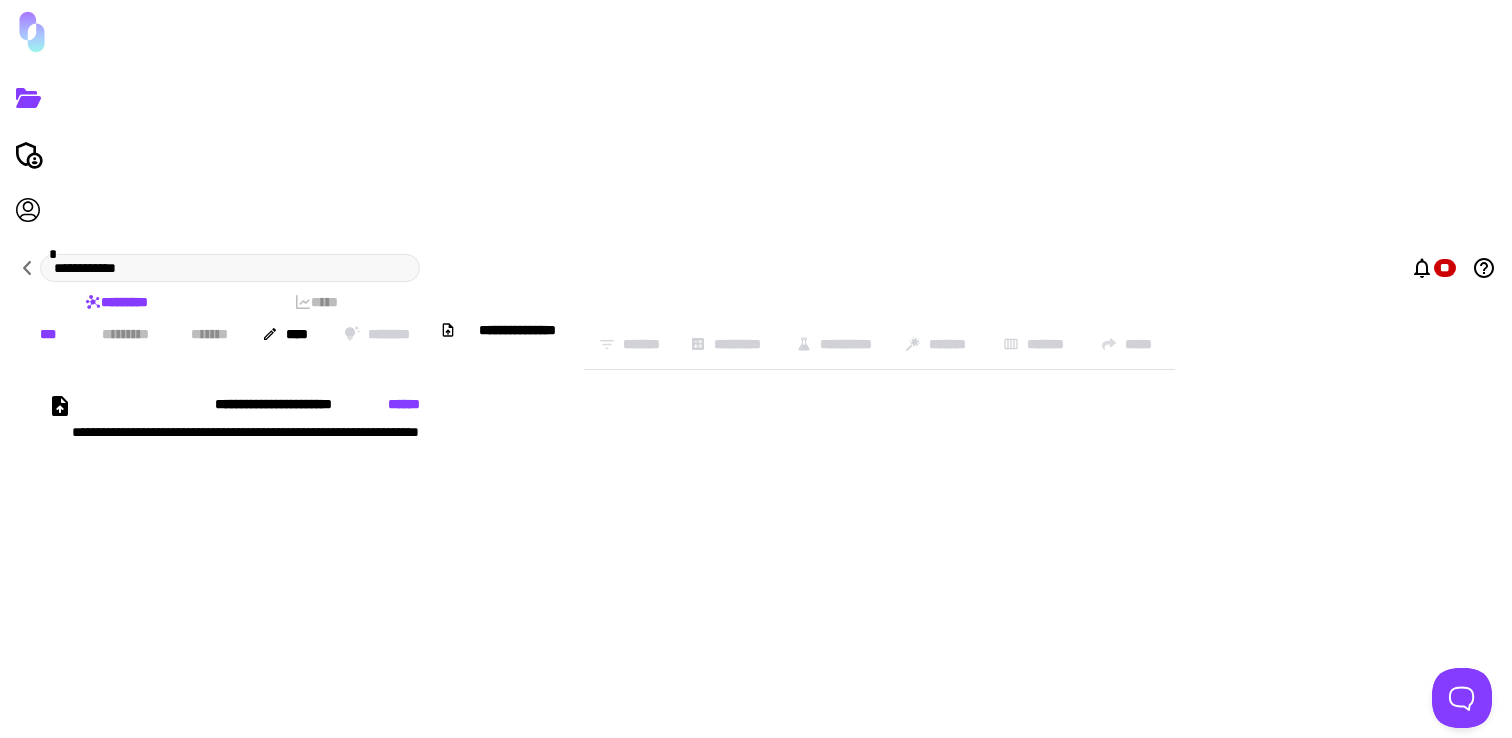 type on "**********" 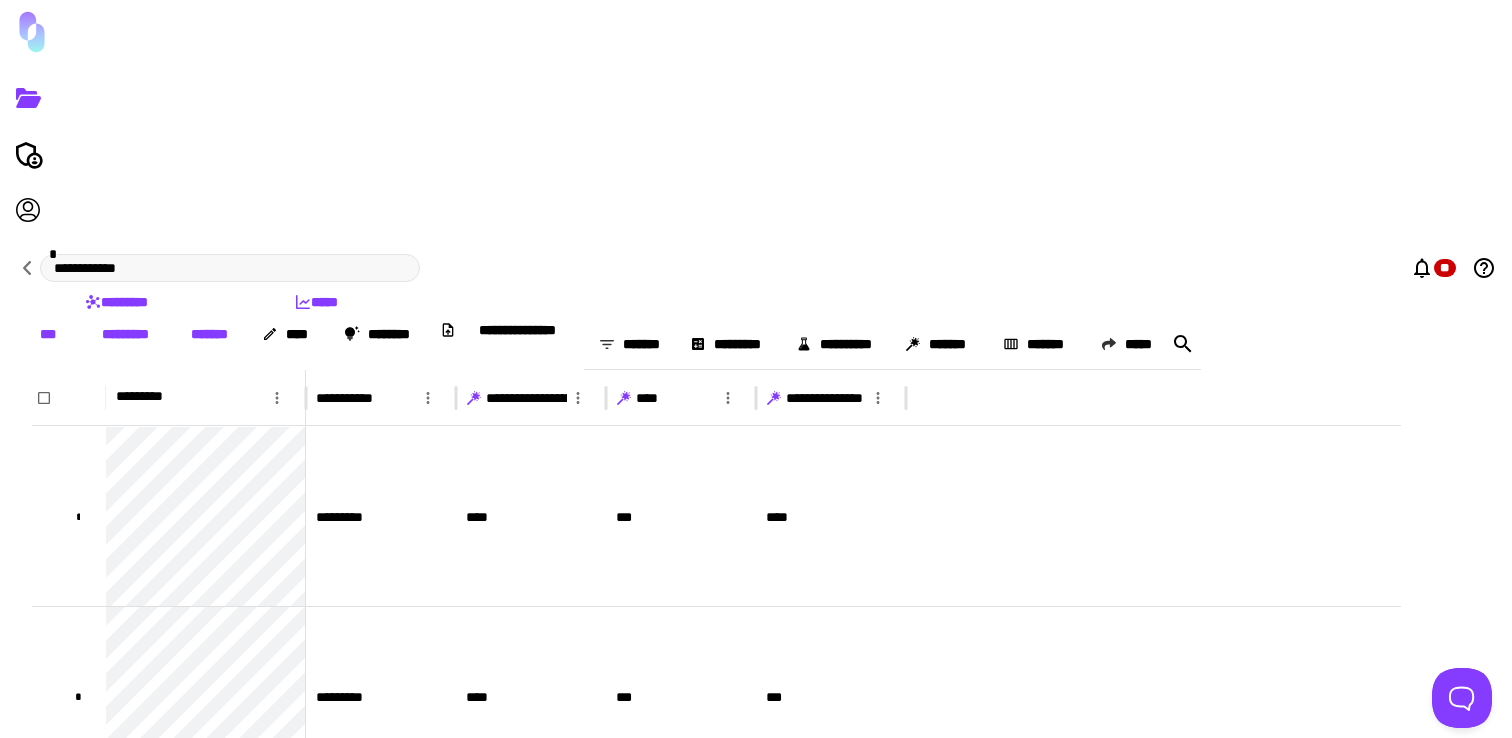 click 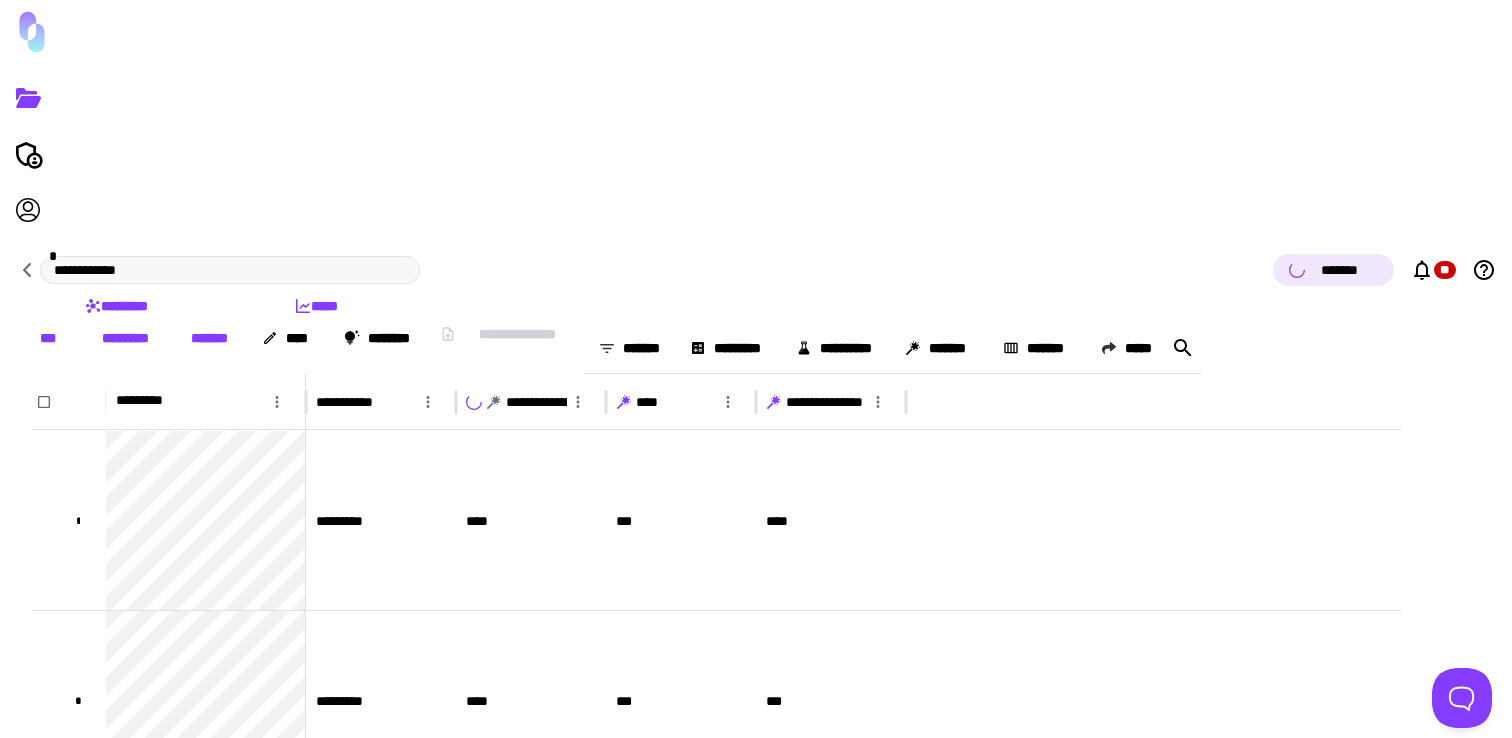 click 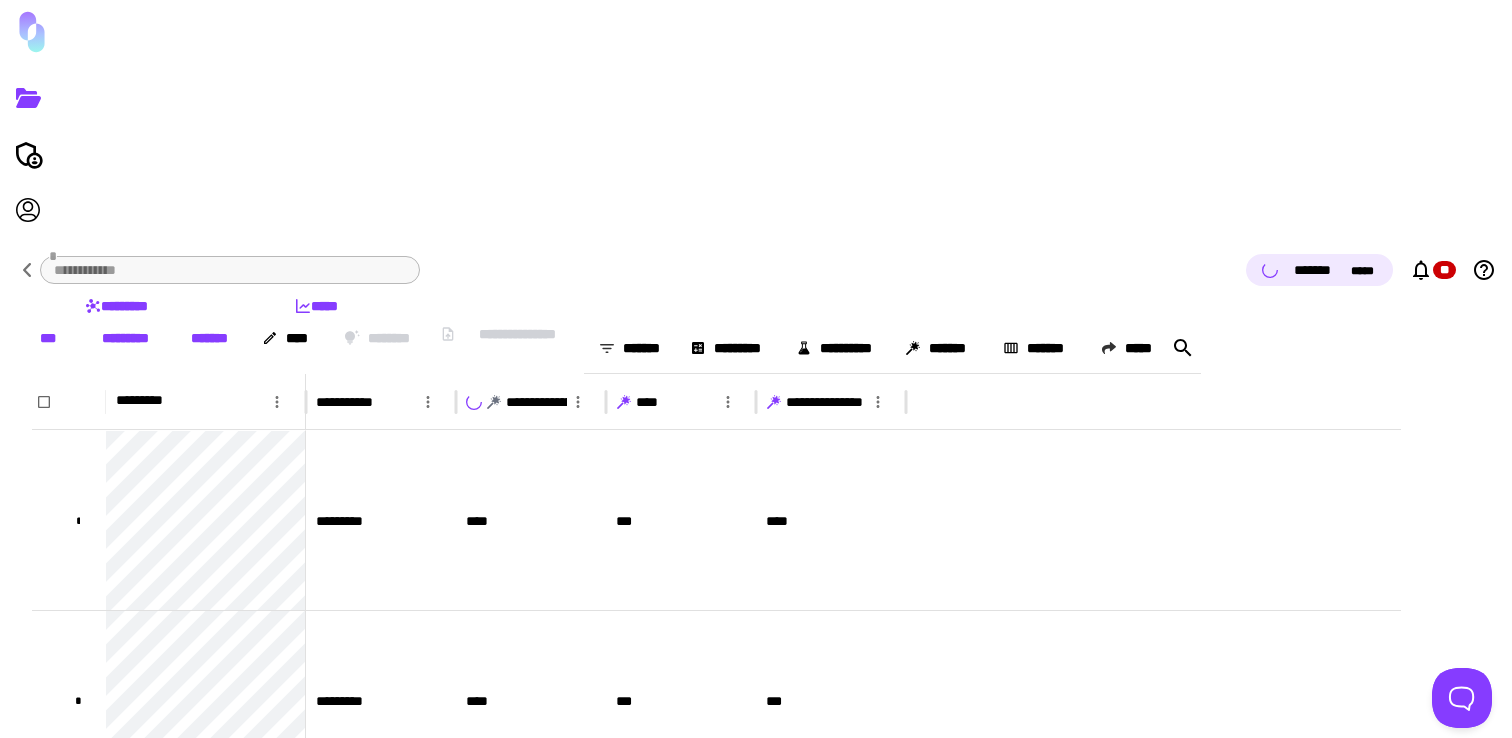 click 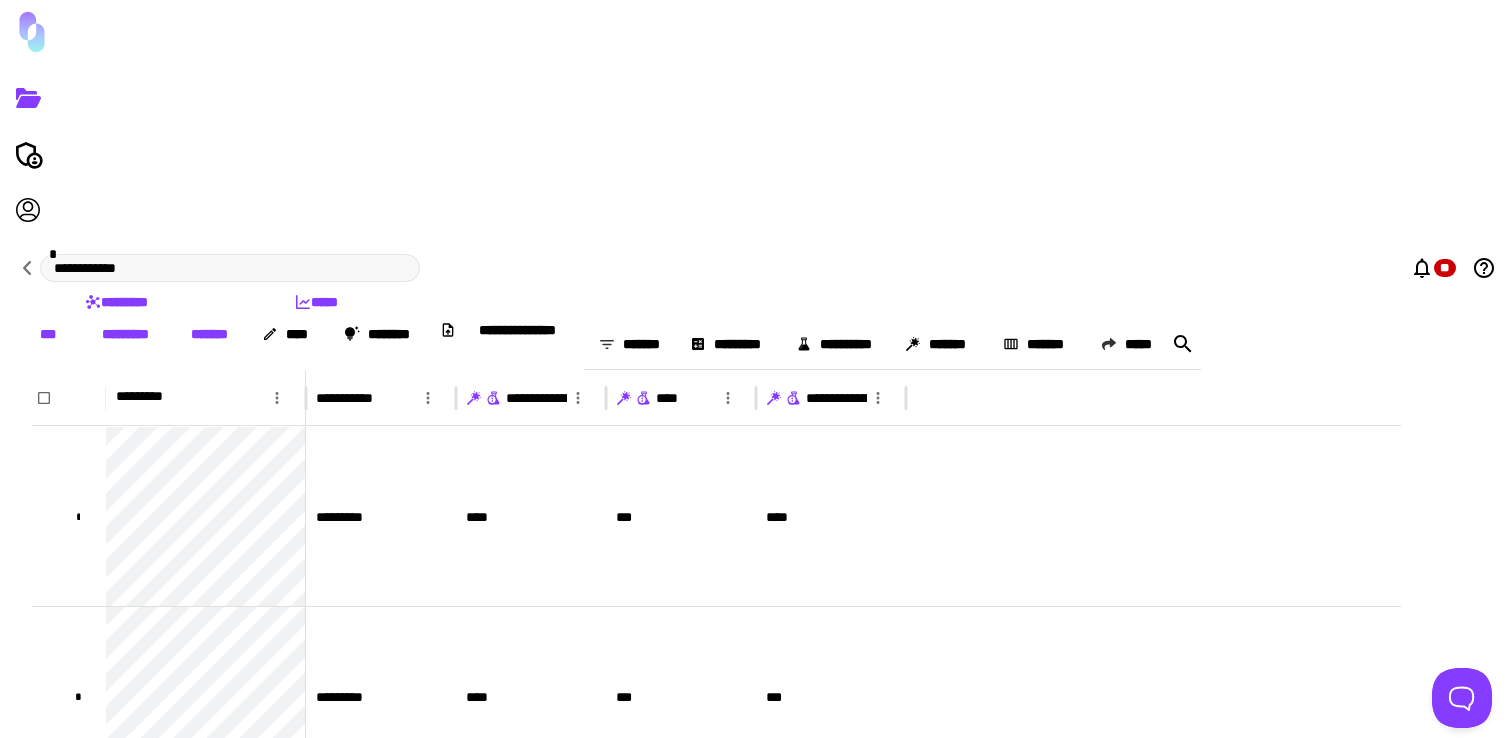 click 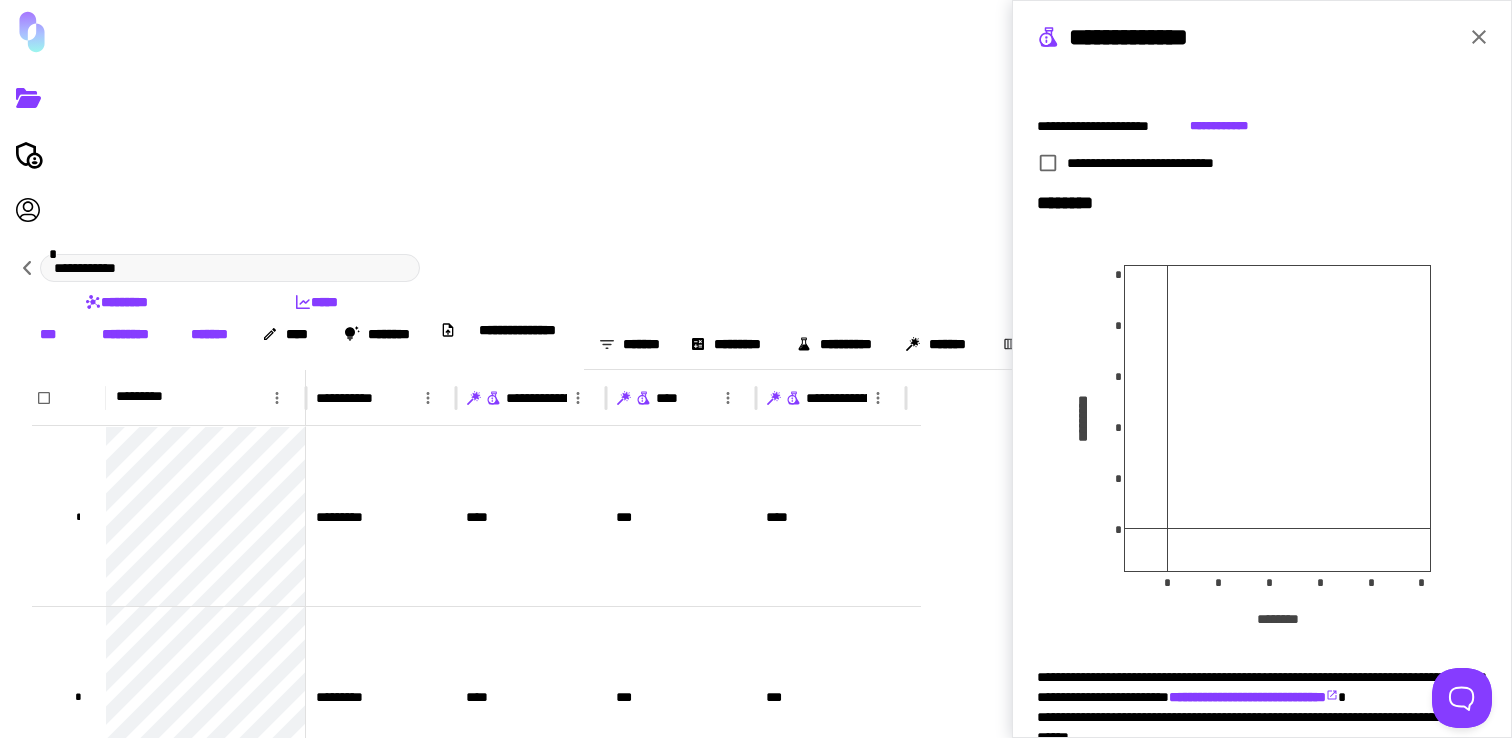 scroll, scrollTop: 204, scrollLeft: 0, axis: vertical 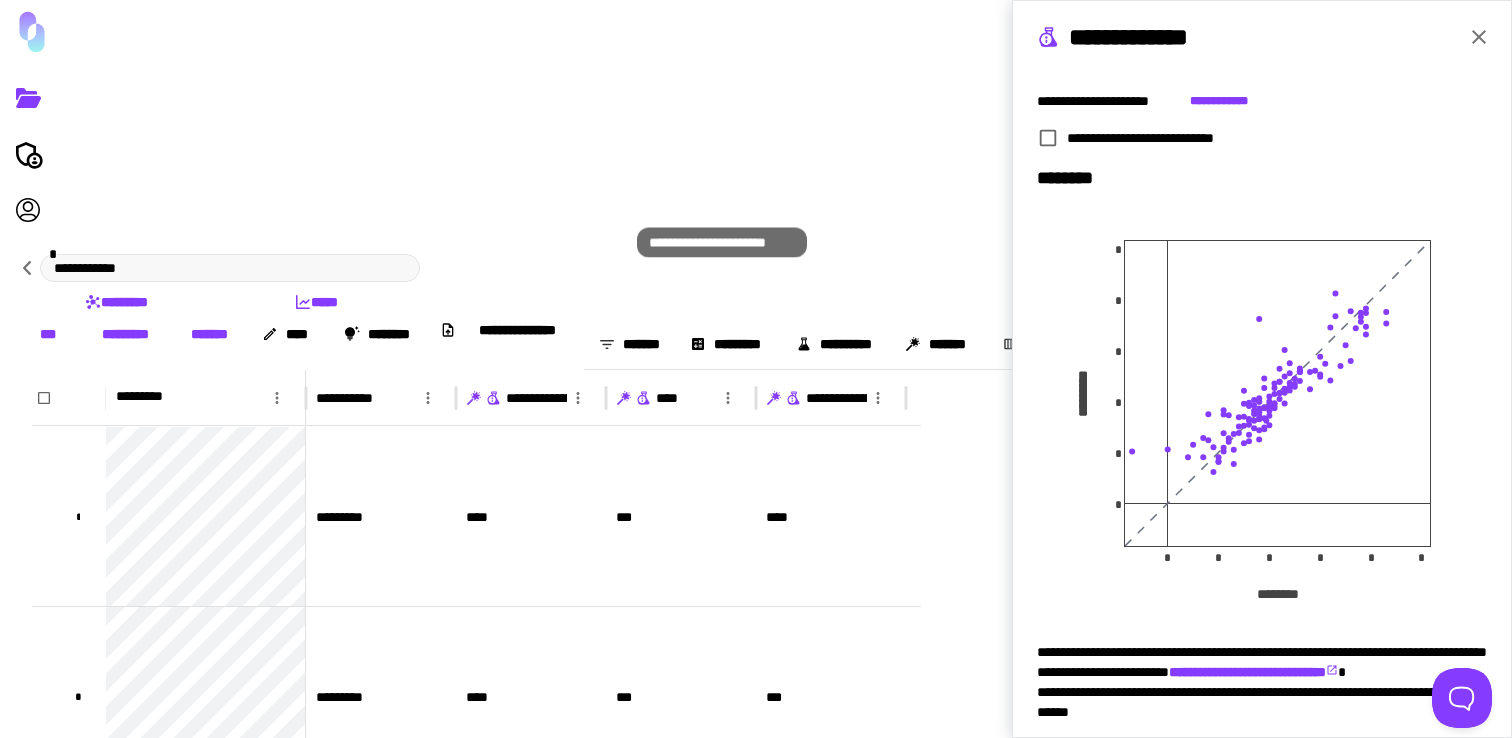 click 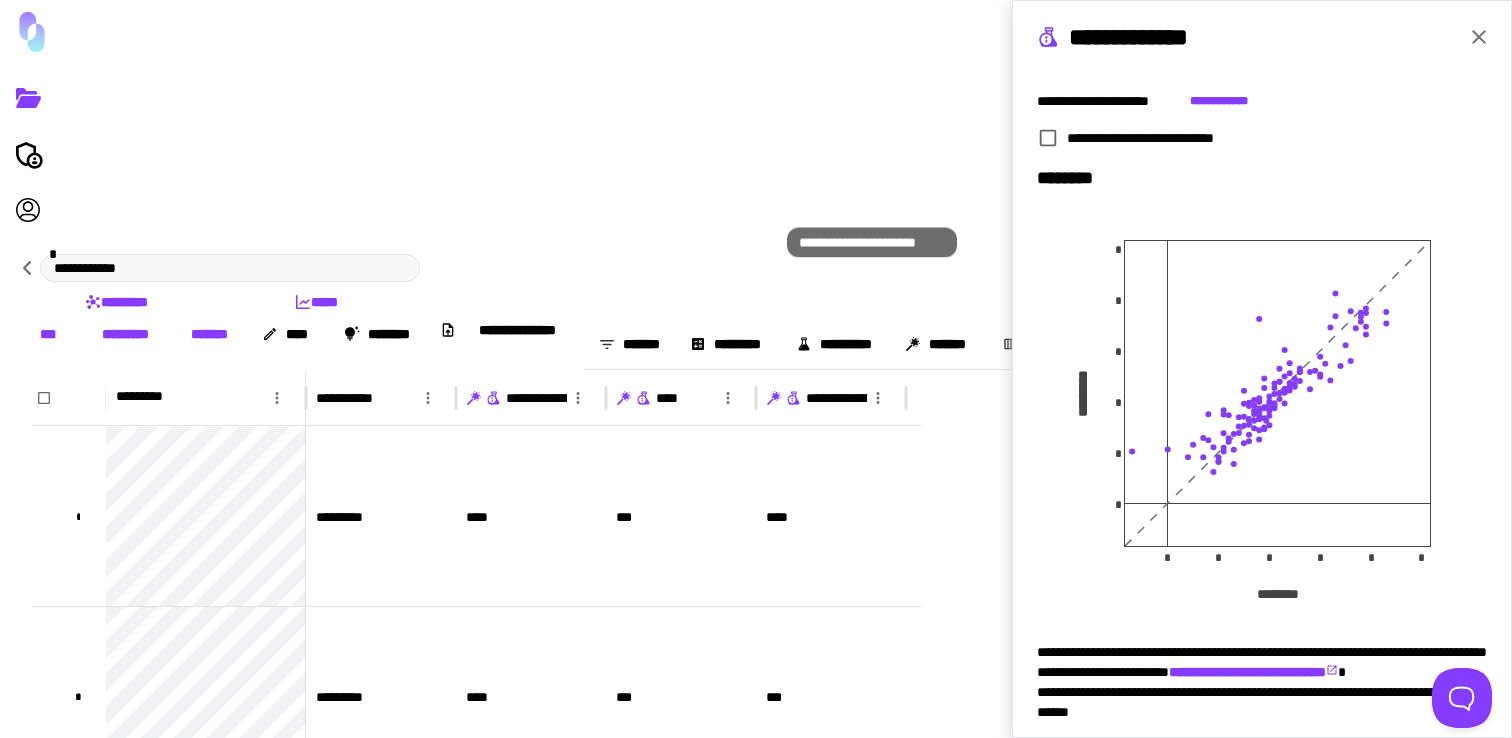 click 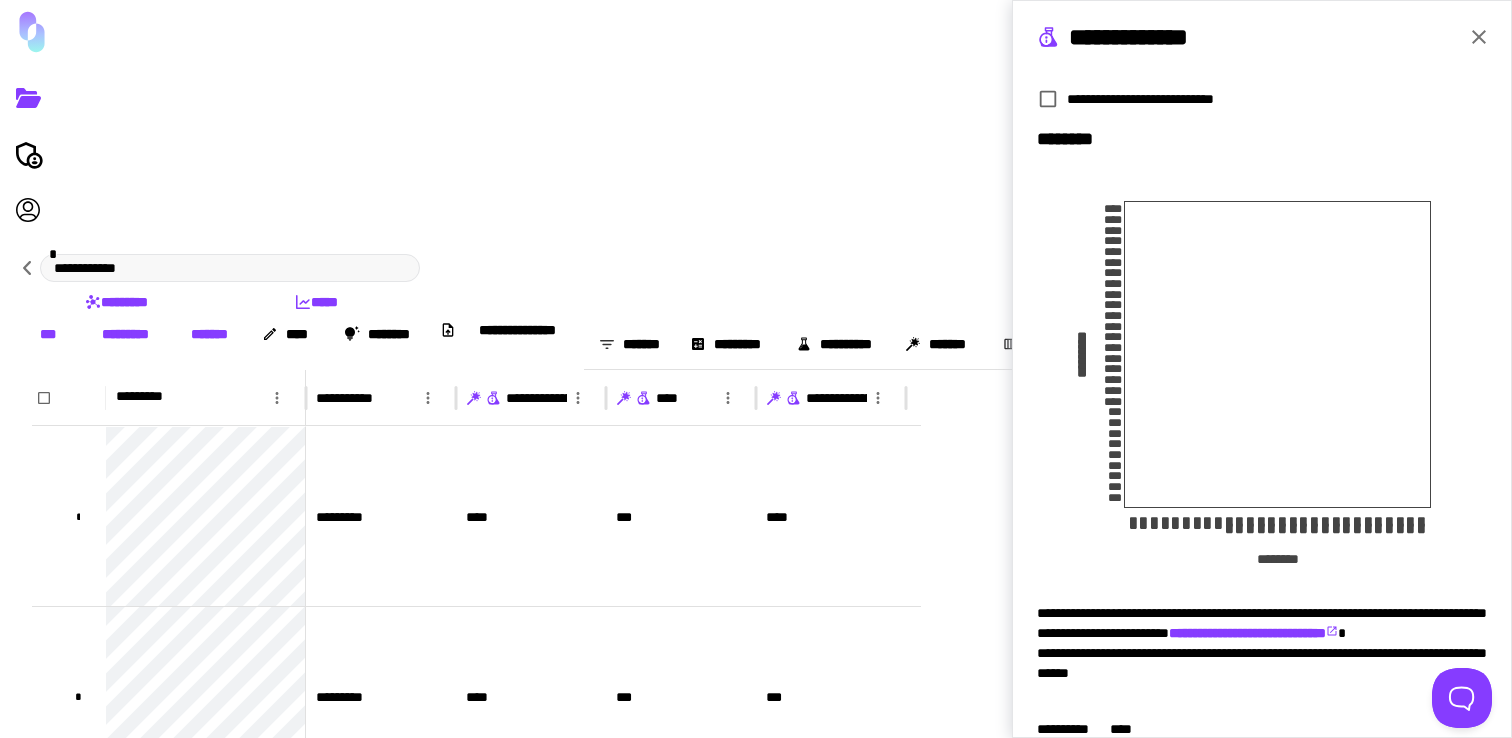 scroll, scrollTop: 248, scrollLeft: 0, axis: vertical 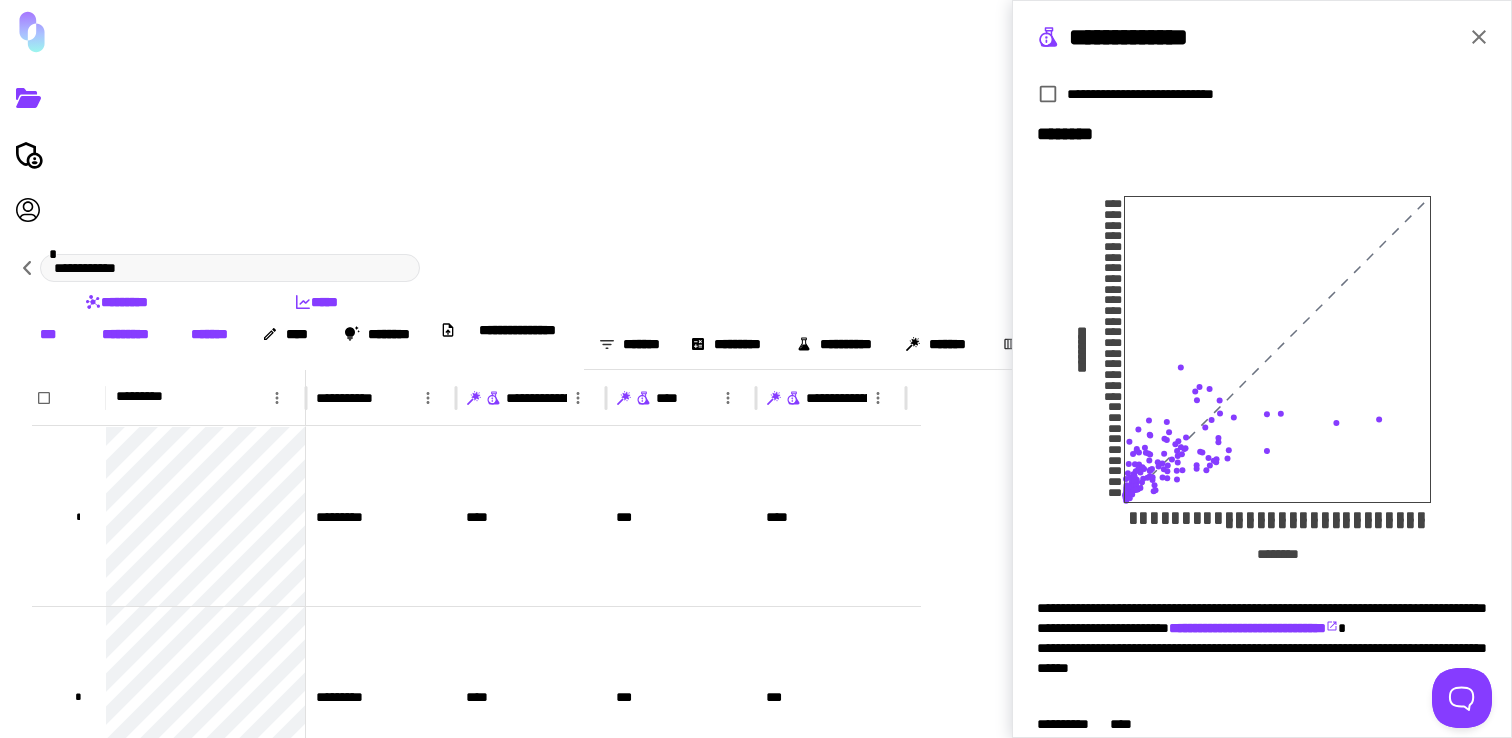 click 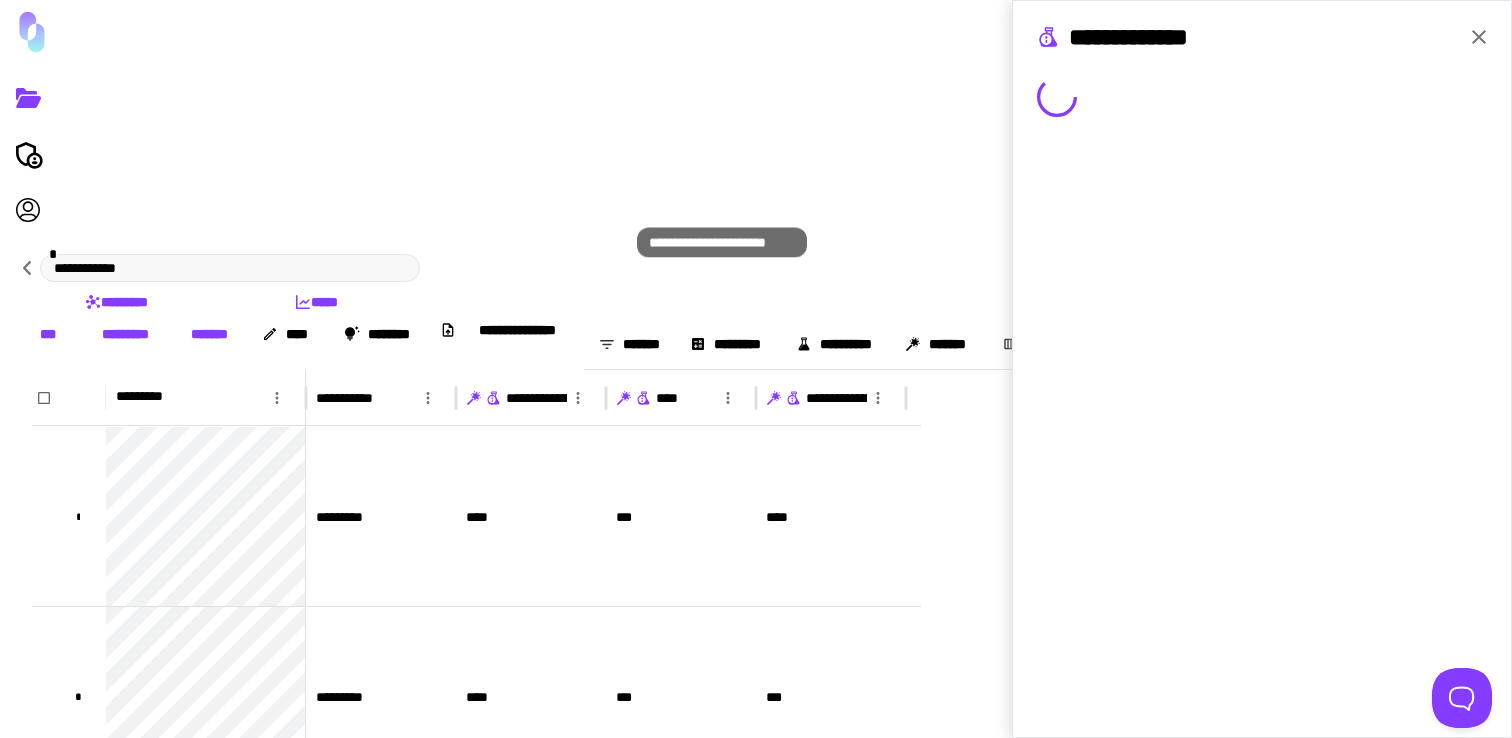 scroll, scrollTop: 0, scrollLeft: 0, axis: both 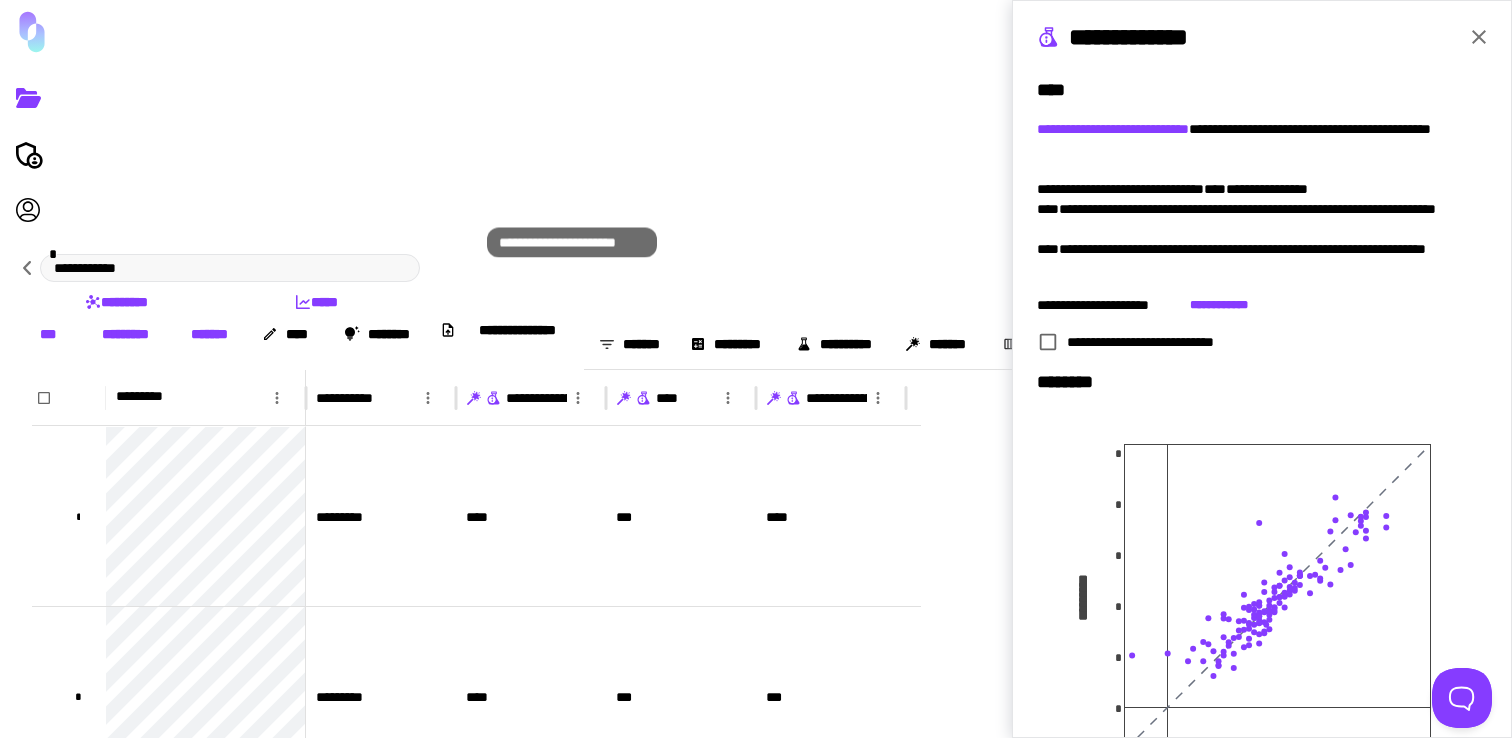 click 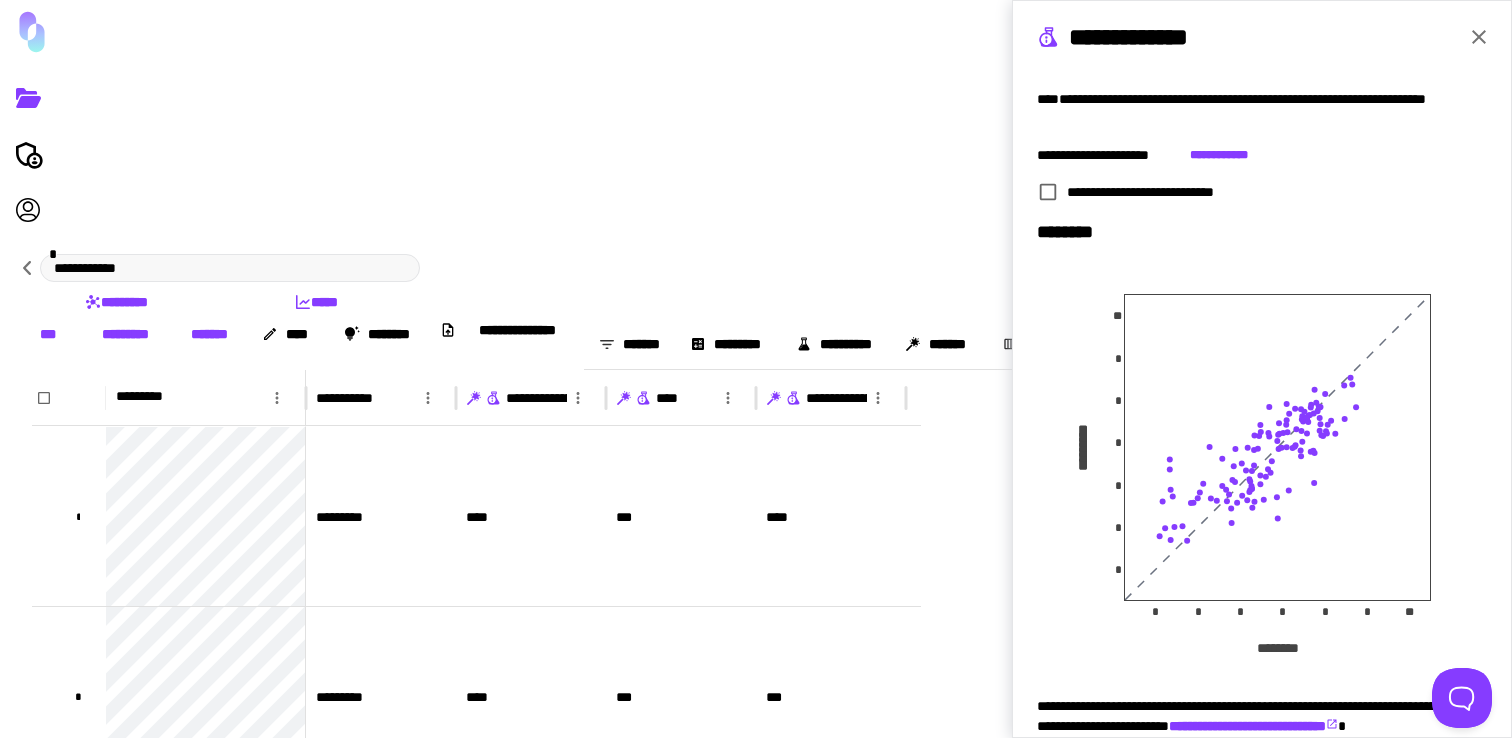 scroll, scrollTop: 172, scrollLeft: 0, axis: vertical 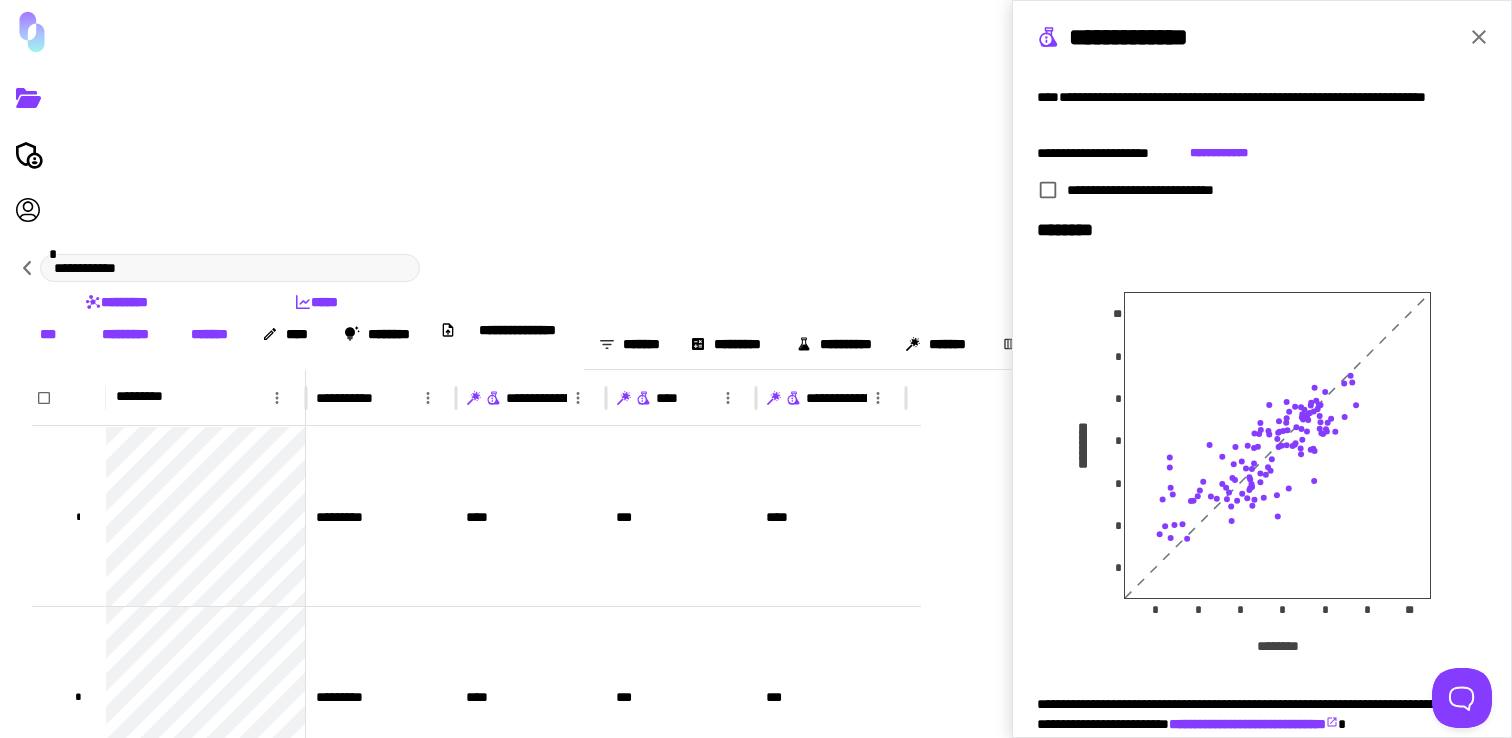 click 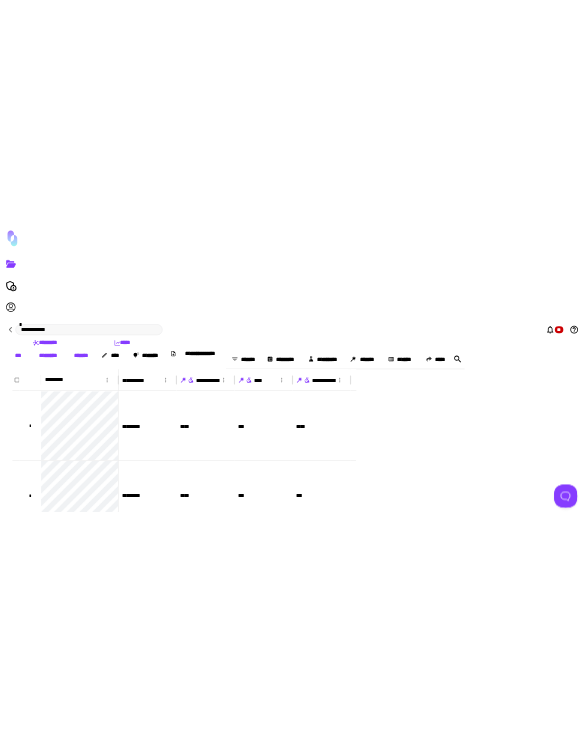 scroll, scrollTop: 0, scrollLeft: 0, axis: both 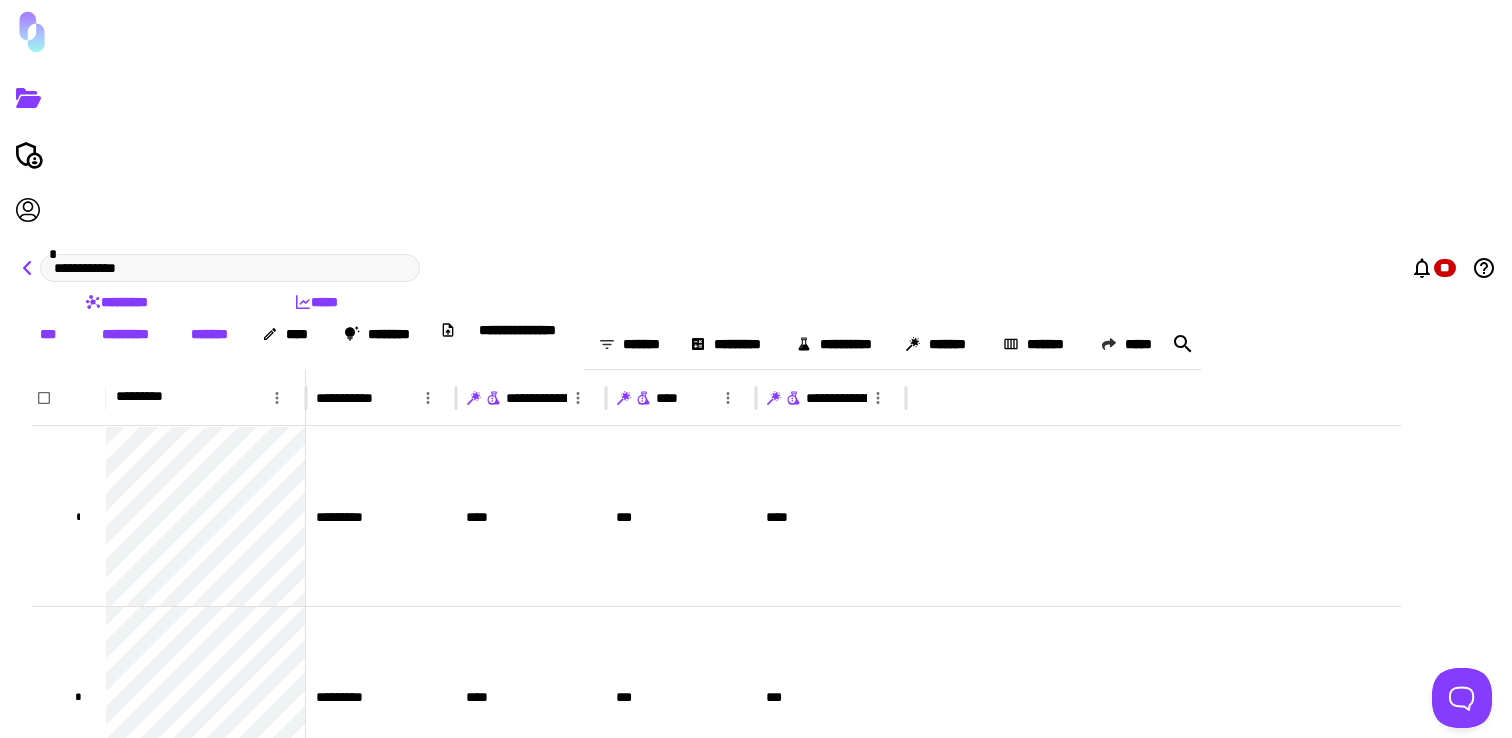 click 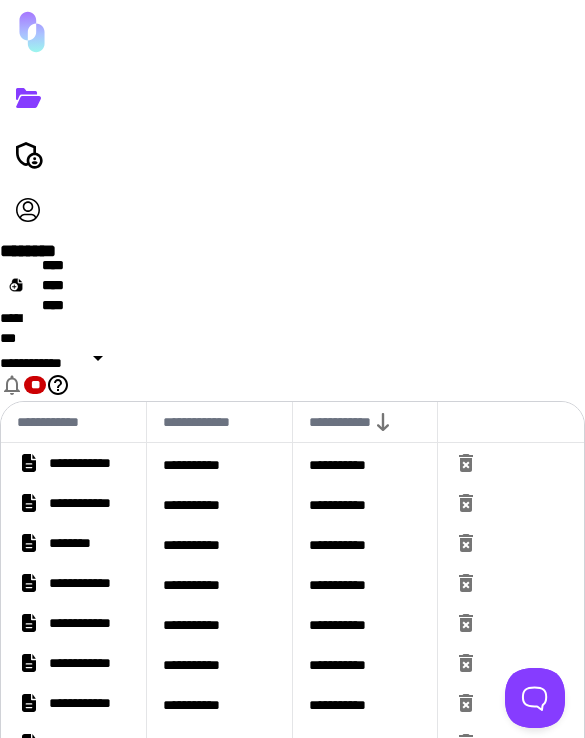 scroll, scrollTop: 0, scrollLeft: 290, axis: horizontal 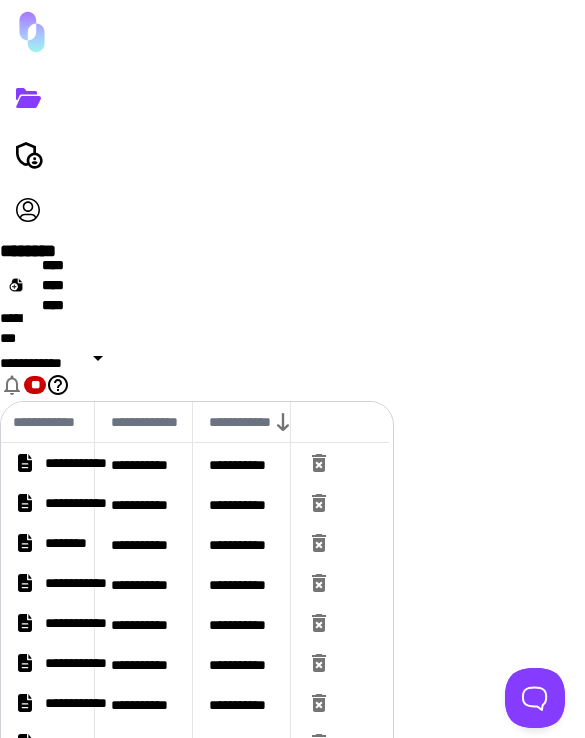 click 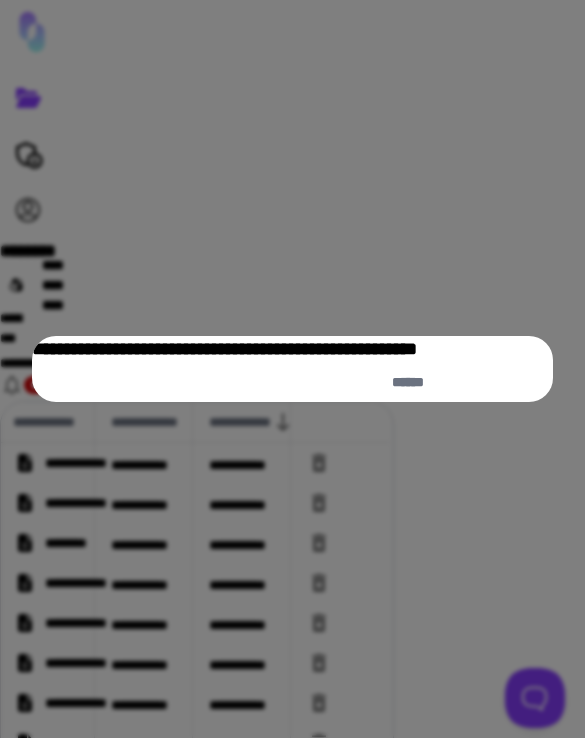 click on "******" at bounding box center [508, 382] 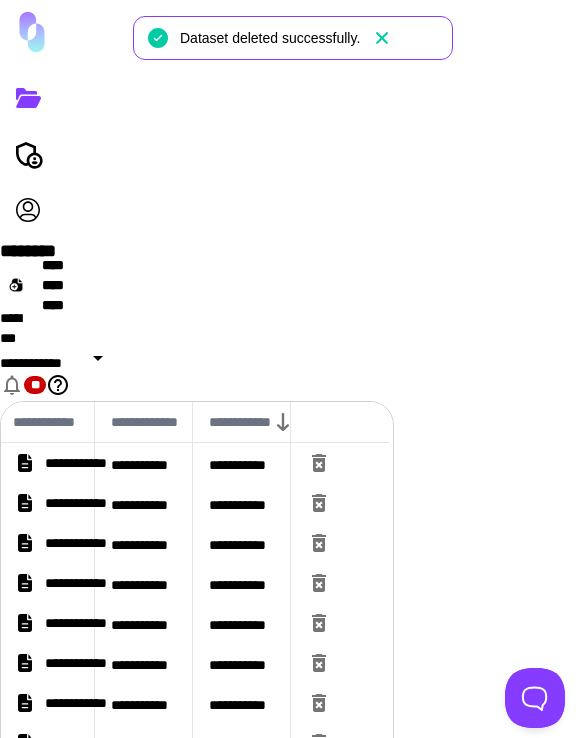 click 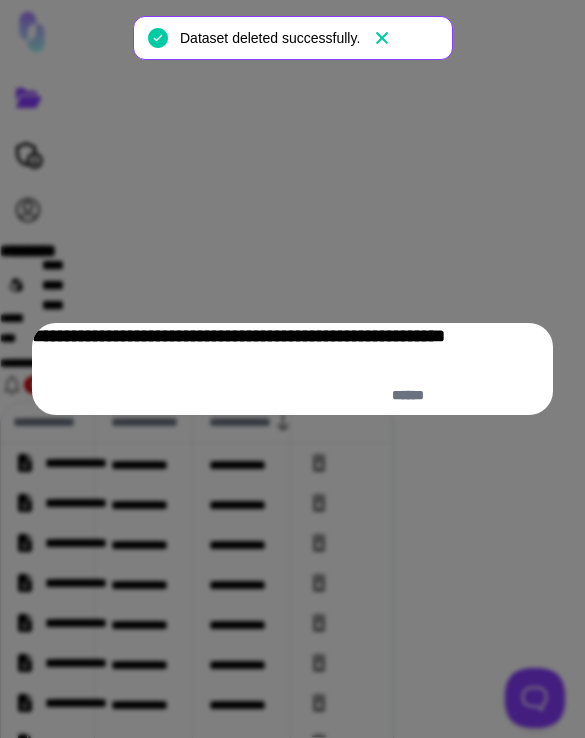 click on "******" at bounding box center [508, 395] 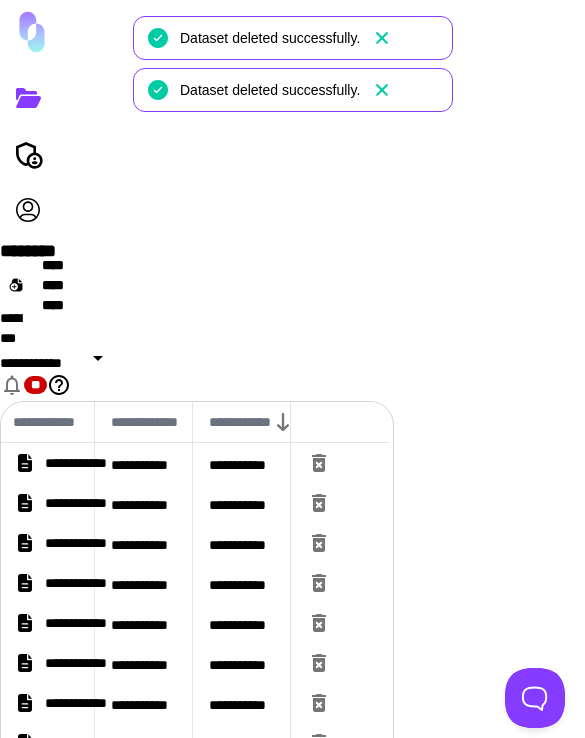 click at bounding box center (340, 663) 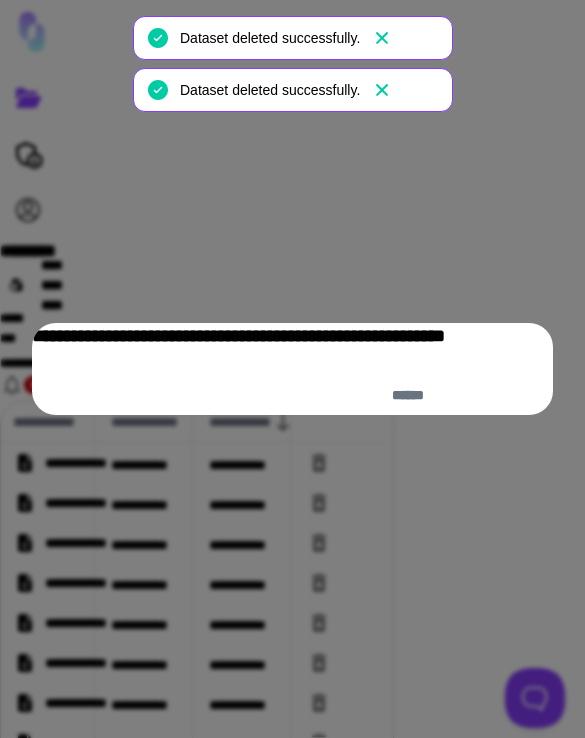 click on "******" at bounding box center (508, 395) 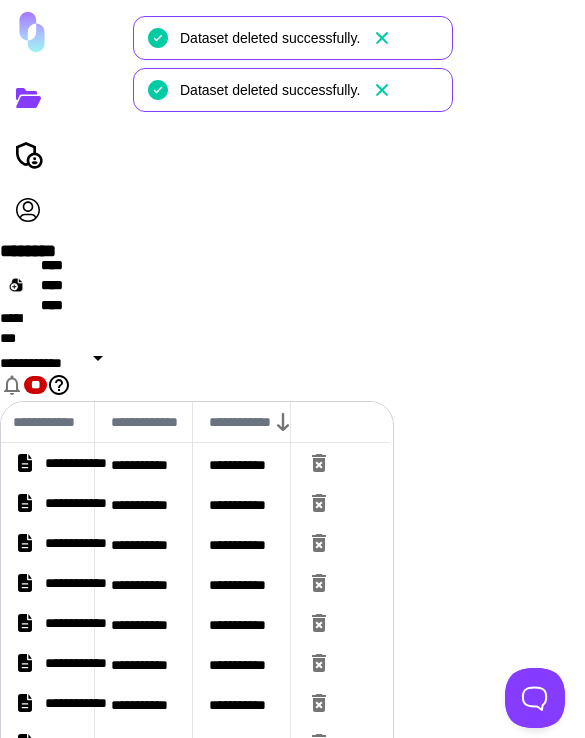 click 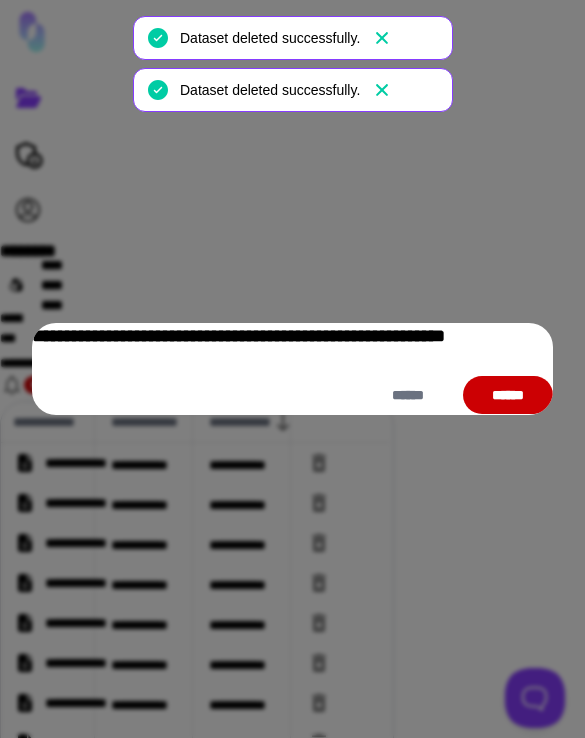 click on "******" at bounding box center [508, 395] 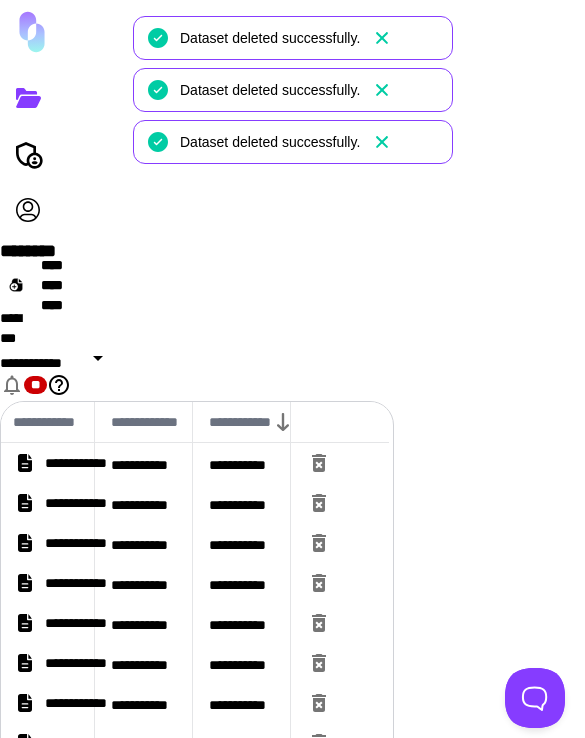 click 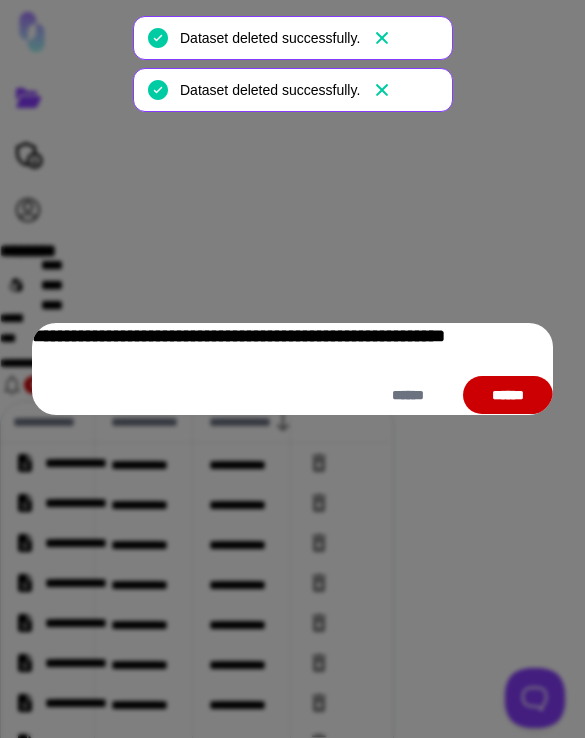 click on "******" at bounding box center (508, 395) 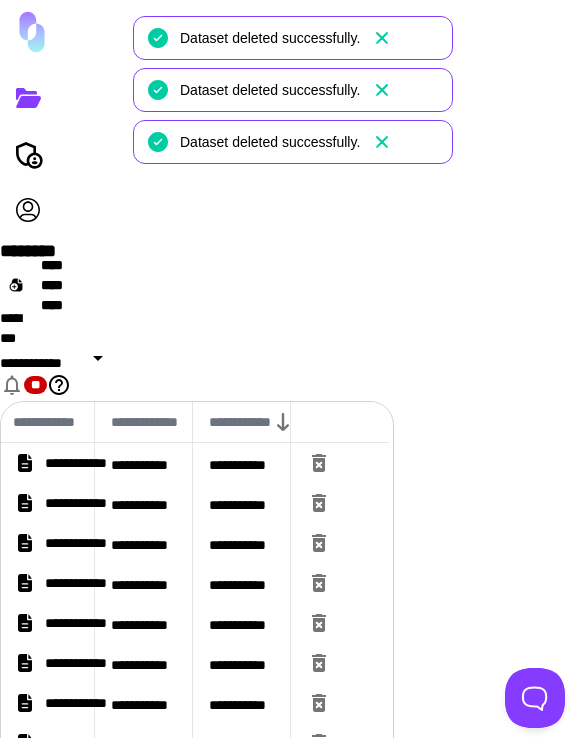 click 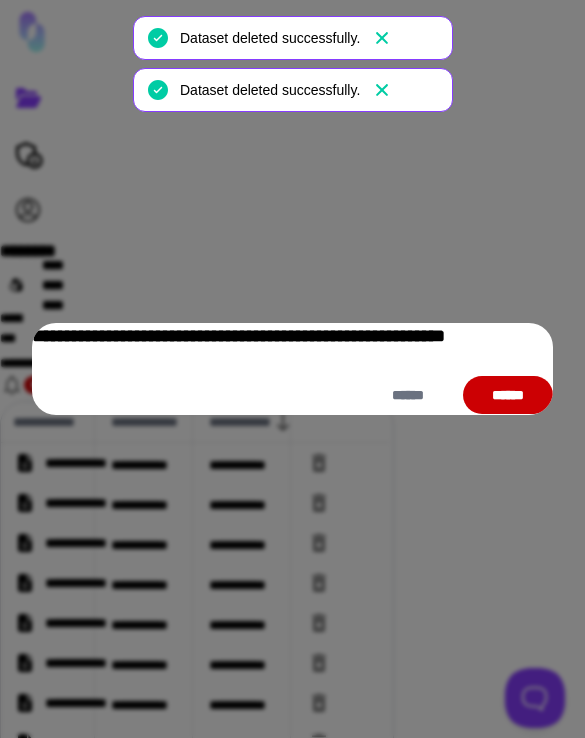 click on "******" at bounding box center (508, 395) 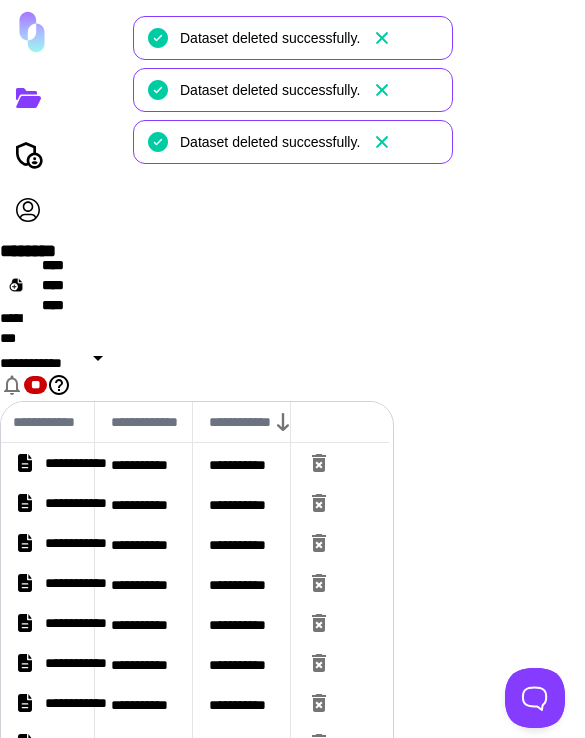 click 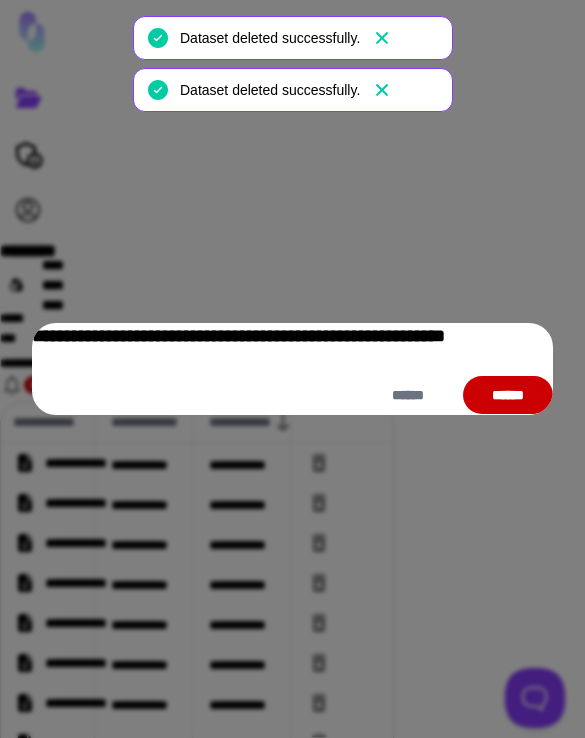 click on "******" at bounding box center [508, 395] 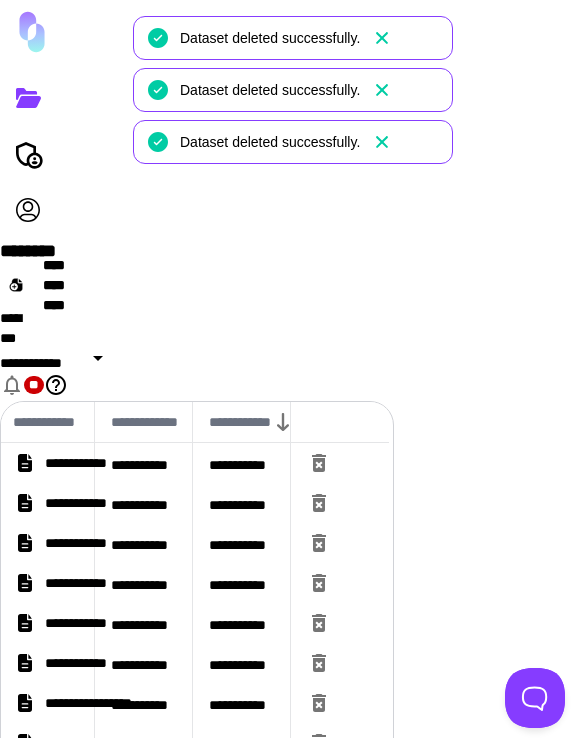 click 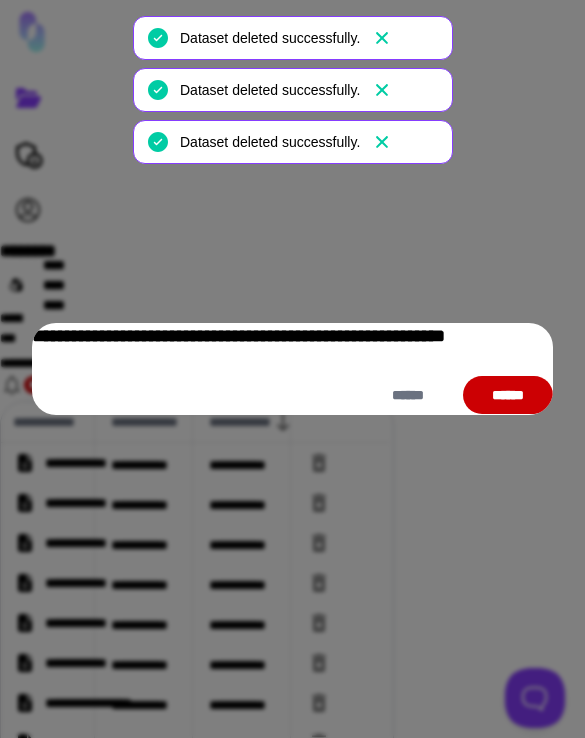 click on "******" at bounding box center (508, 395) 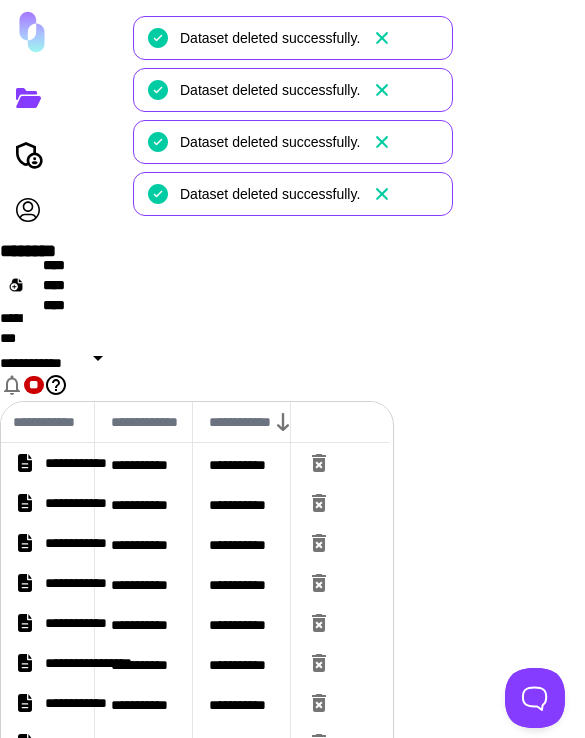 click 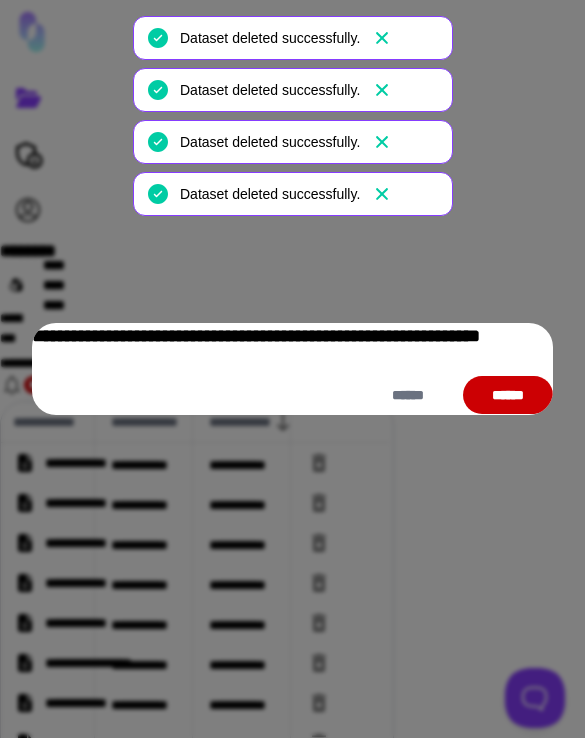 click on "******" at bounding box center [508, 395] 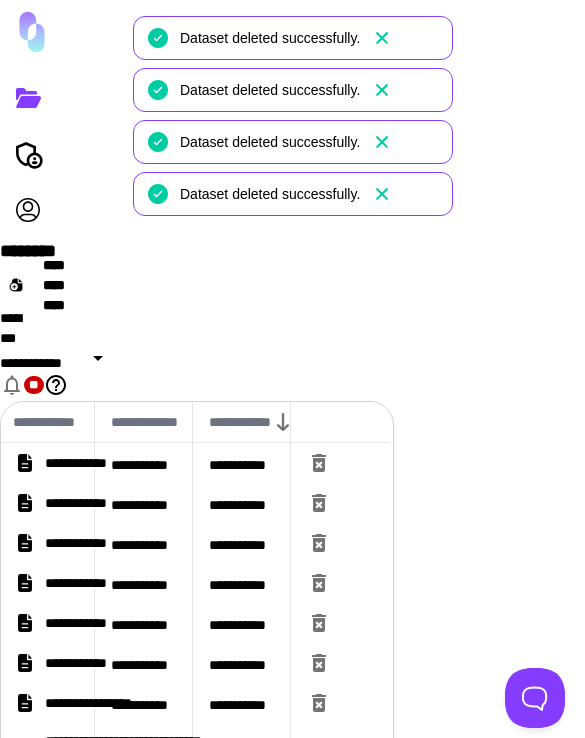 click 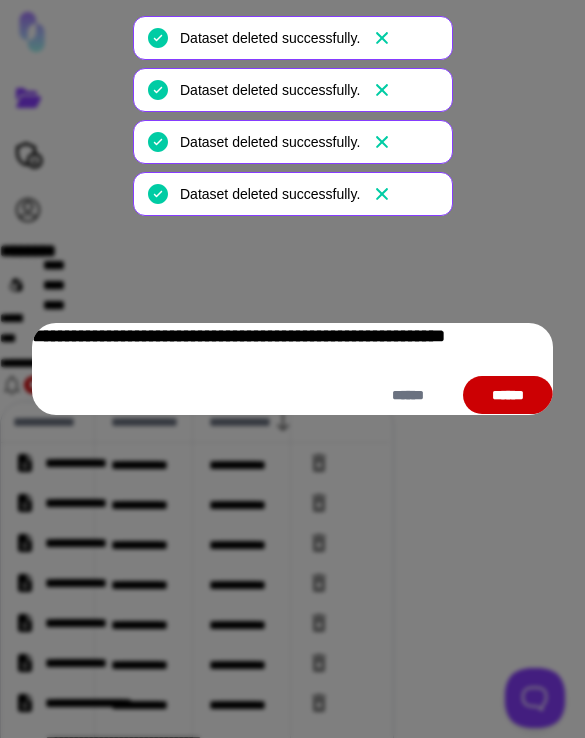 click on "******" at bounding box center [508, 395] 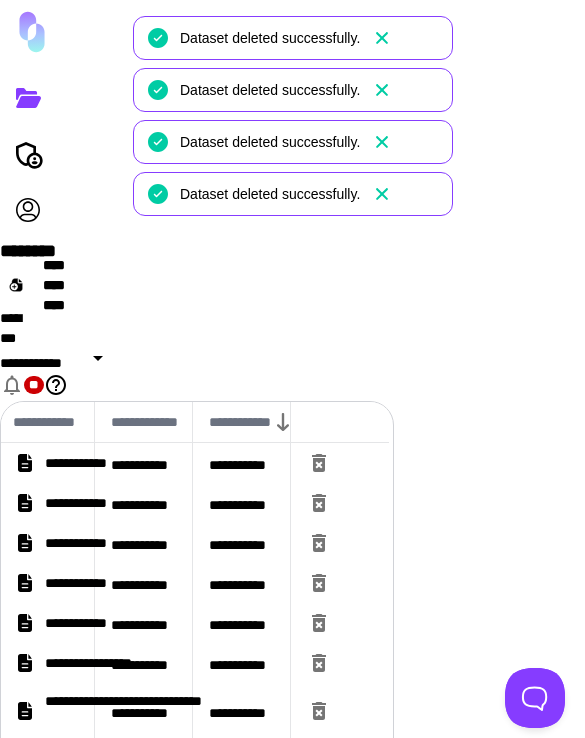 click 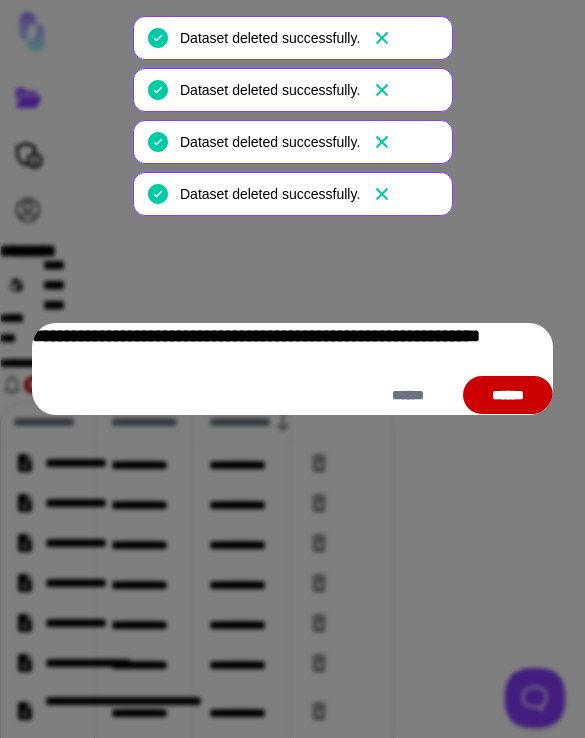 click on "******" at bounding box center [508, 395] 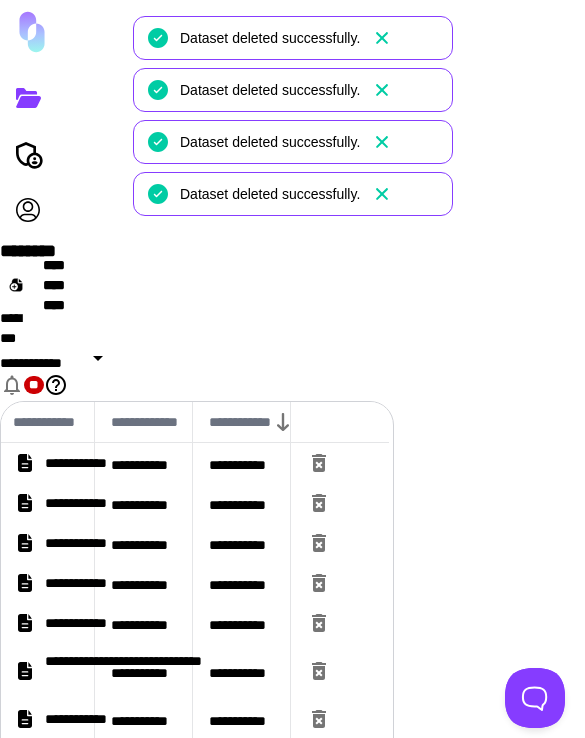 click at bounding box center [340, 671] 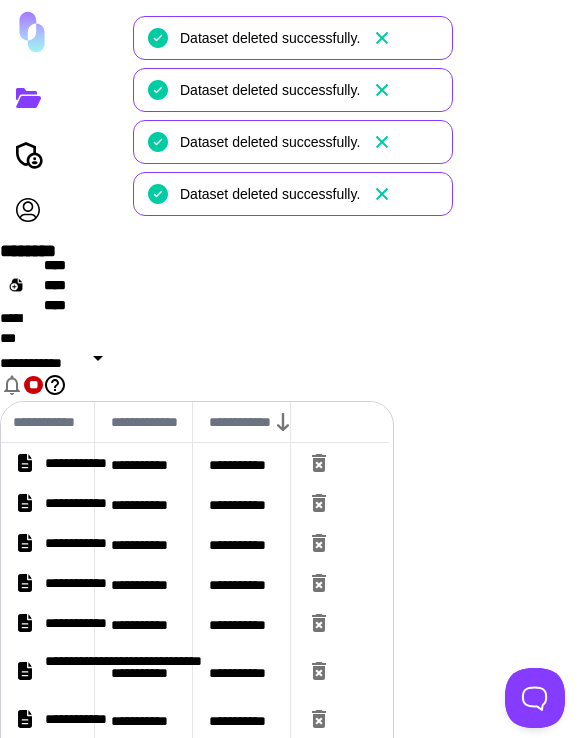 click 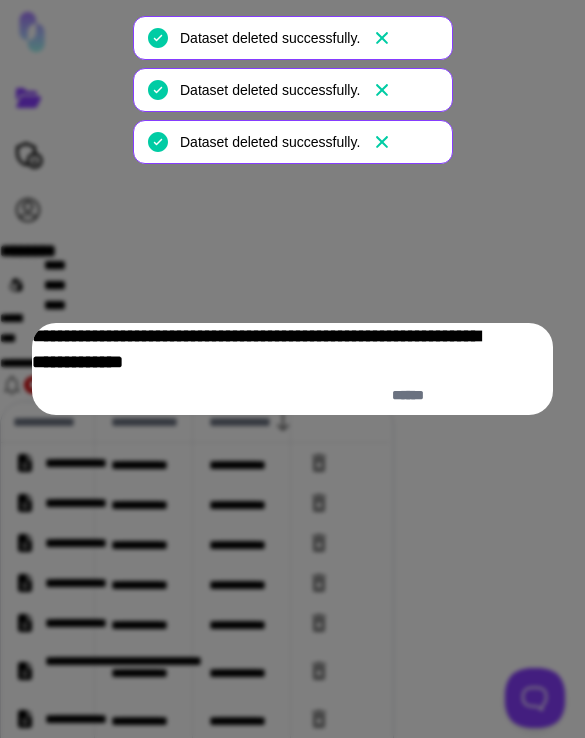 click on "******" at bounding box center [508, 395] 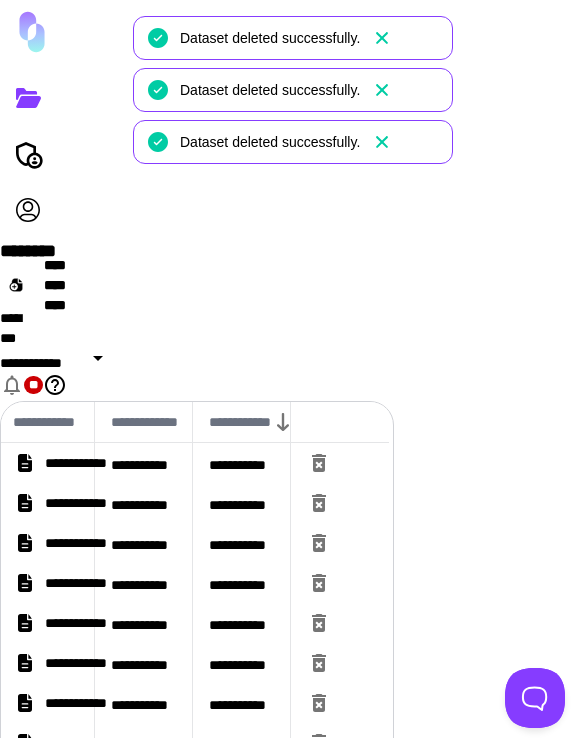 click at bounding box center [340, 623] 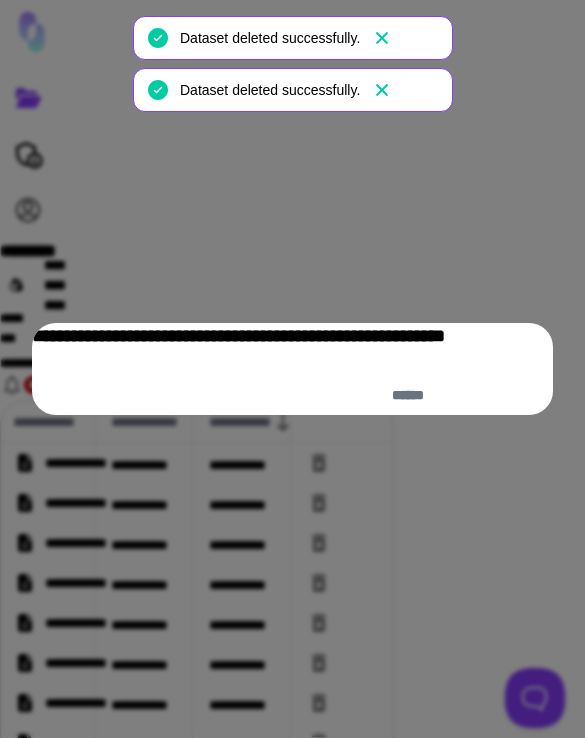 click on "******" at bounding box center [508, 395] 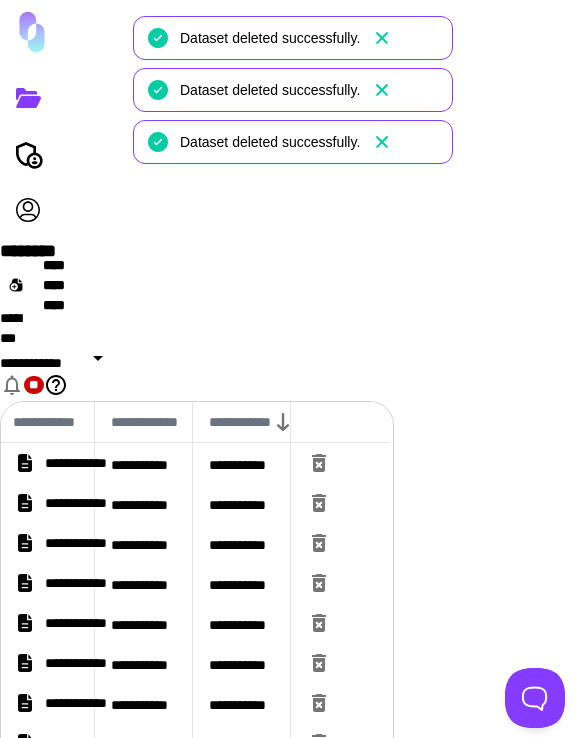 click 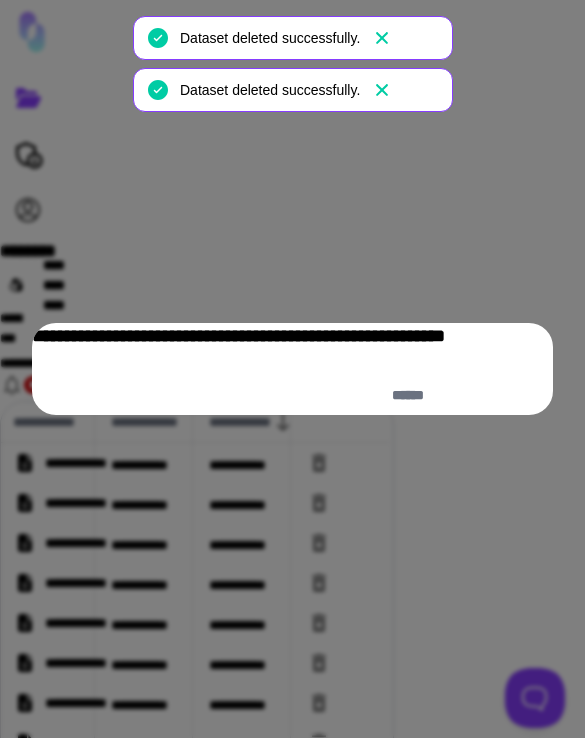 click on "******" at bounding box center [508, 395] 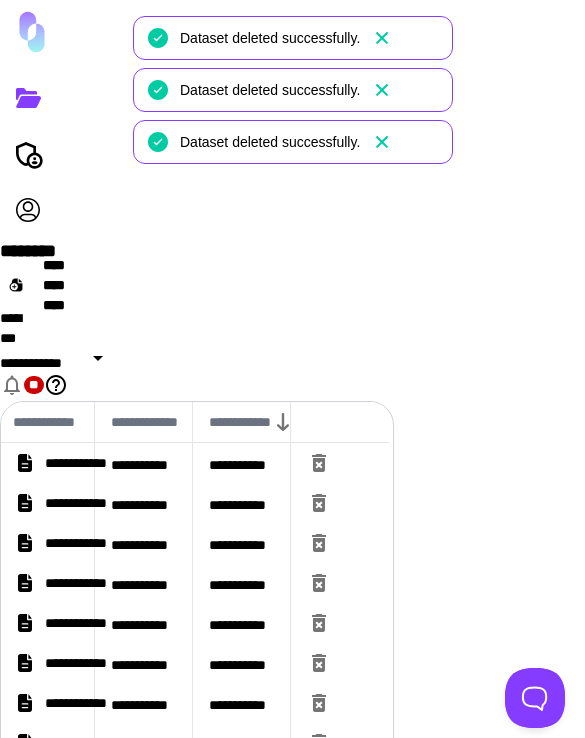 click 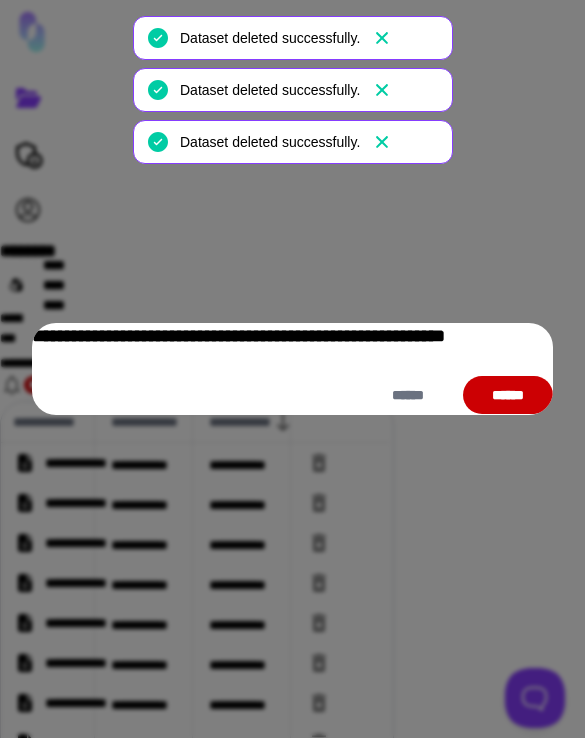 click on "******" at bounding box center [508, 395] 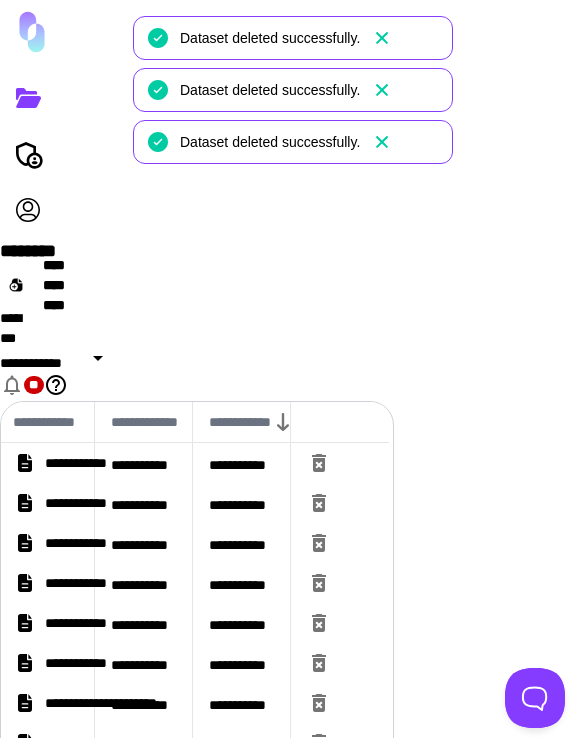 click 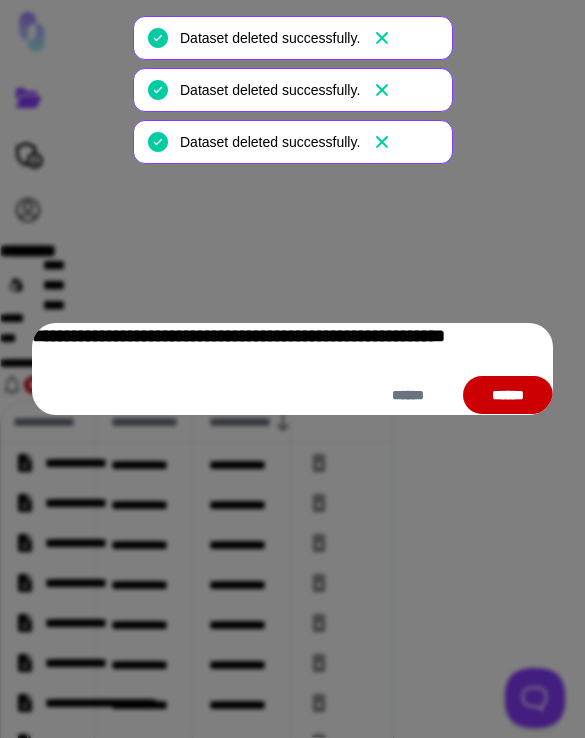 click on "******" at bounding box center (508, 395) 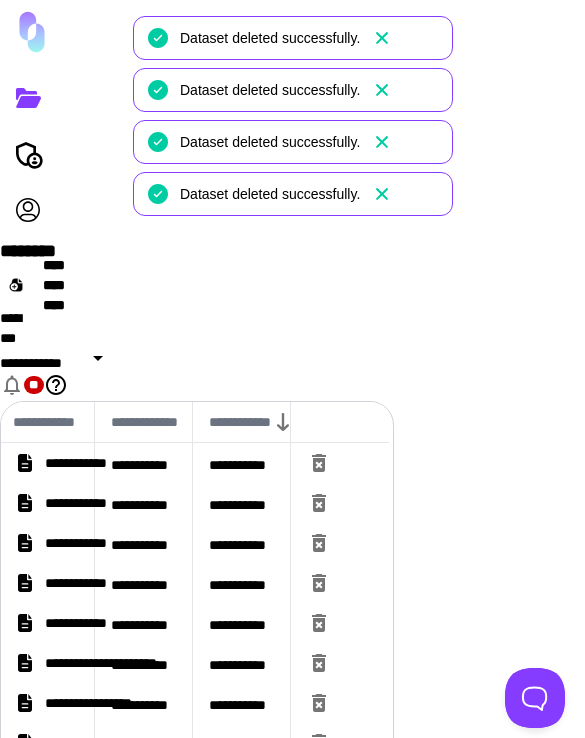 click 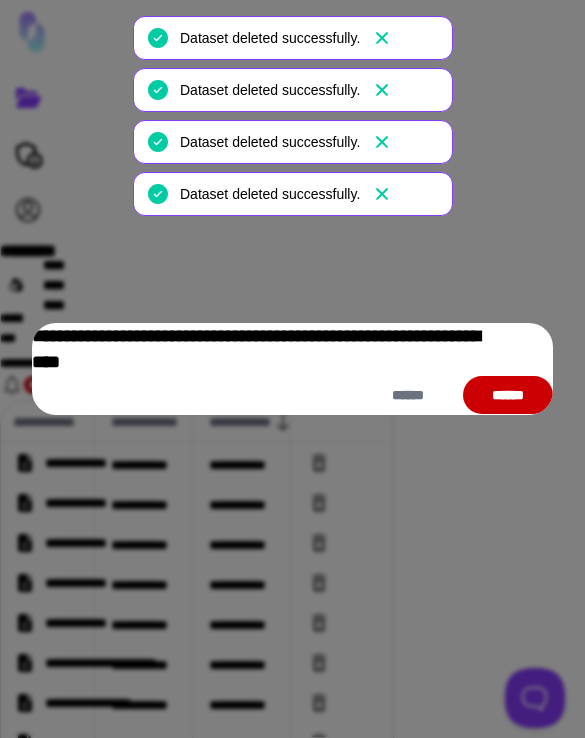 click on "******" at bounding box center [508, 395] 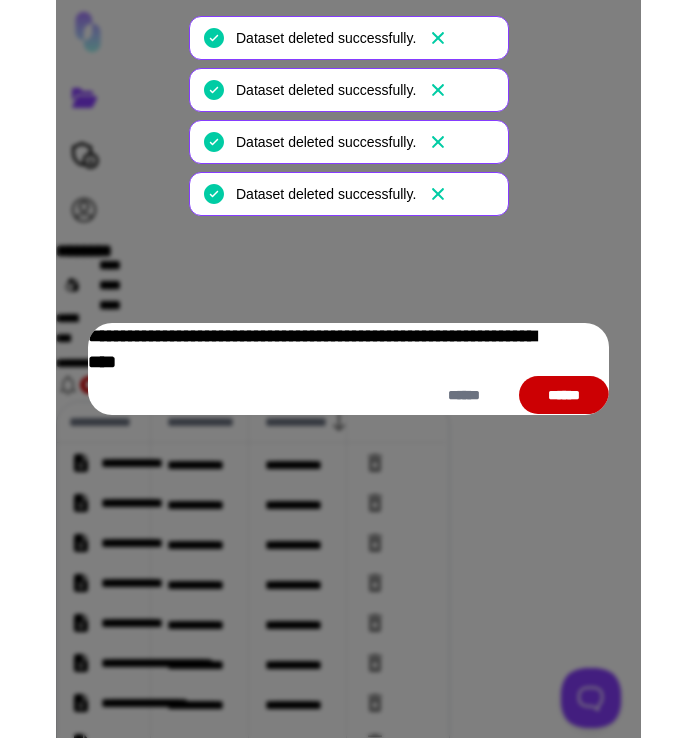 scroll, scrollTop: 0, scrollLeft: 256, axis: horizontal 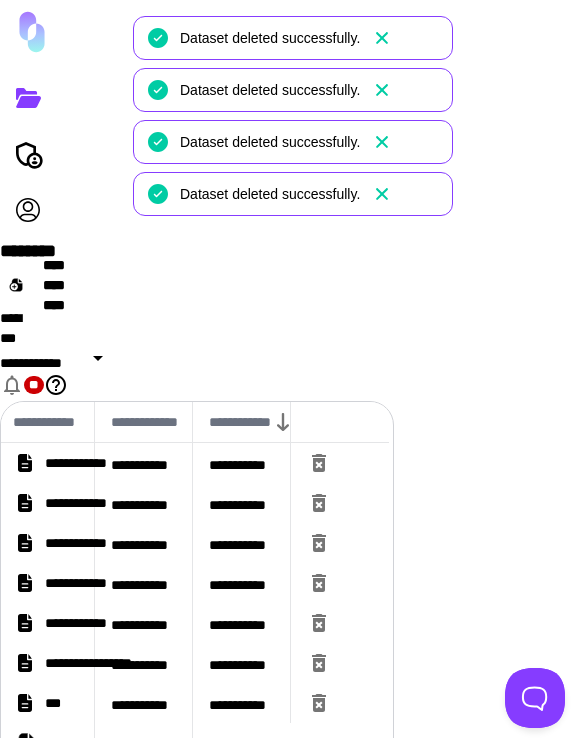 click 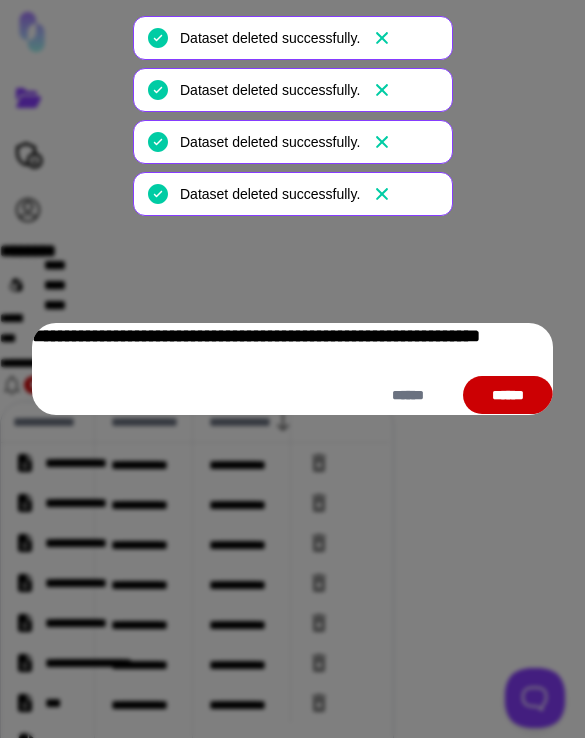 click on "******" at bounding box center [508, 395] 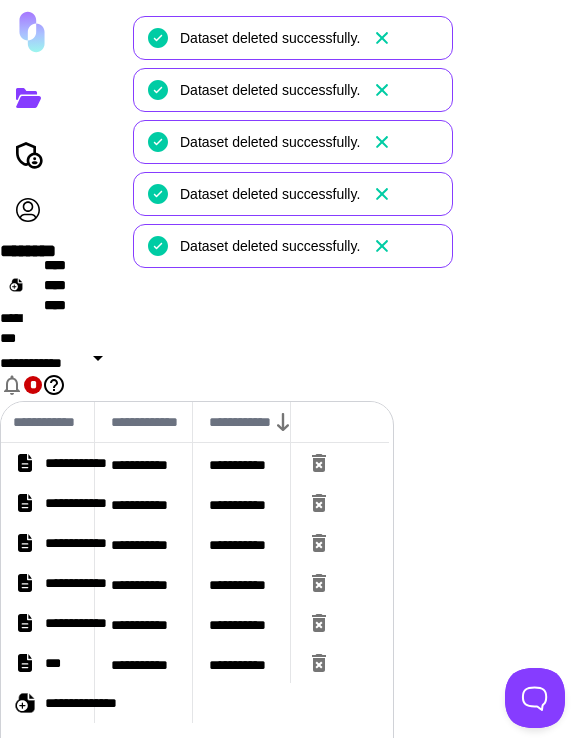 click 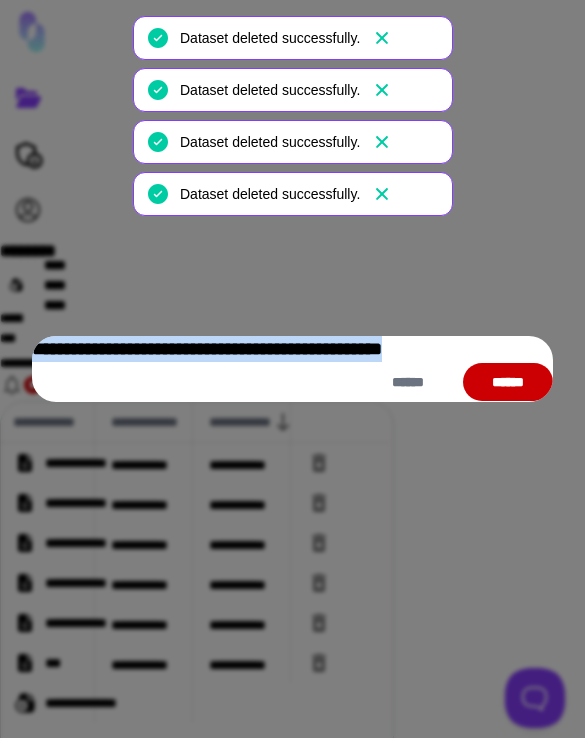 click on "**********" at bounding box center [292, 369] 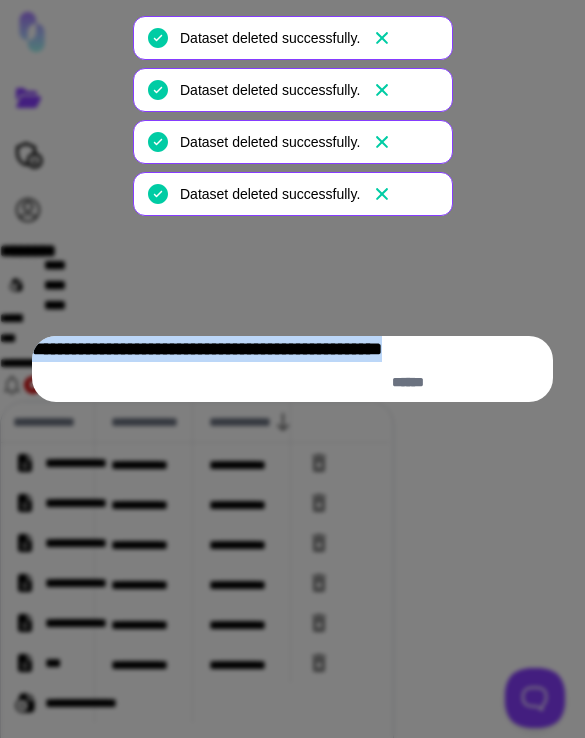 click on "******" at bounding box center (508, 382) 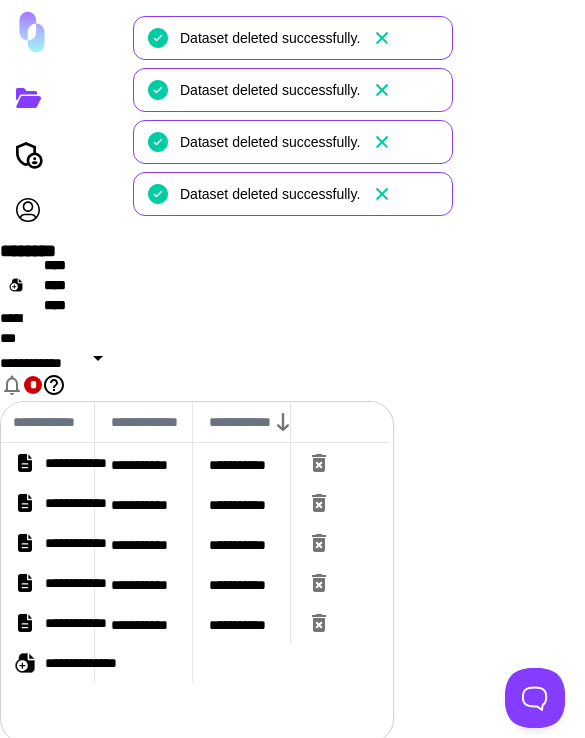 click 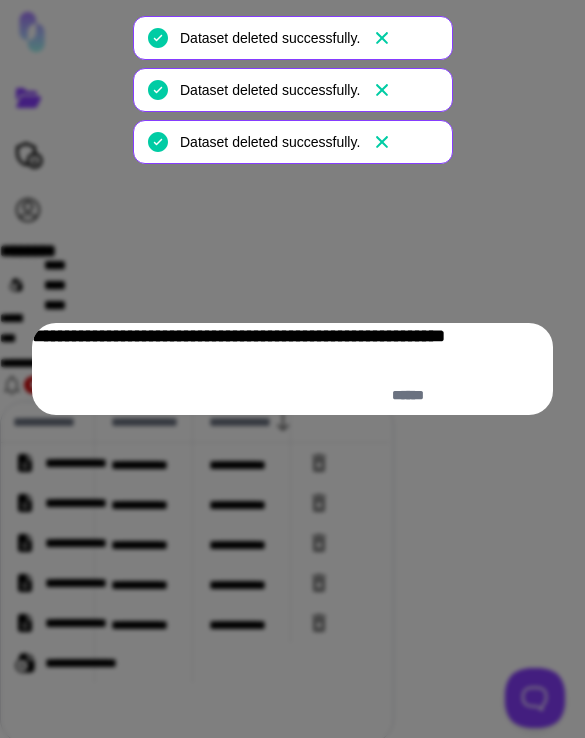 click on "******" at bounding box center (508, 395) 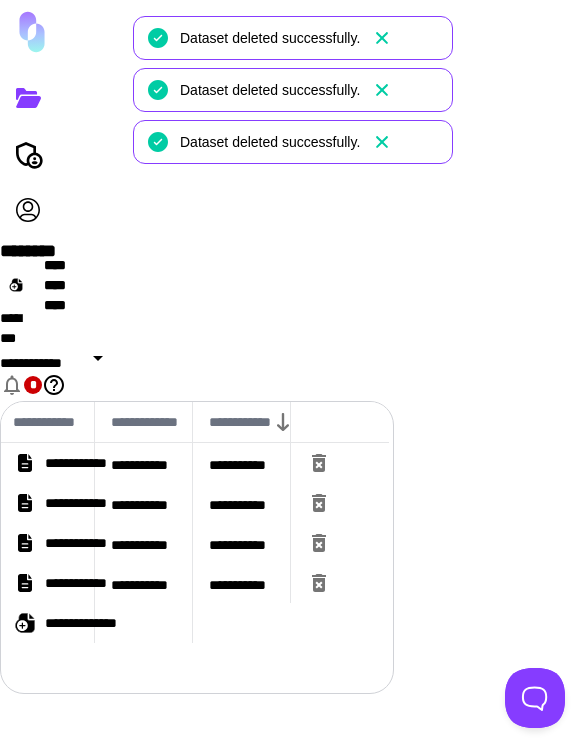 click 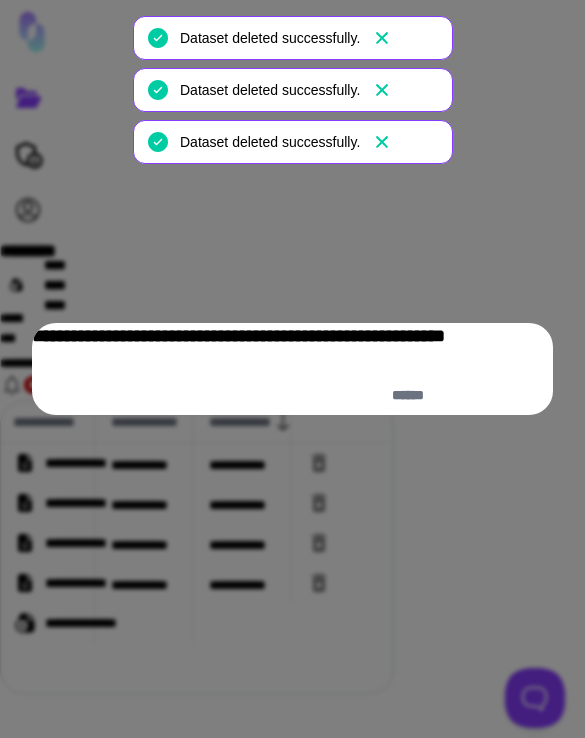 click on "******" at bounding box center (508, 395) 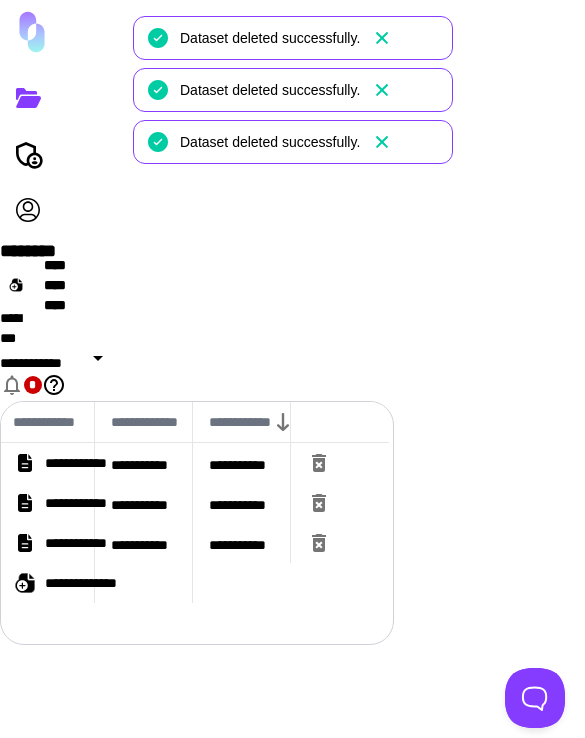 click 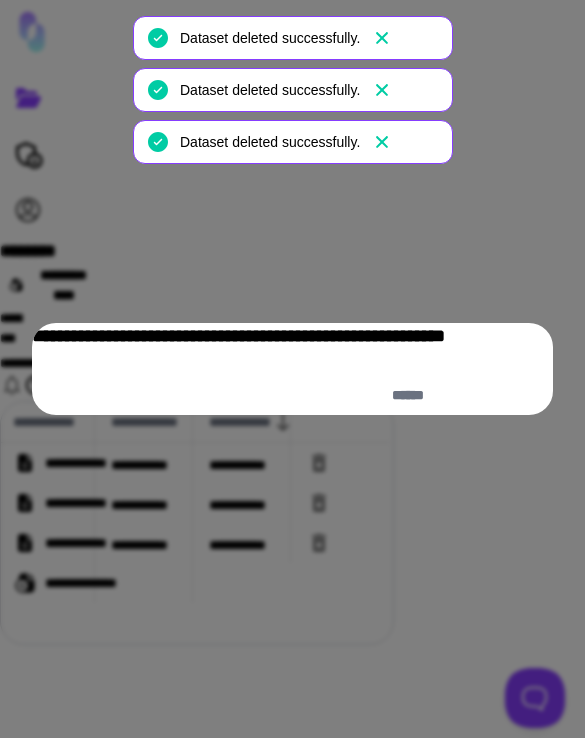 click on "******" at bounding box center [508, 395] 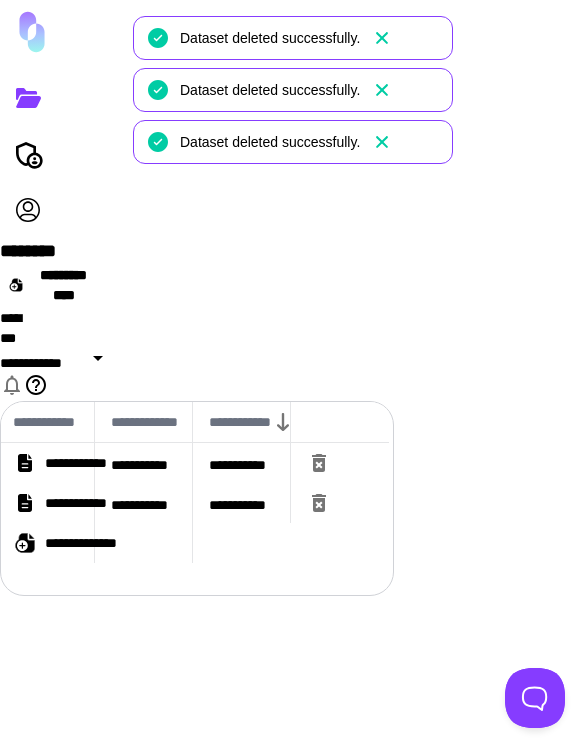 click 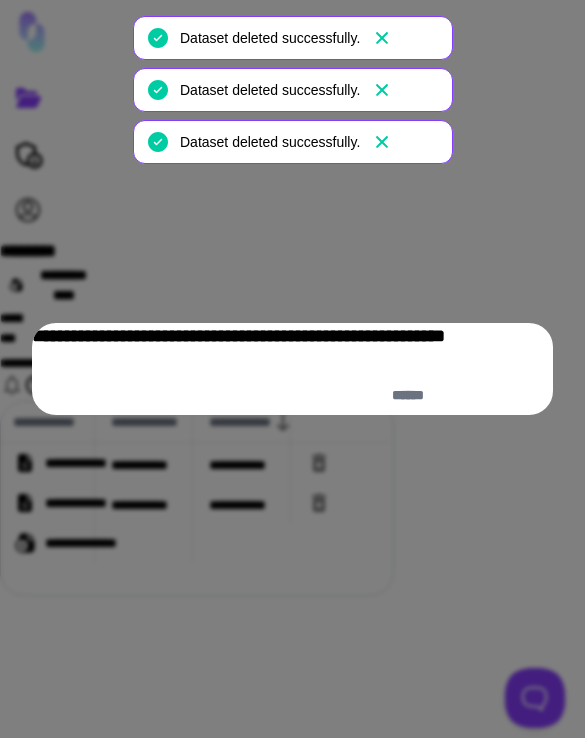 click on "******" at bounding box center [508, 395] 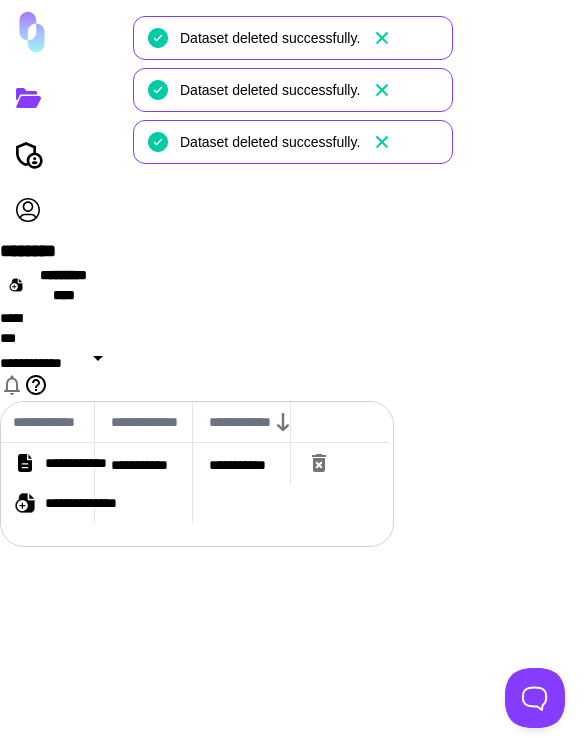 click 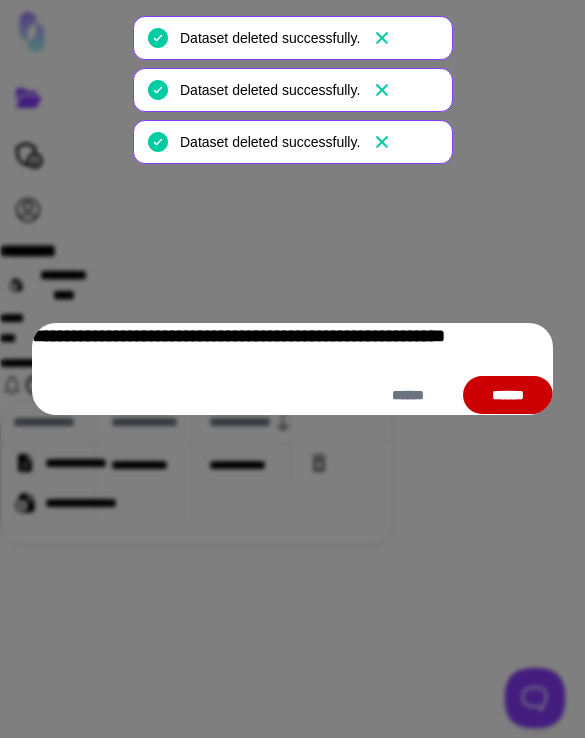 click on "**********" at bounding box center (292, 369) 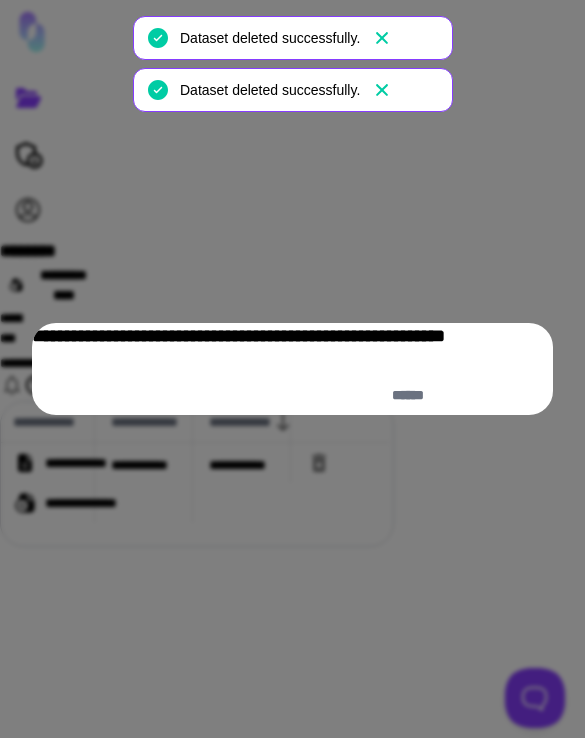 click on "******" at bounding box center (508, 395) 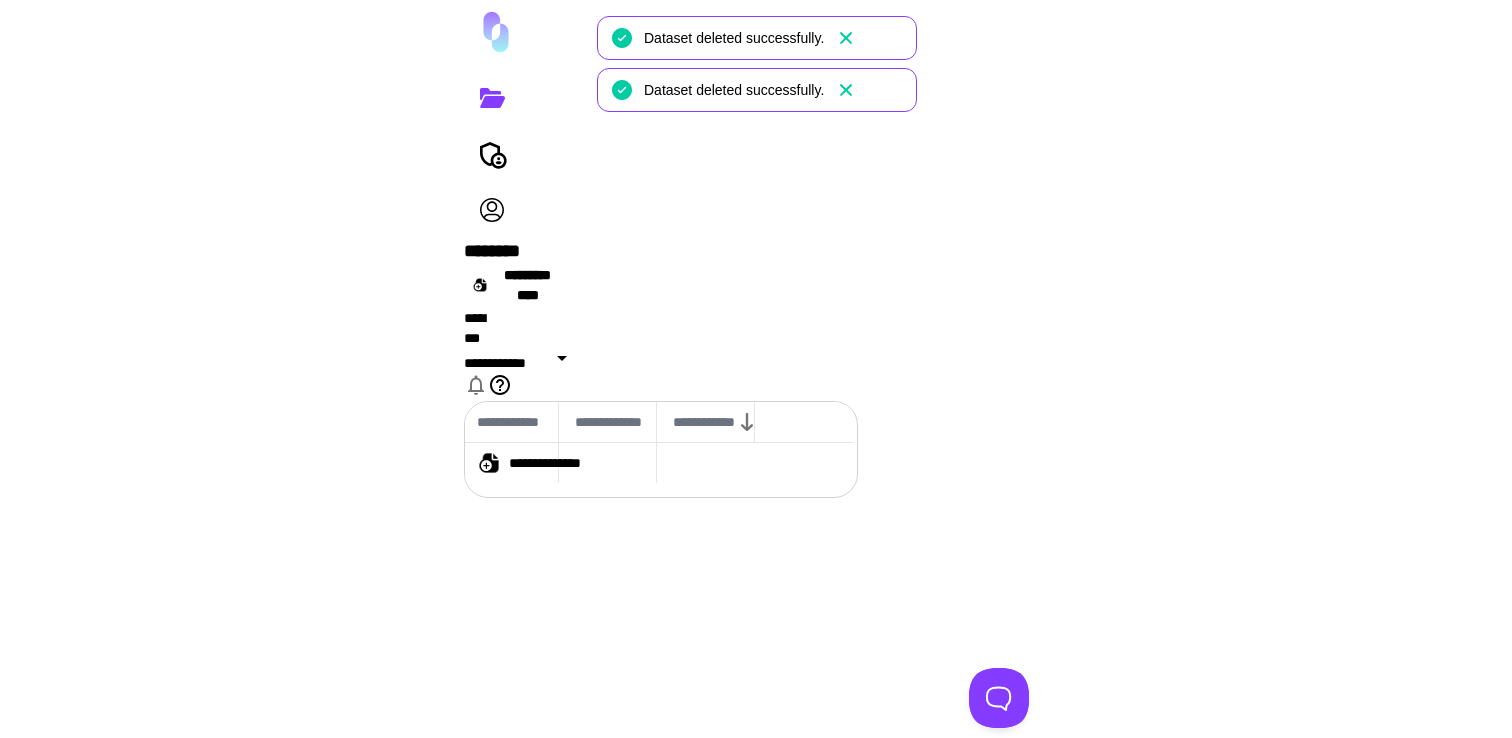 scroll, scrollTop: 0, scrollLeft: 0, axis: both 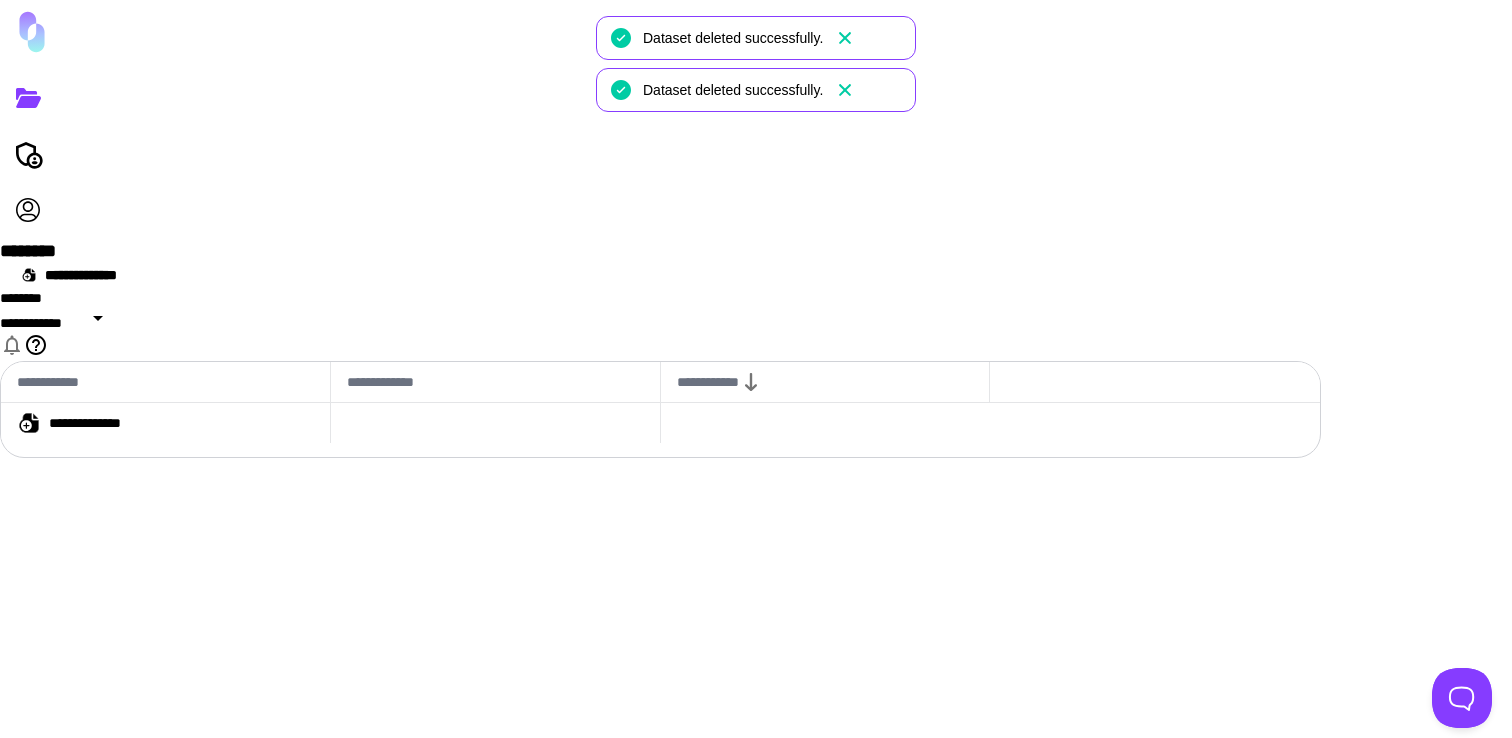 click on "**********" at bounding box center (104, 423) 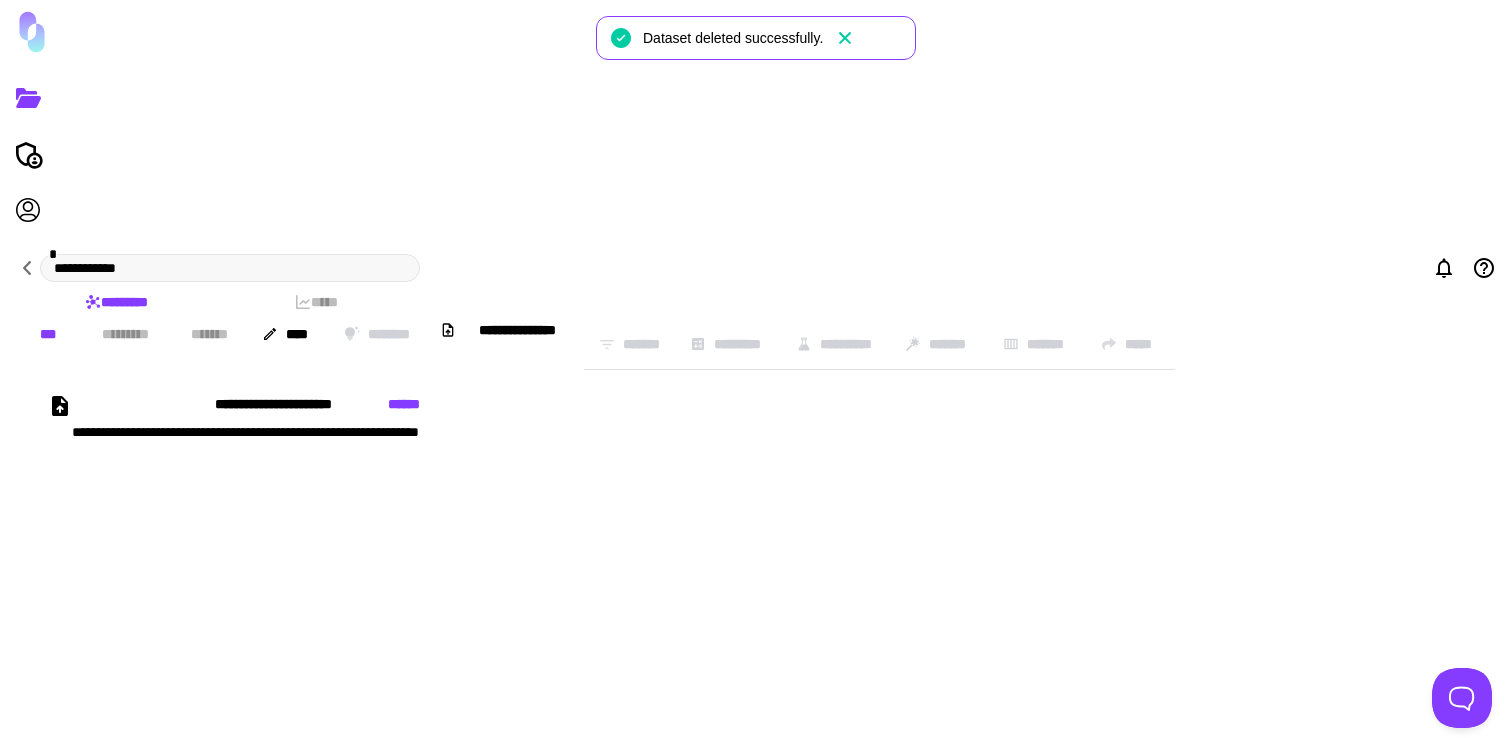 click on "**********" at bounding box center (410, 484) 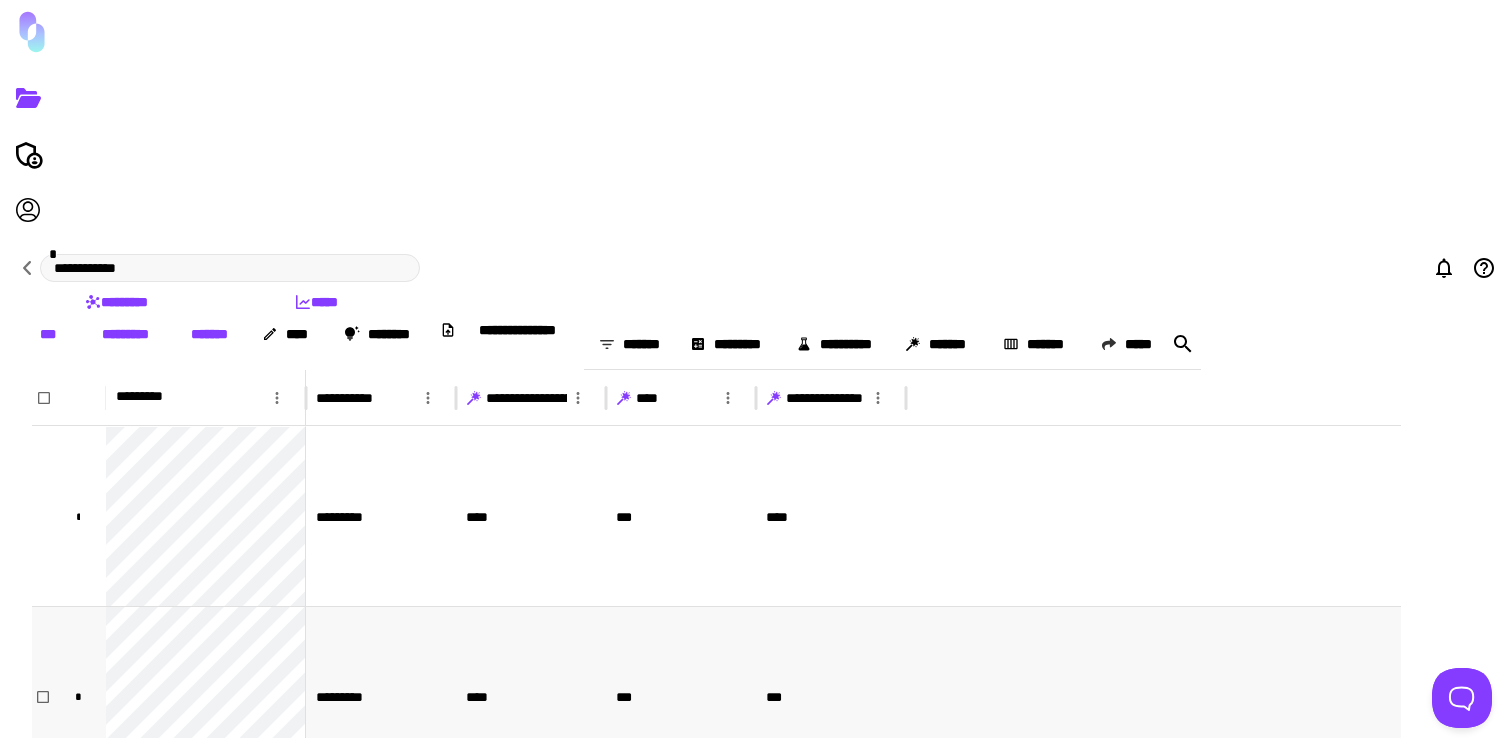 scroll, scrollTop: 589, scrollLeft: 0, axis: vertical 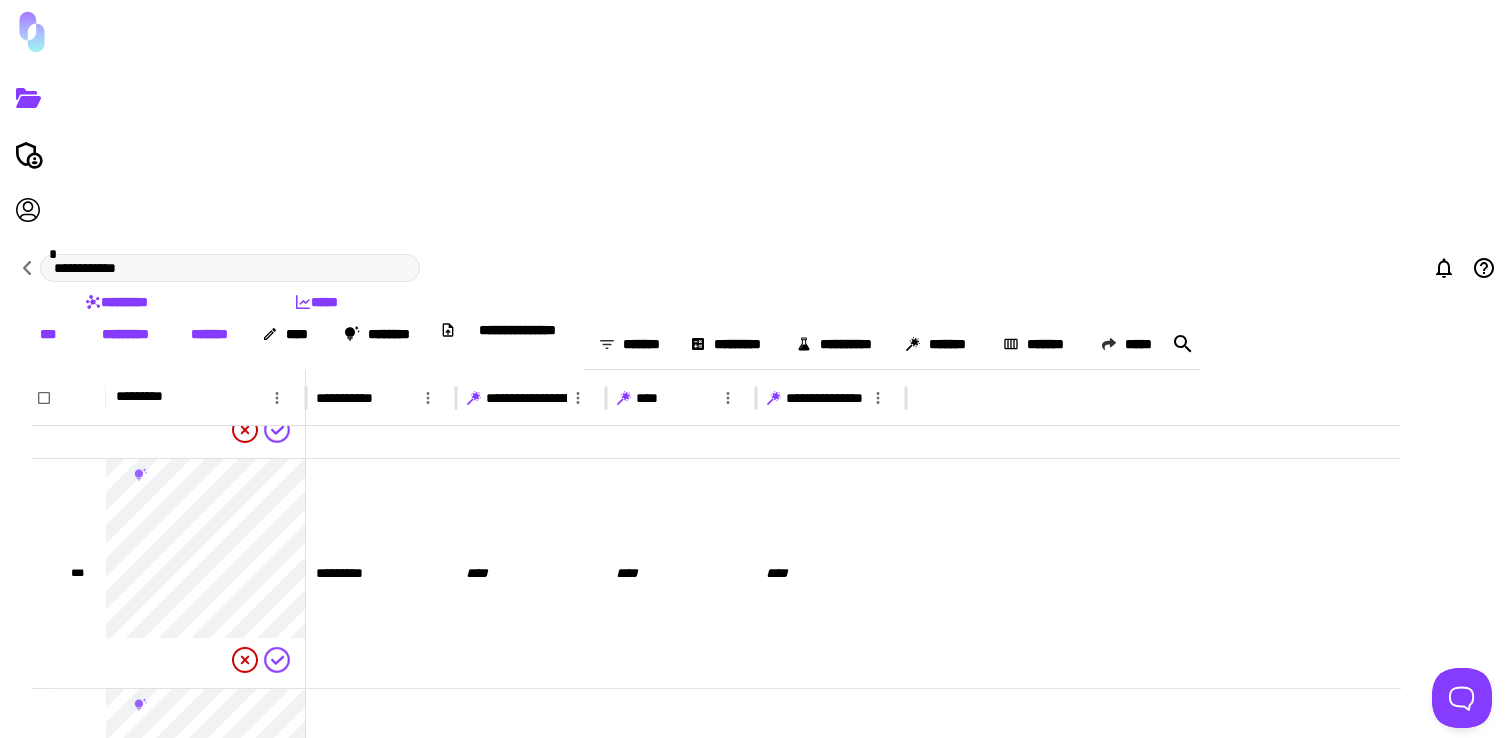 click on "*******" at bounding box center [209, 334] 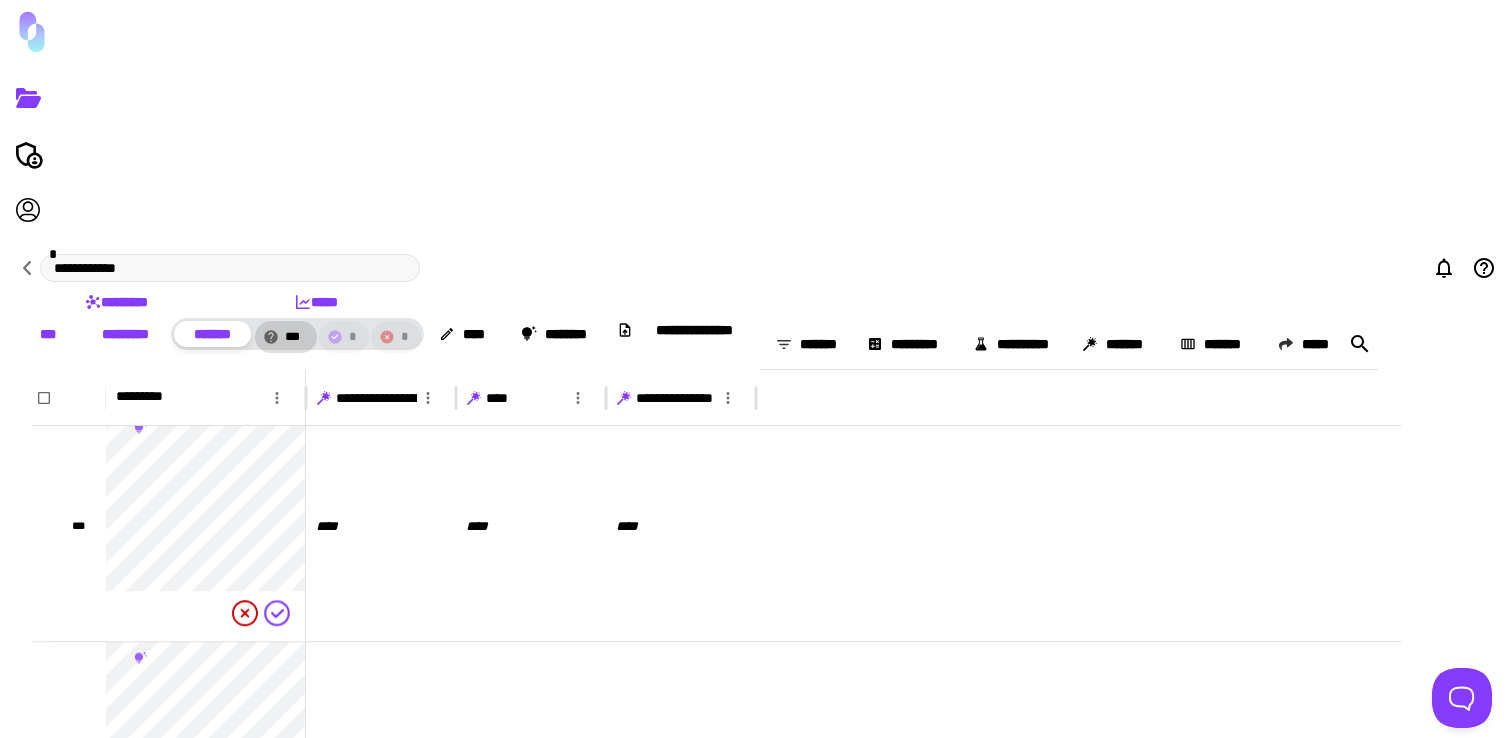 click on "***" at bounding box center [295, 337] 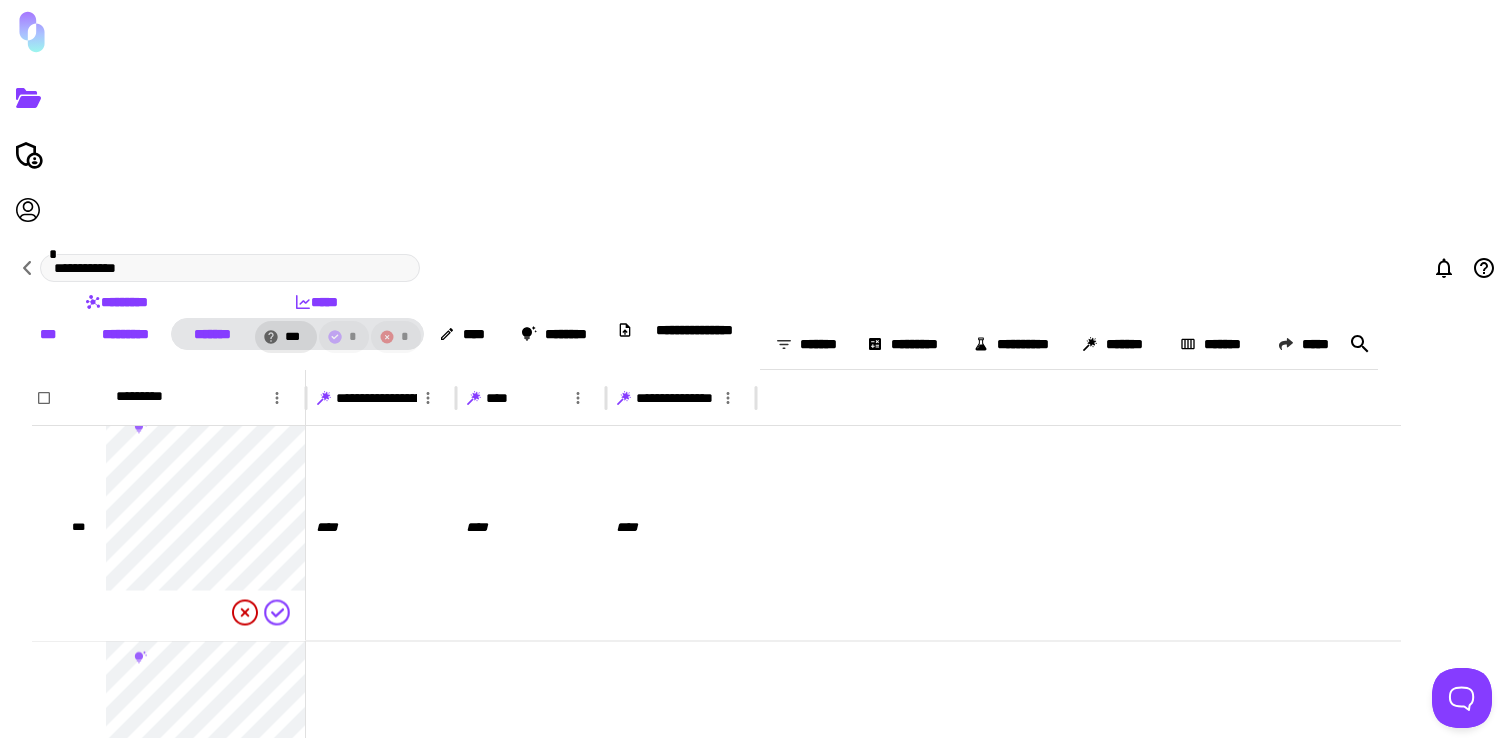 click at bounding box center [78, 398] 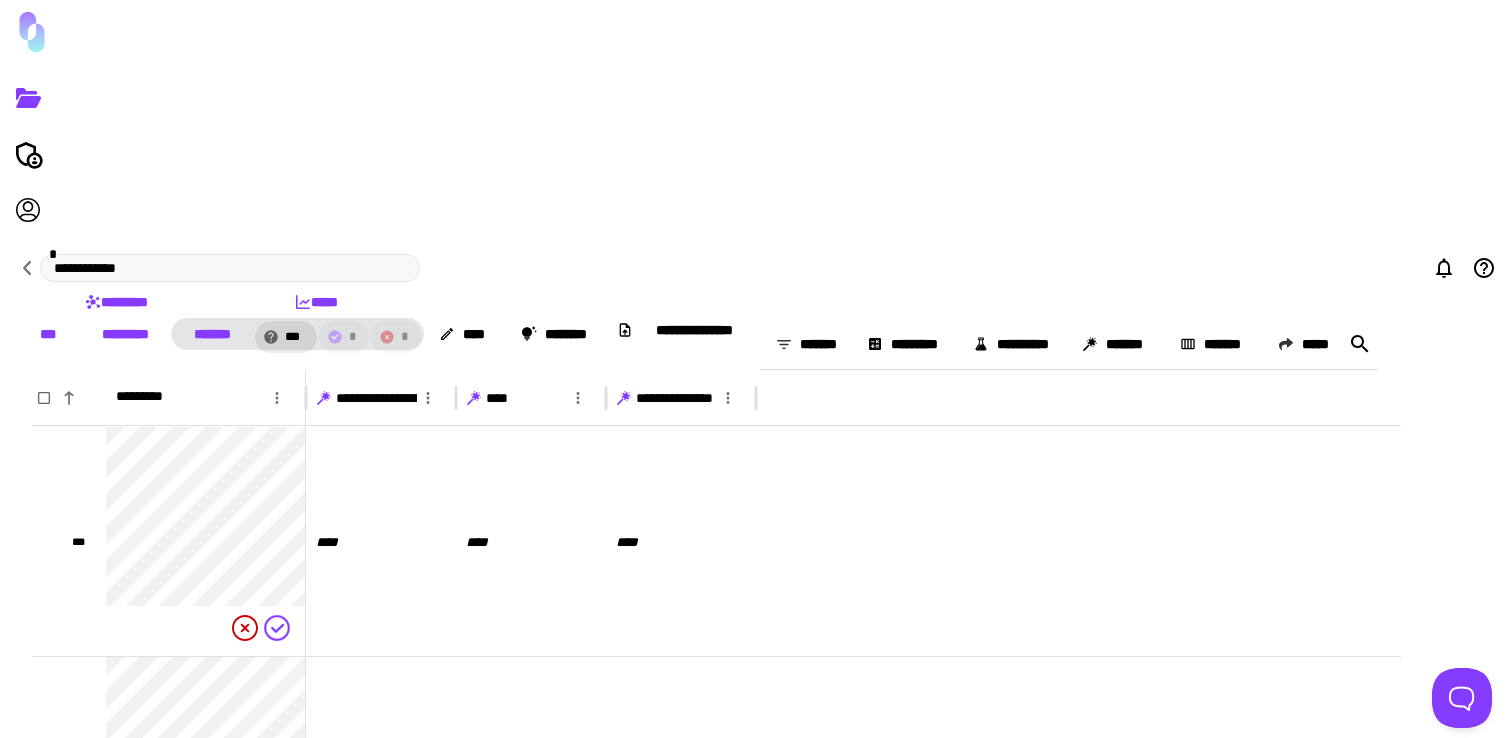 click at bounding box center (78, 398) 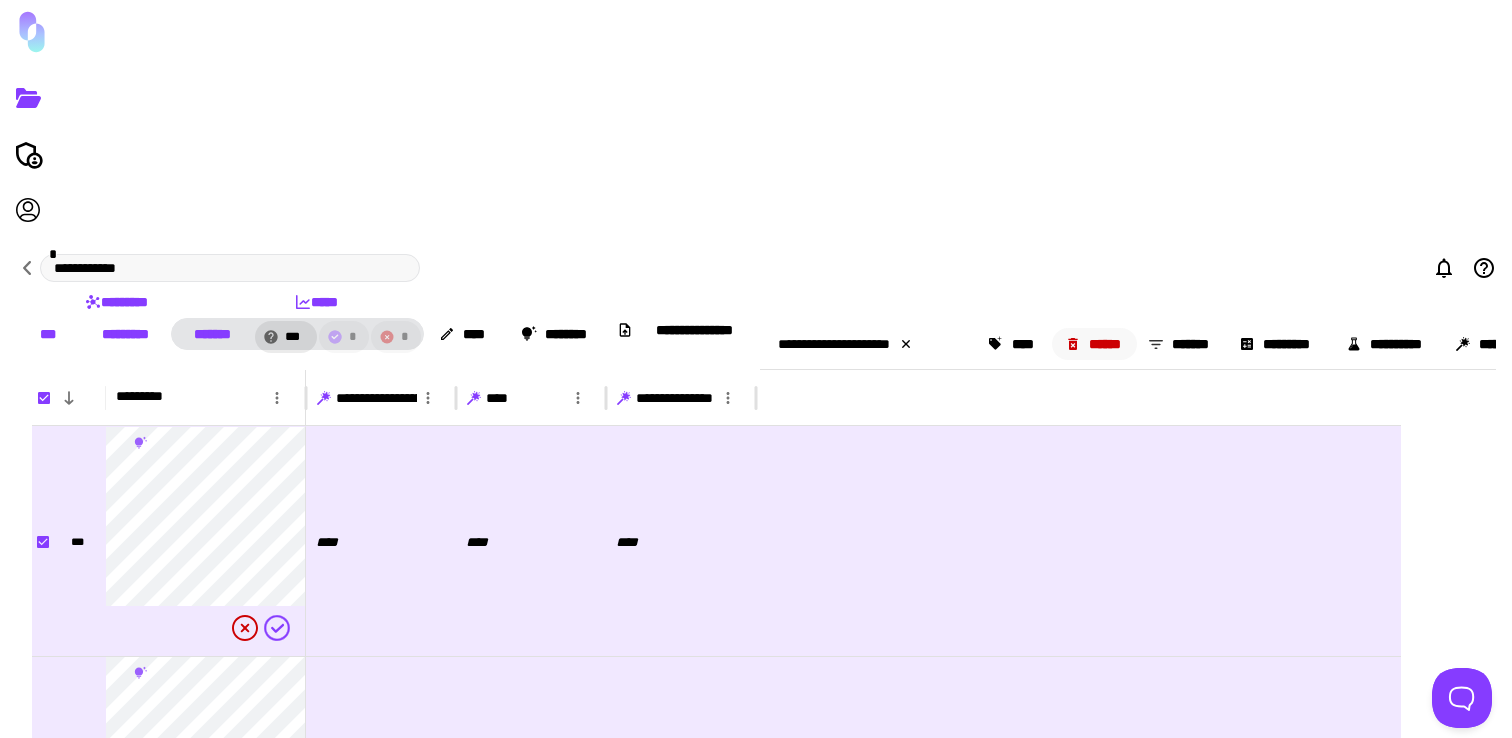 click on "******" at bounding box center (1095, 344) 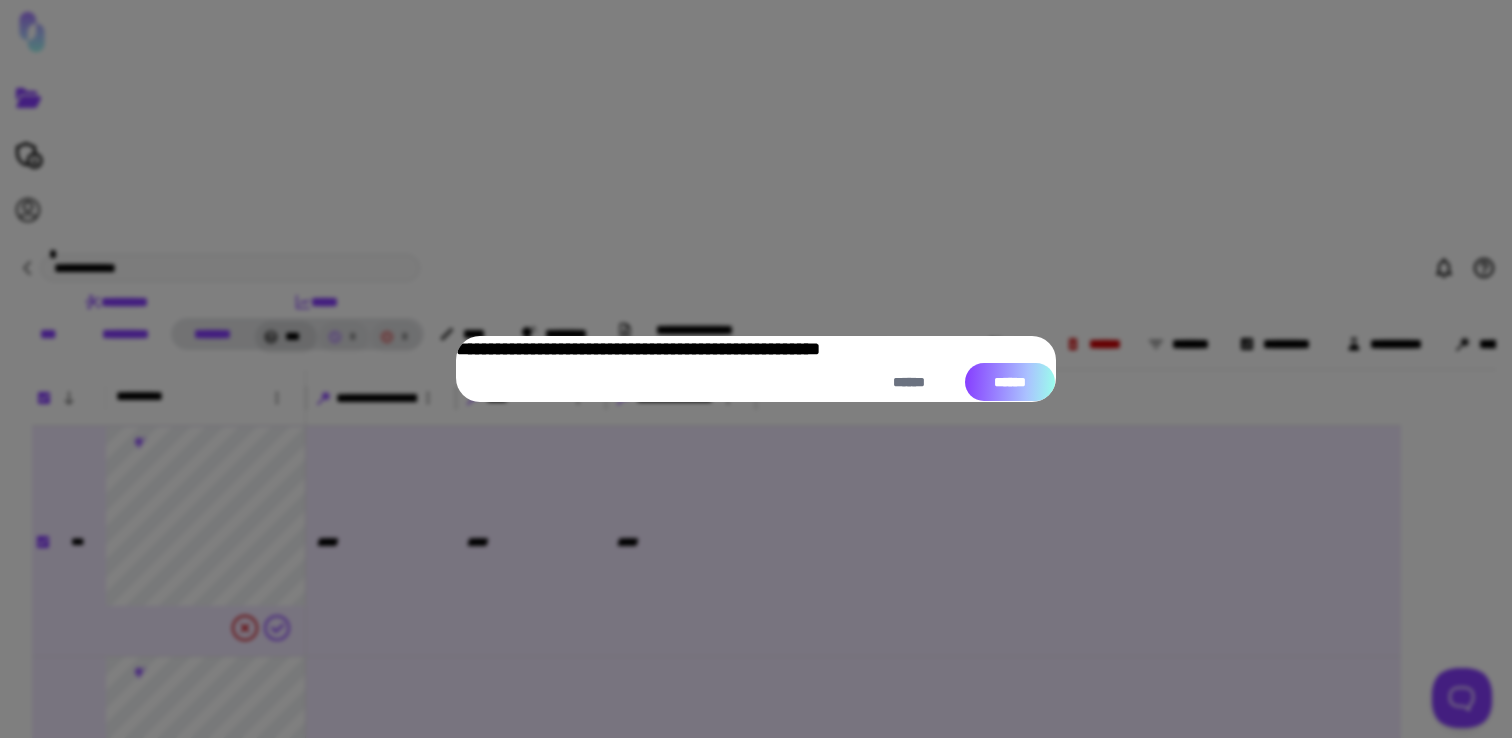 click on "******" at bounding box center [1010, 382] 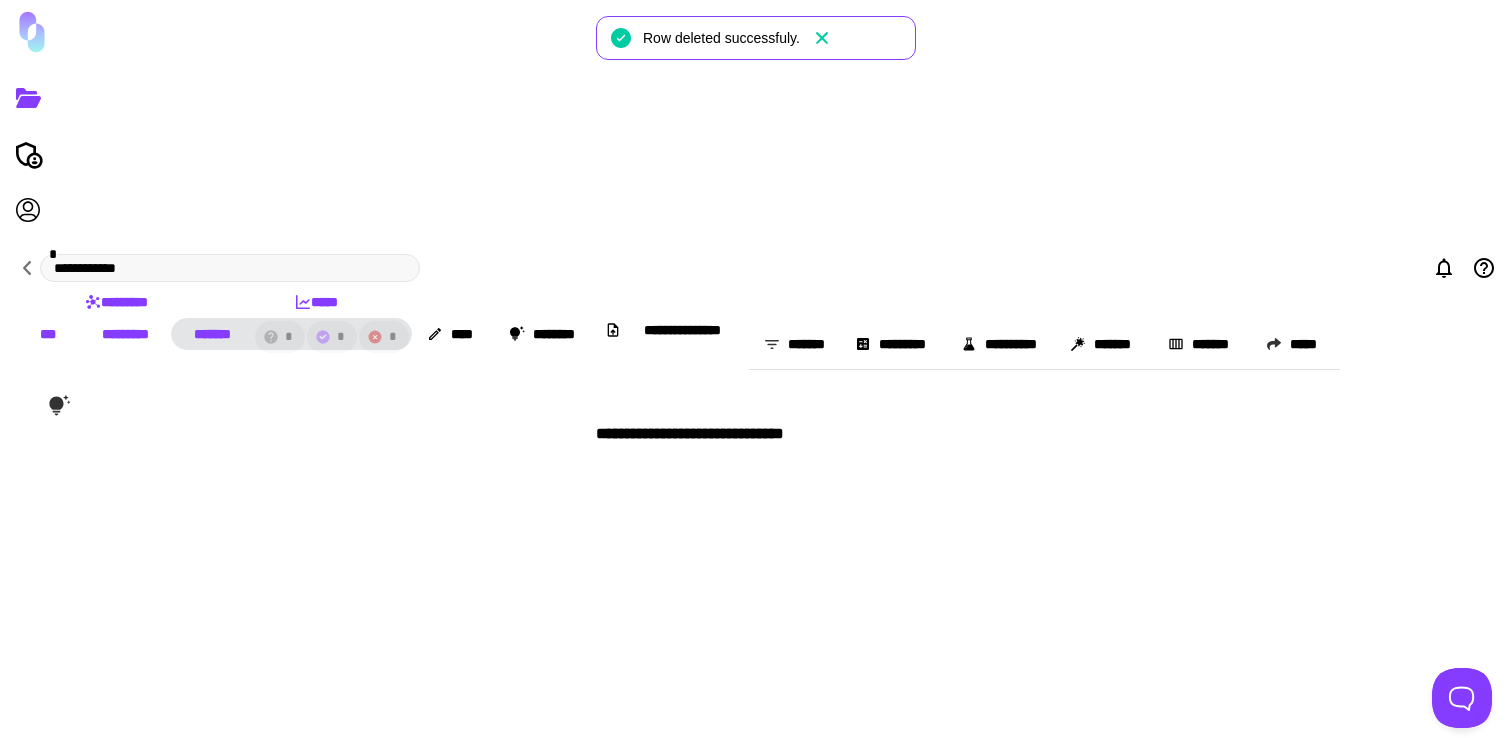 click on "*******" at bounding box center [212, 334] 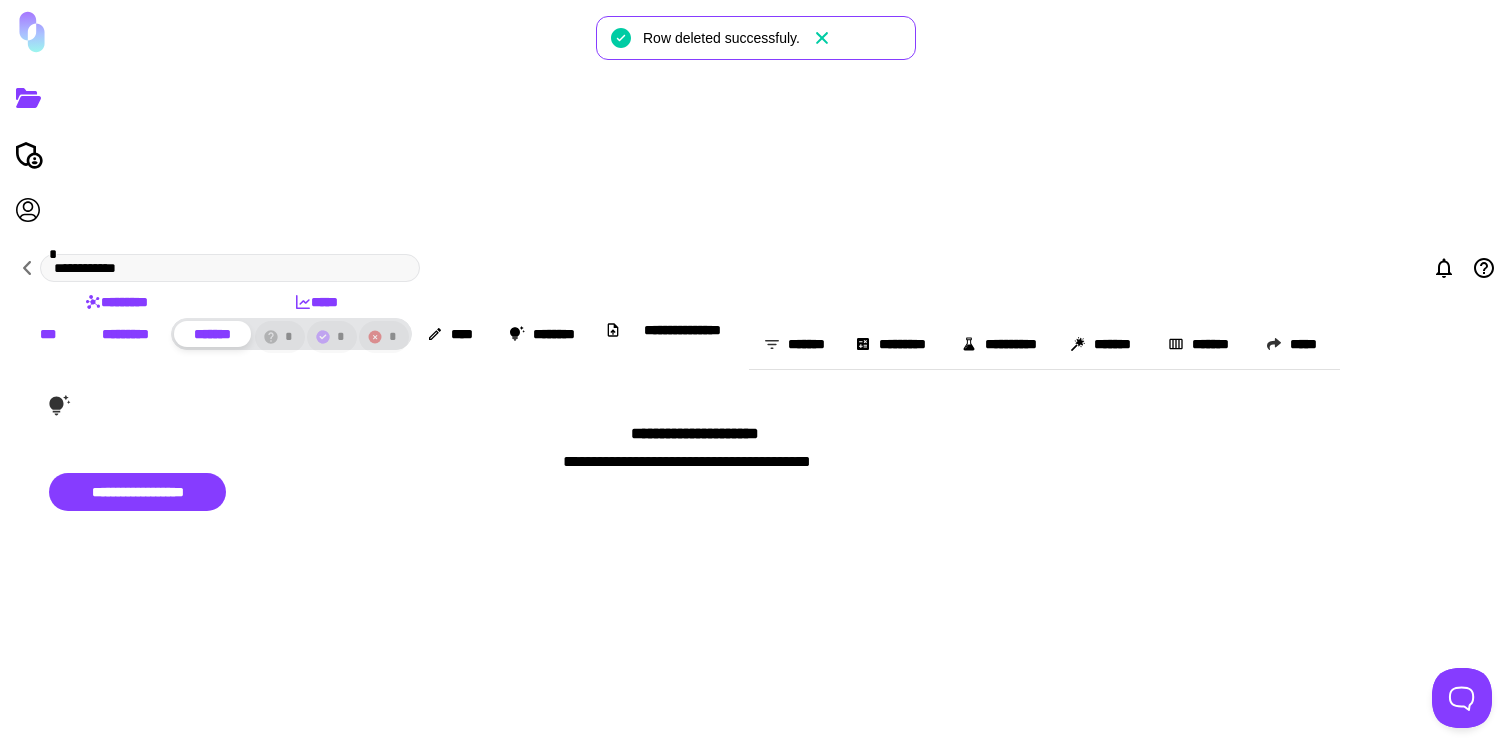 click on "***" at bounding box center (48, 334) 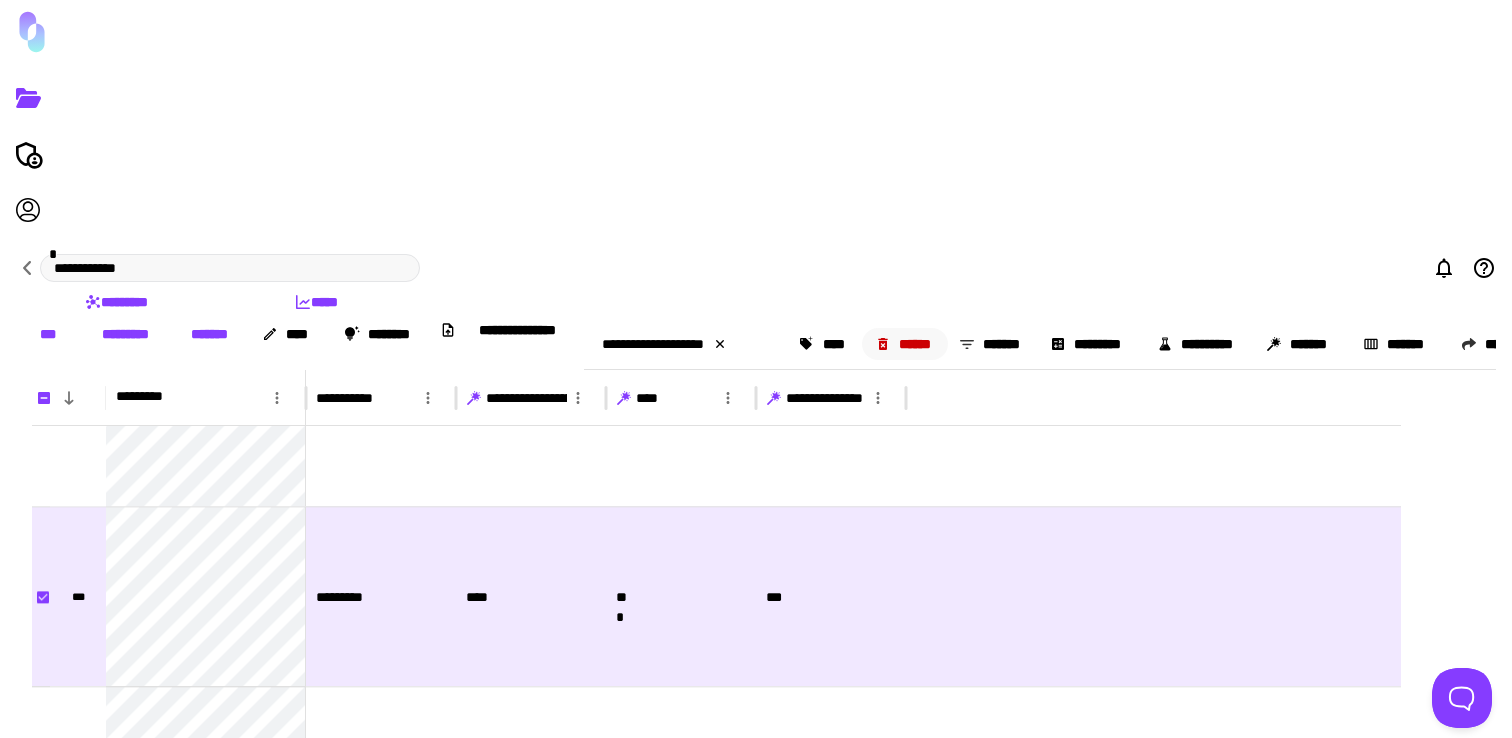 click on "******" at bounding box center (905, 344) 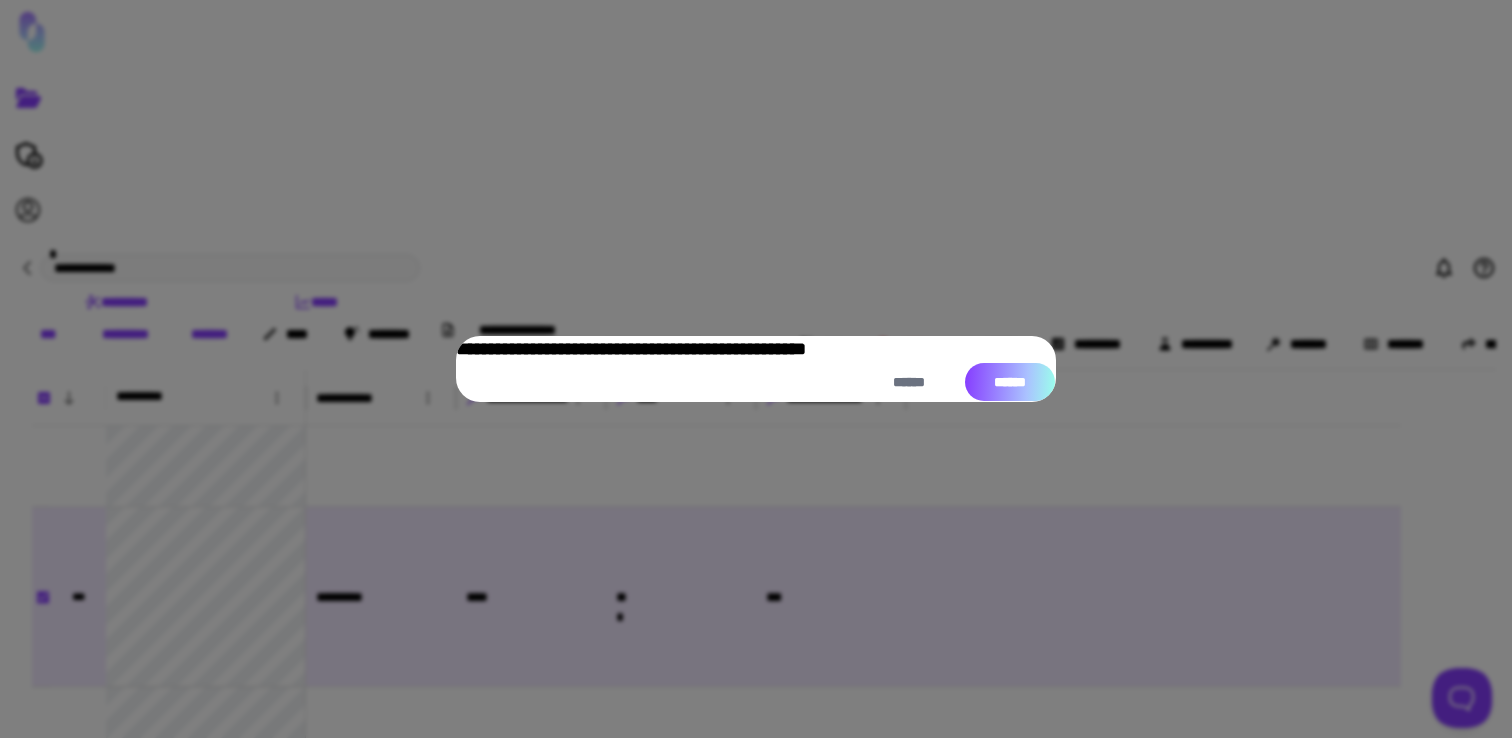 click on "******" at bounding box center (1010, 382) 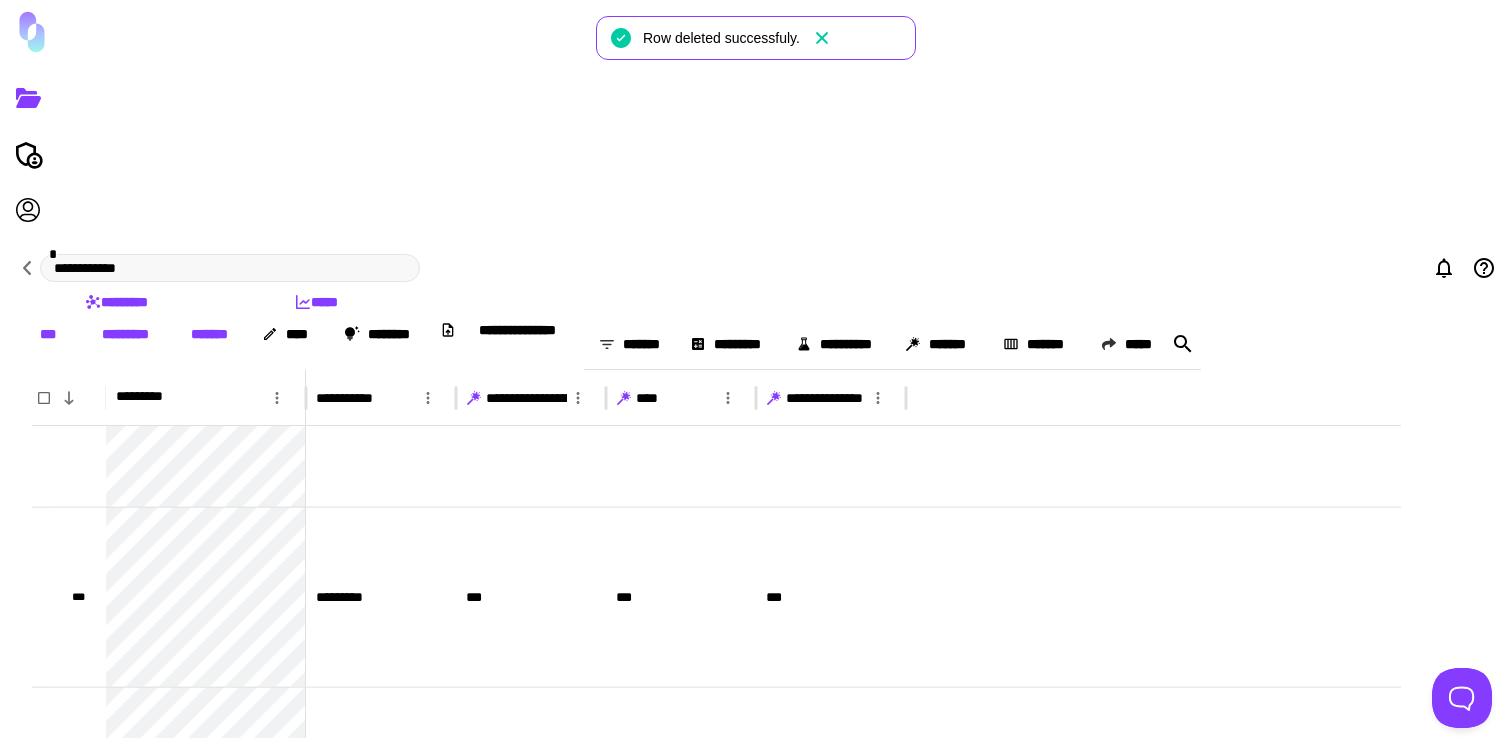click 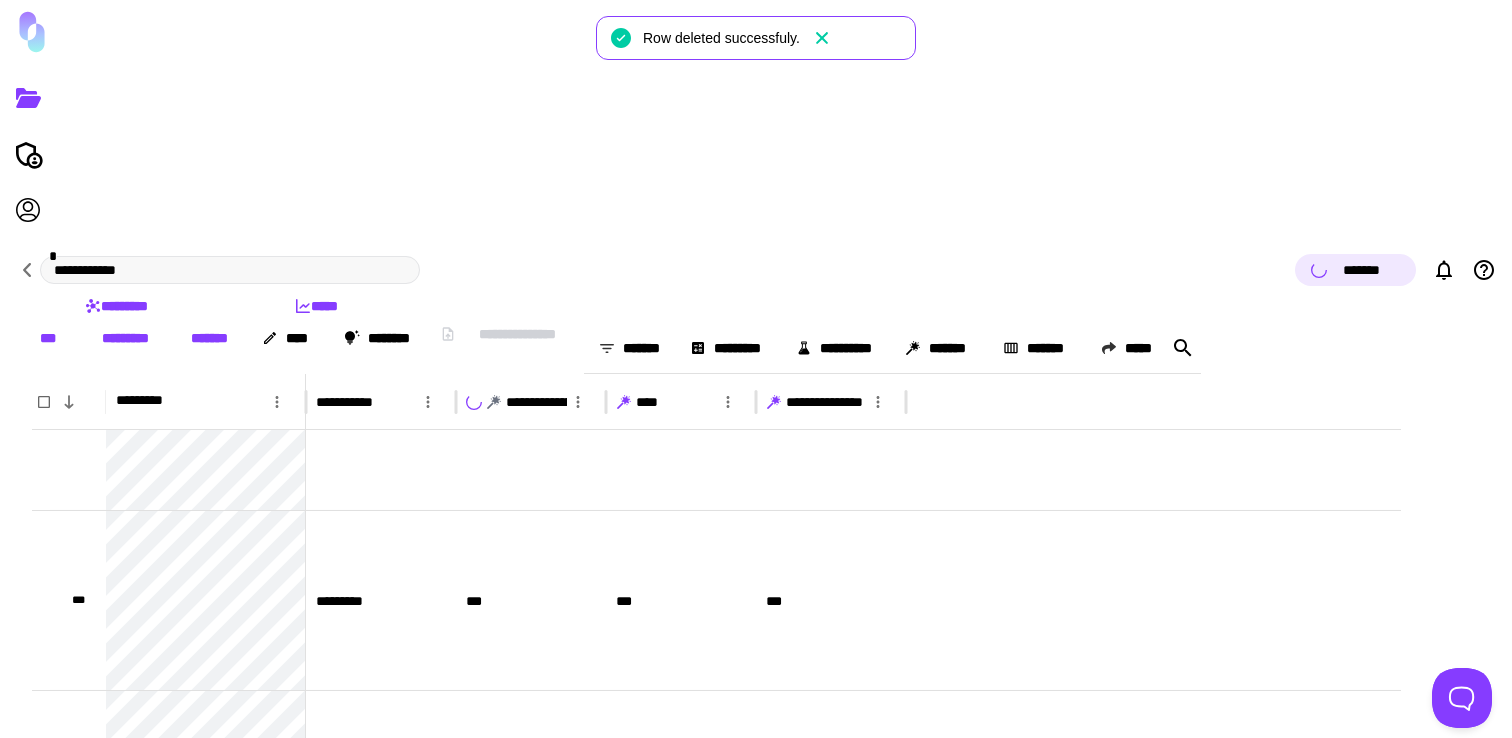 click 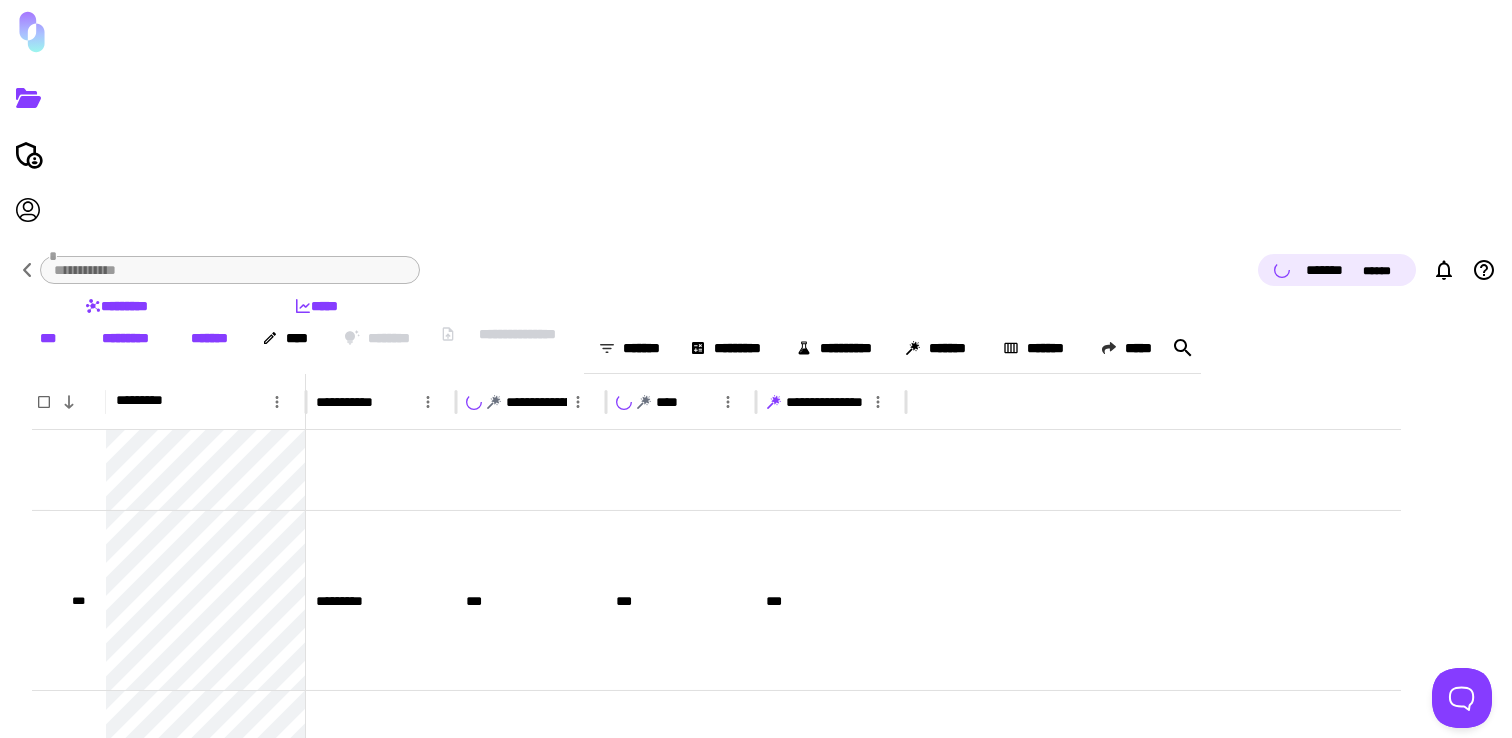 click 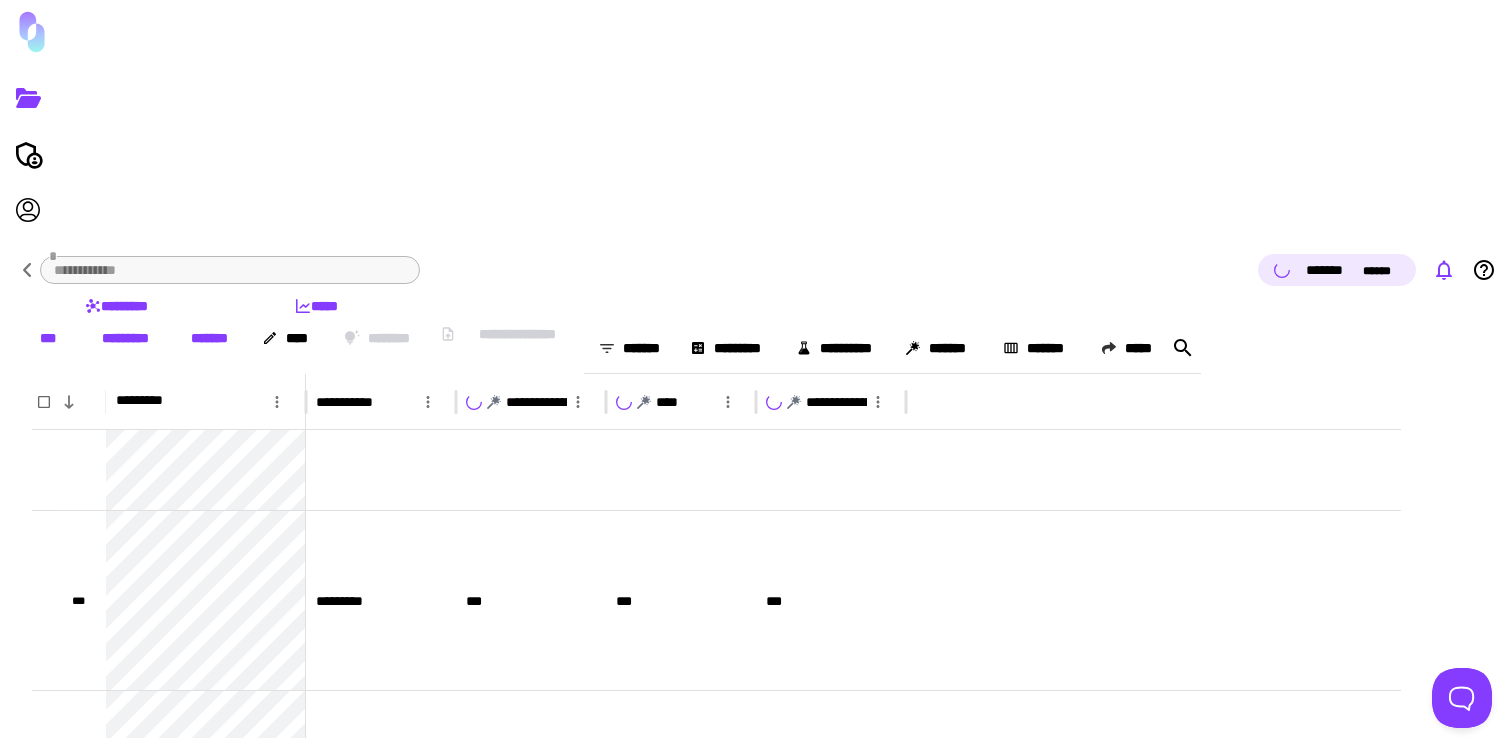 click 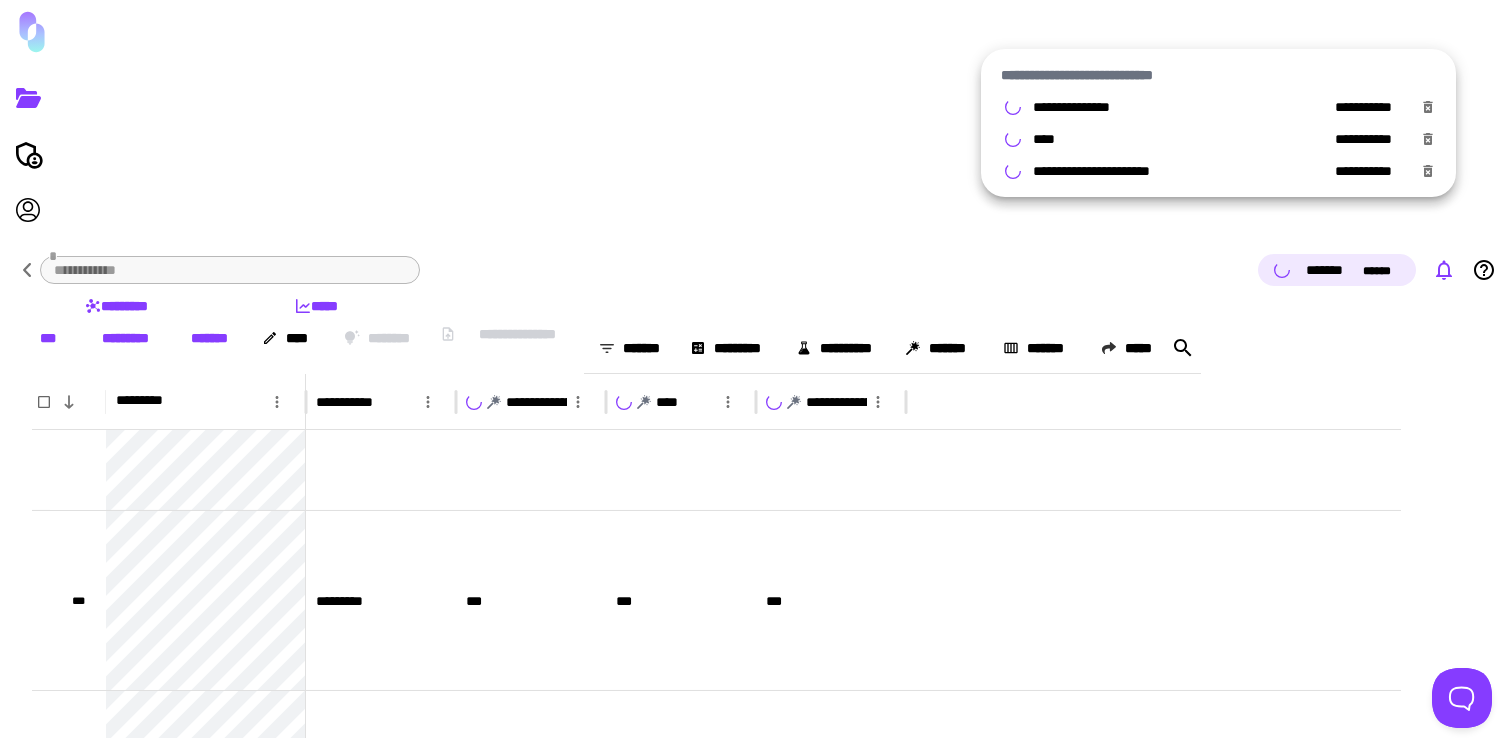 click at bounding box center (756, 369) 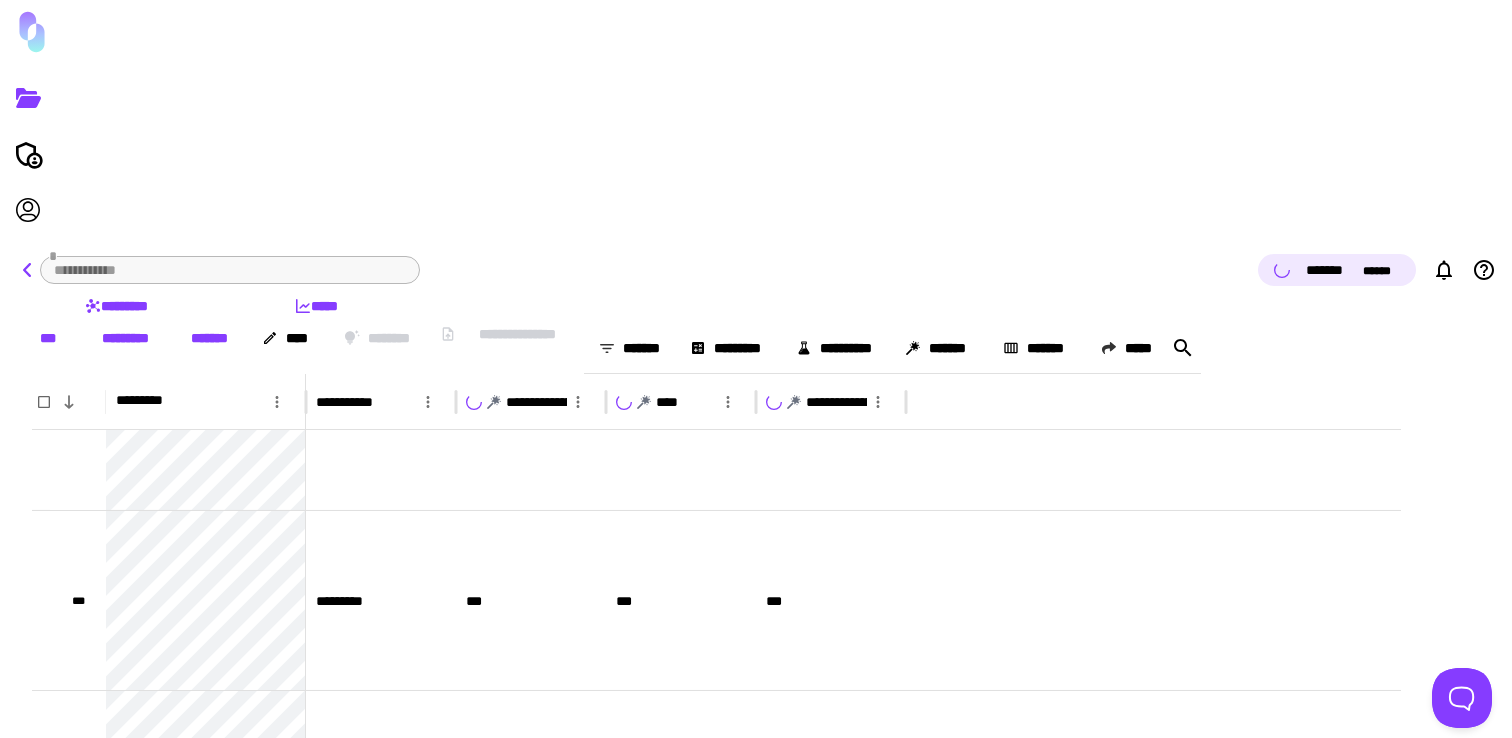 click 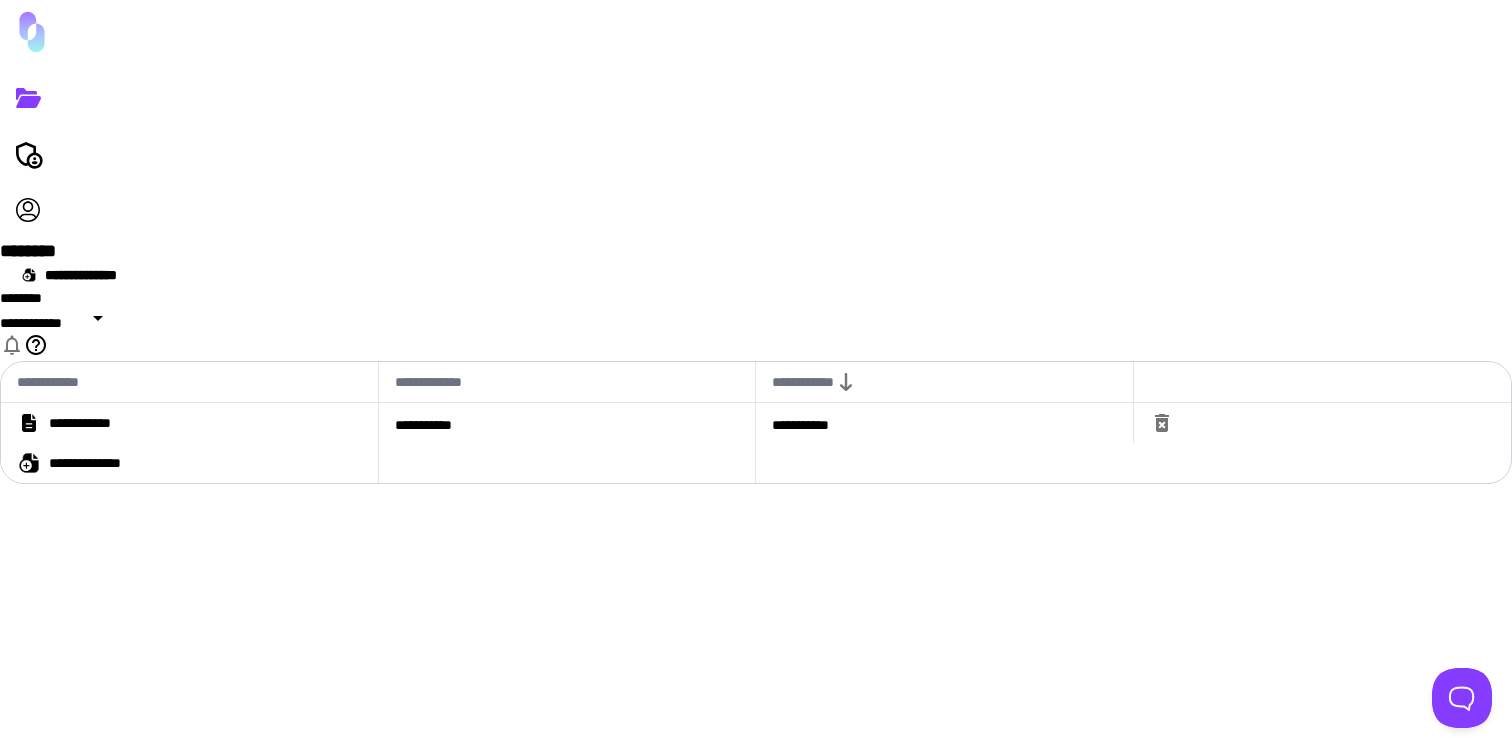 click on "**********" at bounding box center [189, 463] 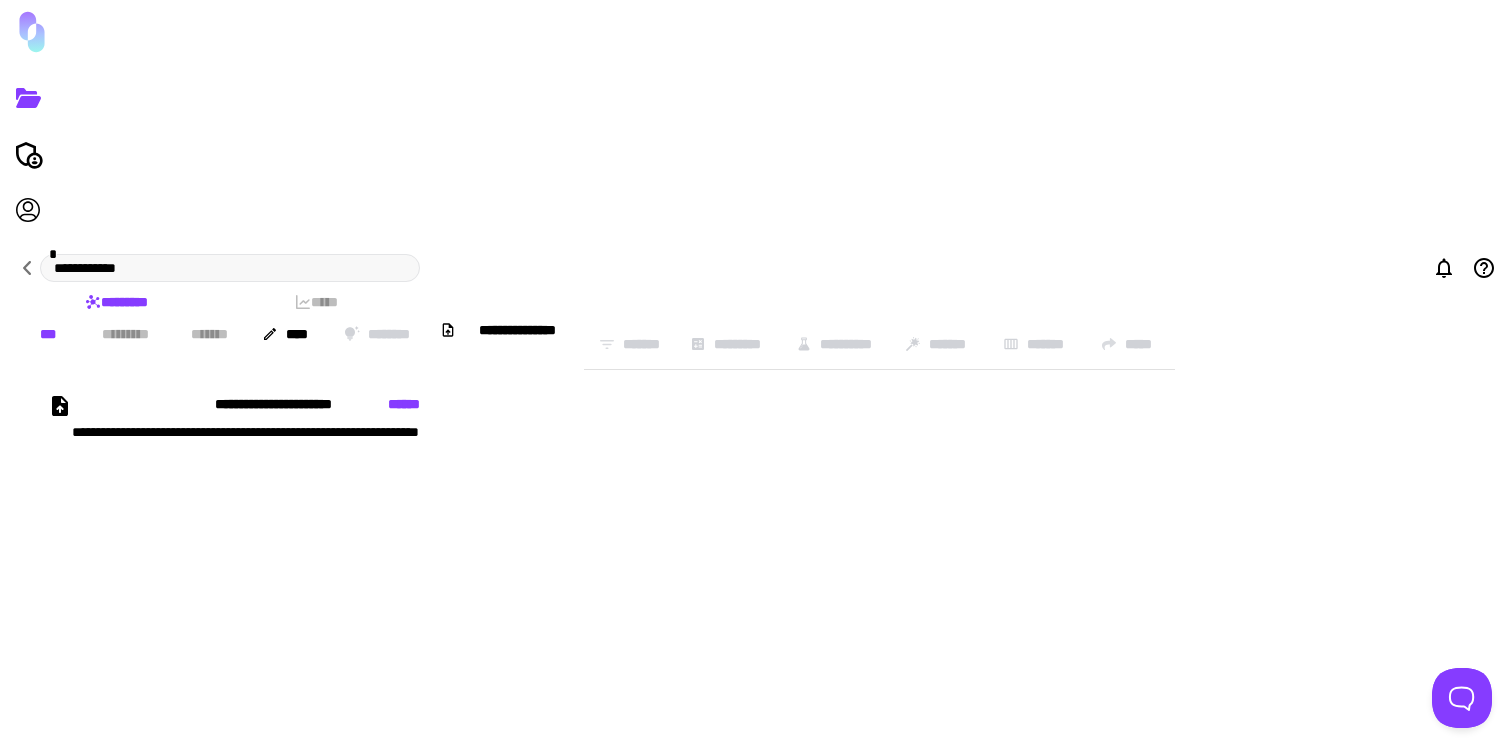 click on "**********" at bounding box center [716, 444] 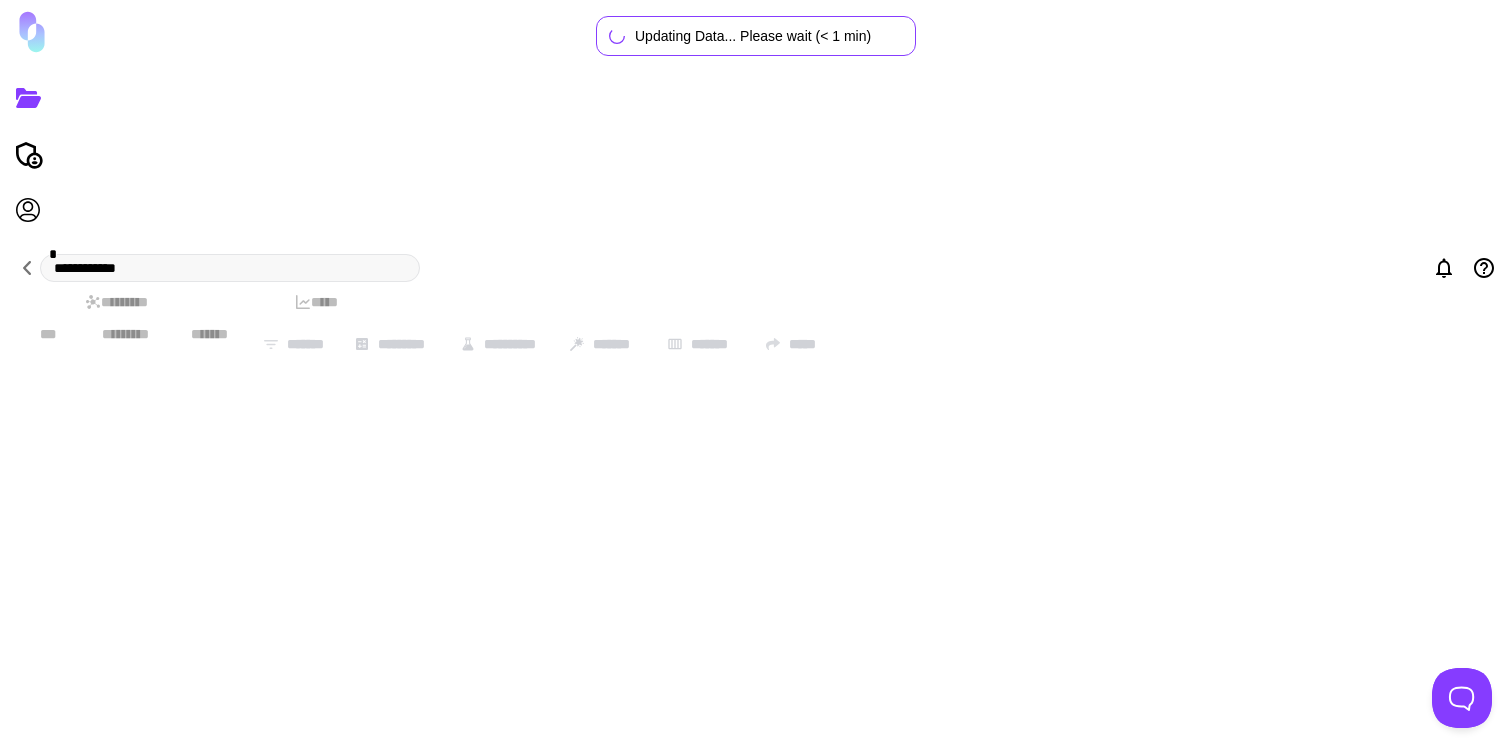 type on "**********" 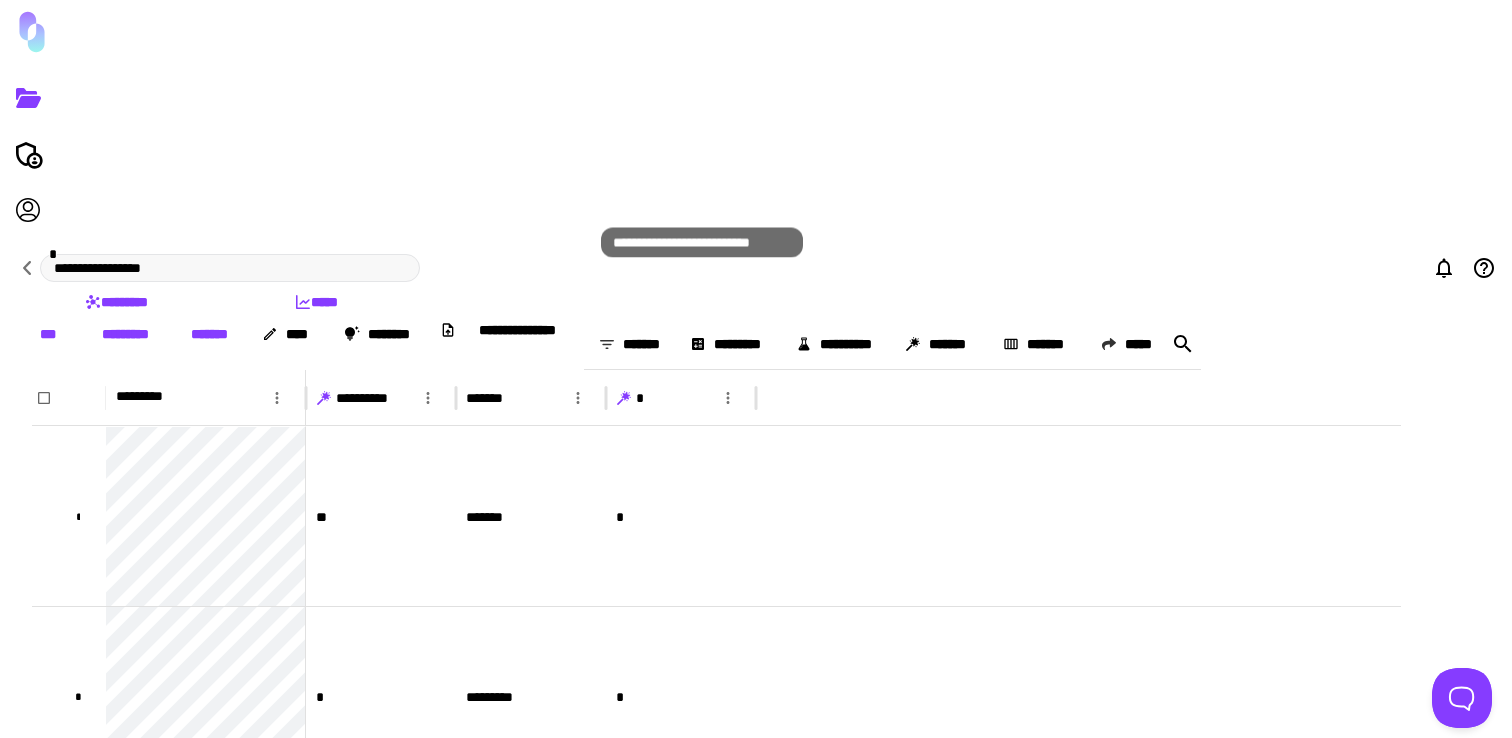 click 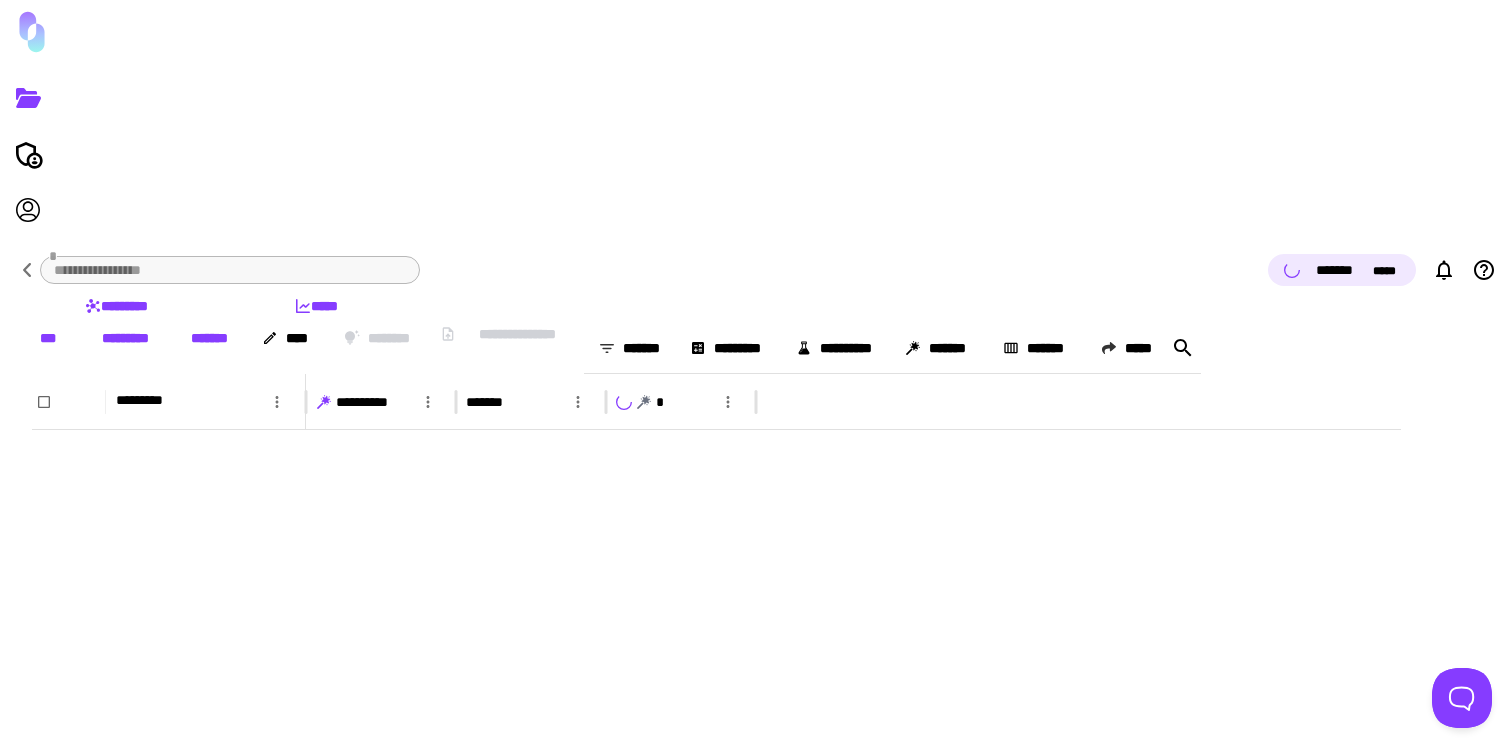 scroll, scrollTop: 2090, scrollLeft: 0, axis: vertical 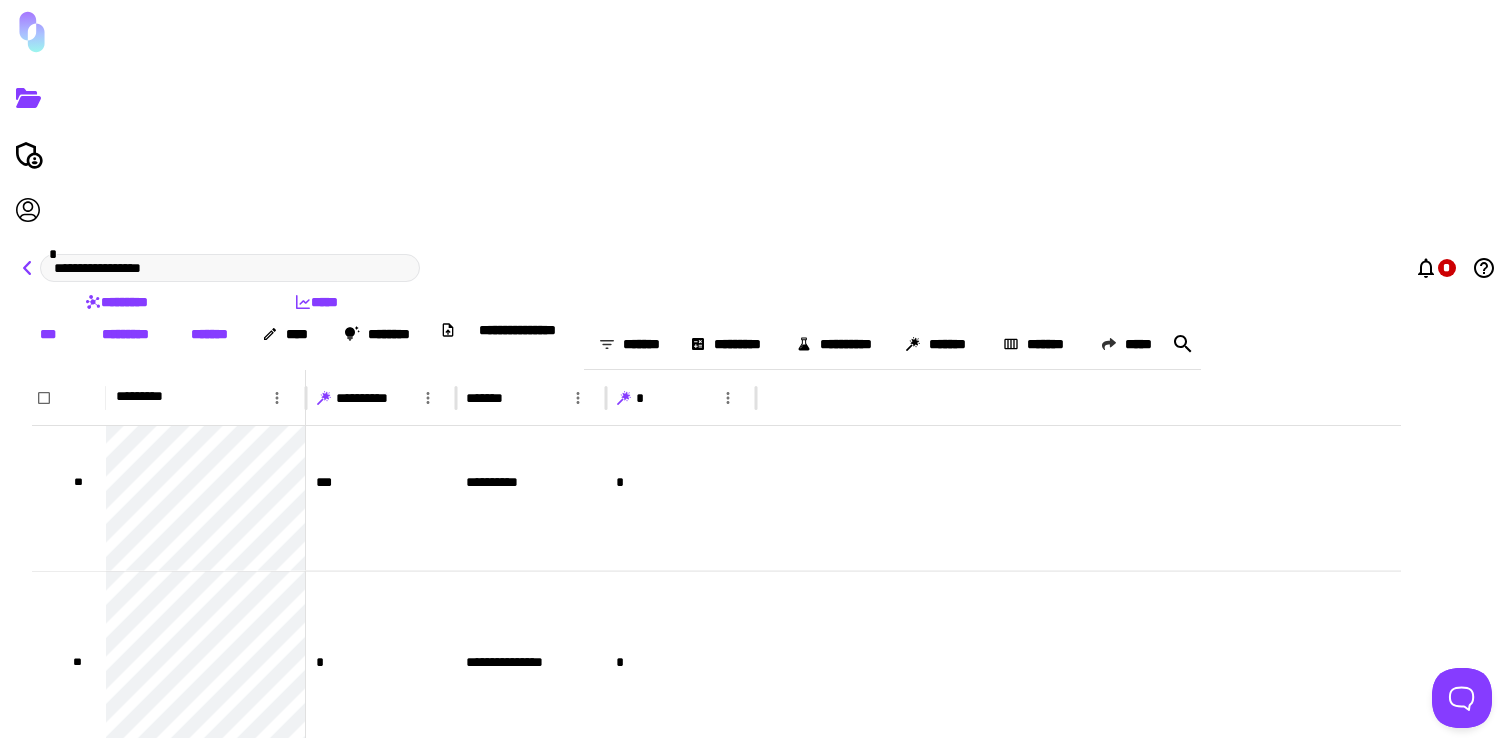 click 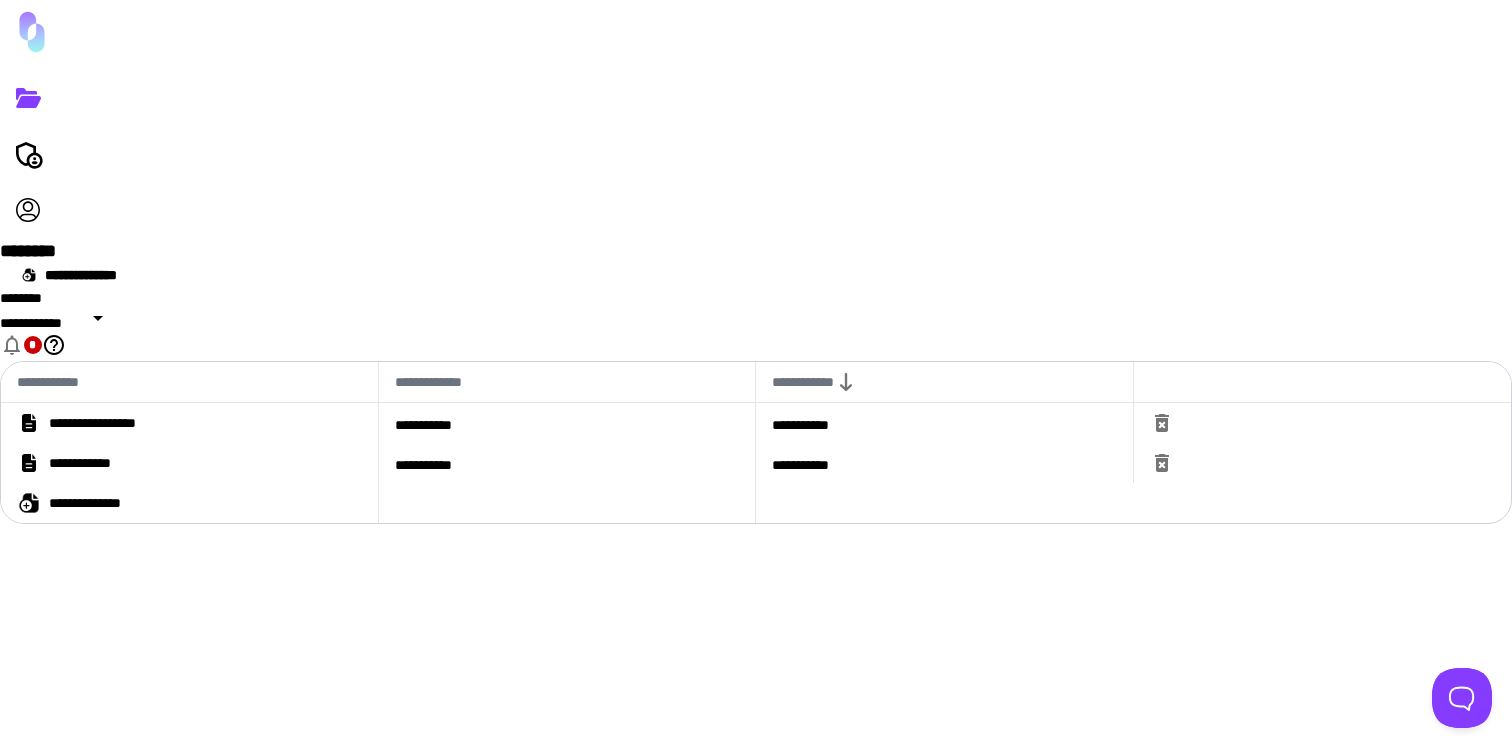 click on "**********" at bounding box center (111, 423) 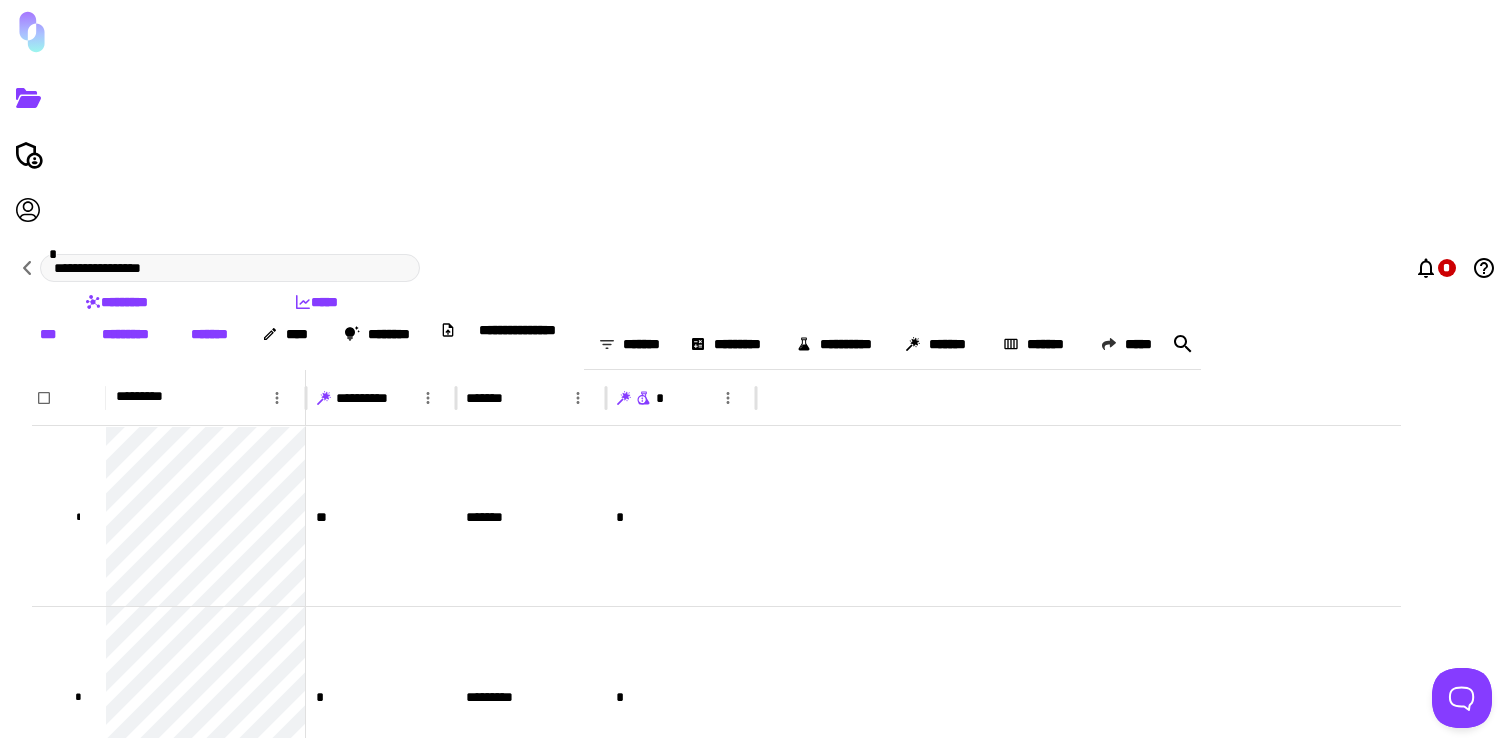 click 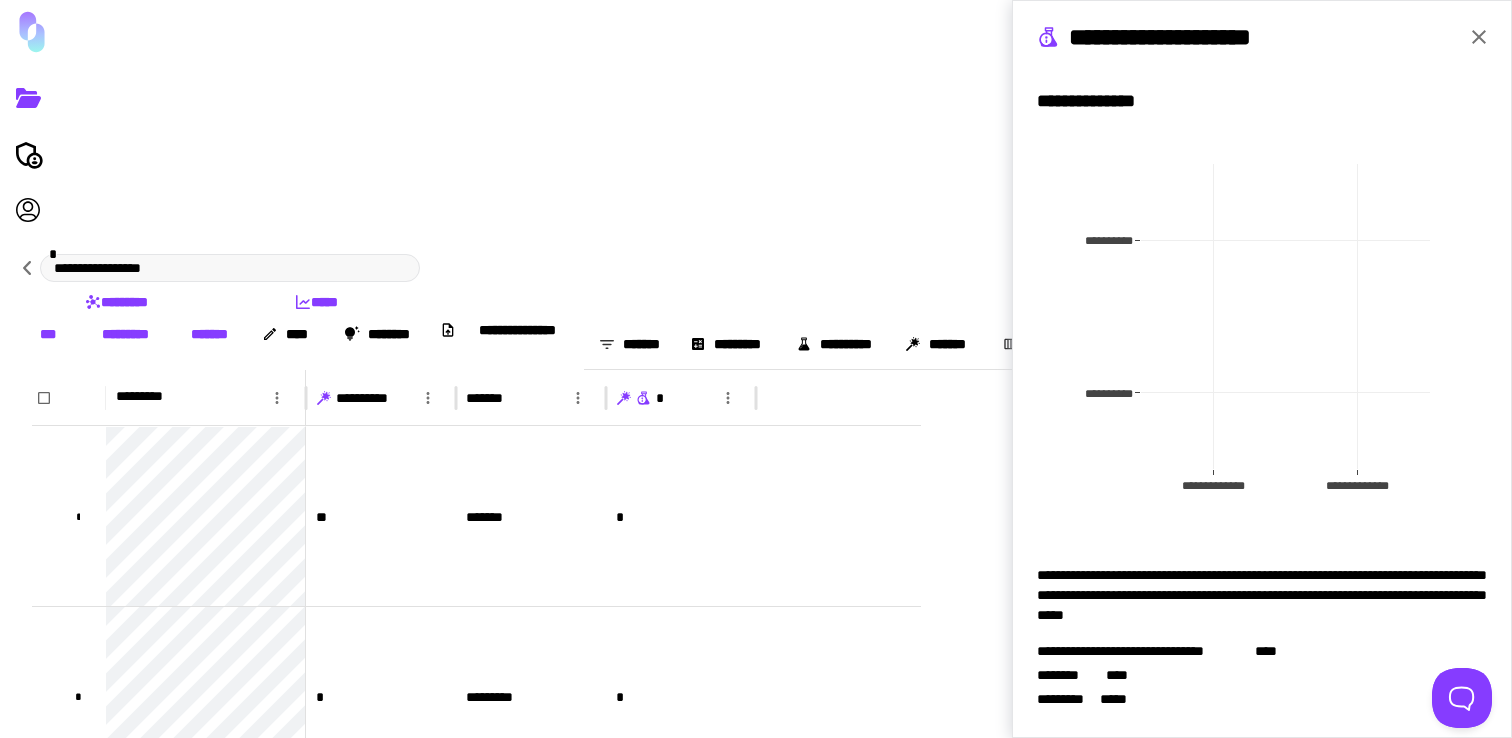 scroll, scrollTop: 0, scrollLeft: 0, axis: both 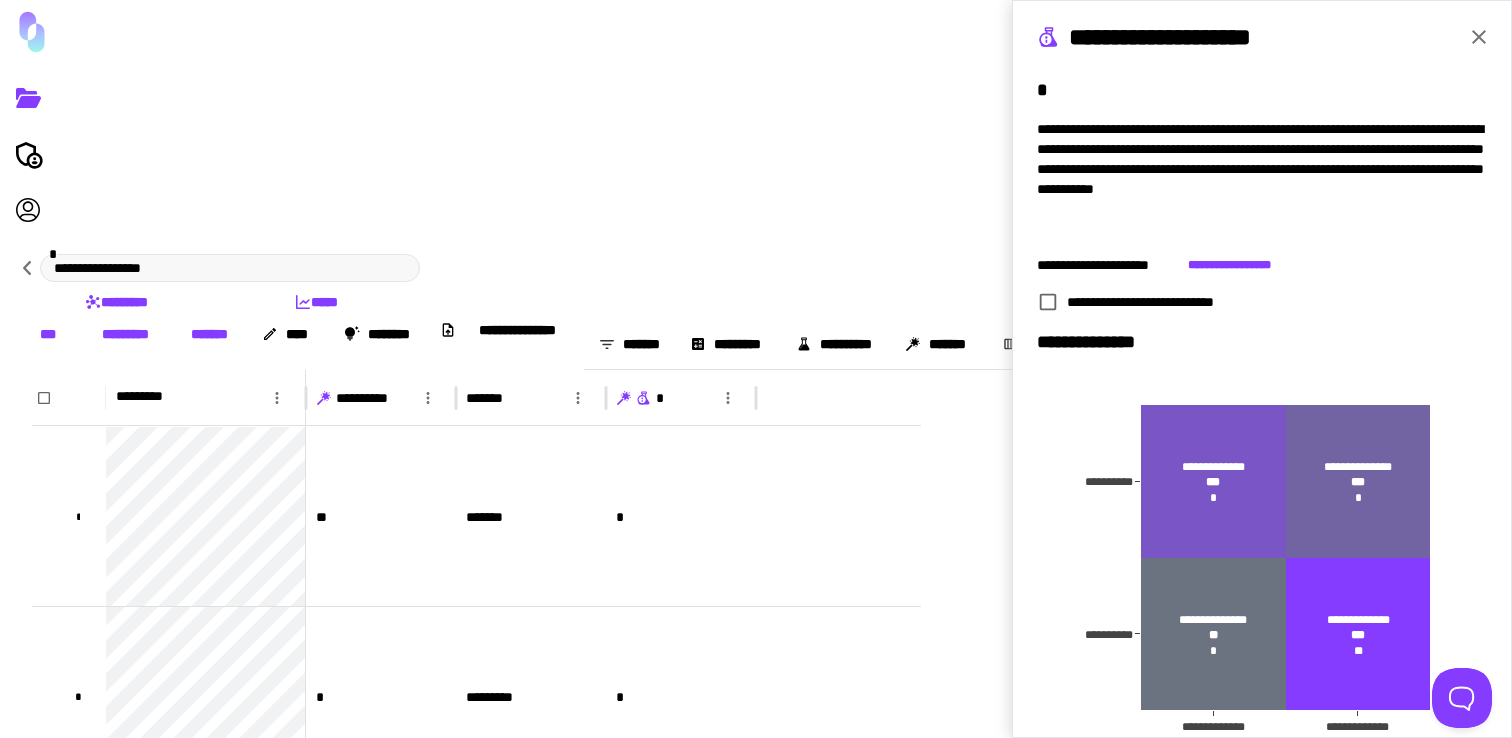 click 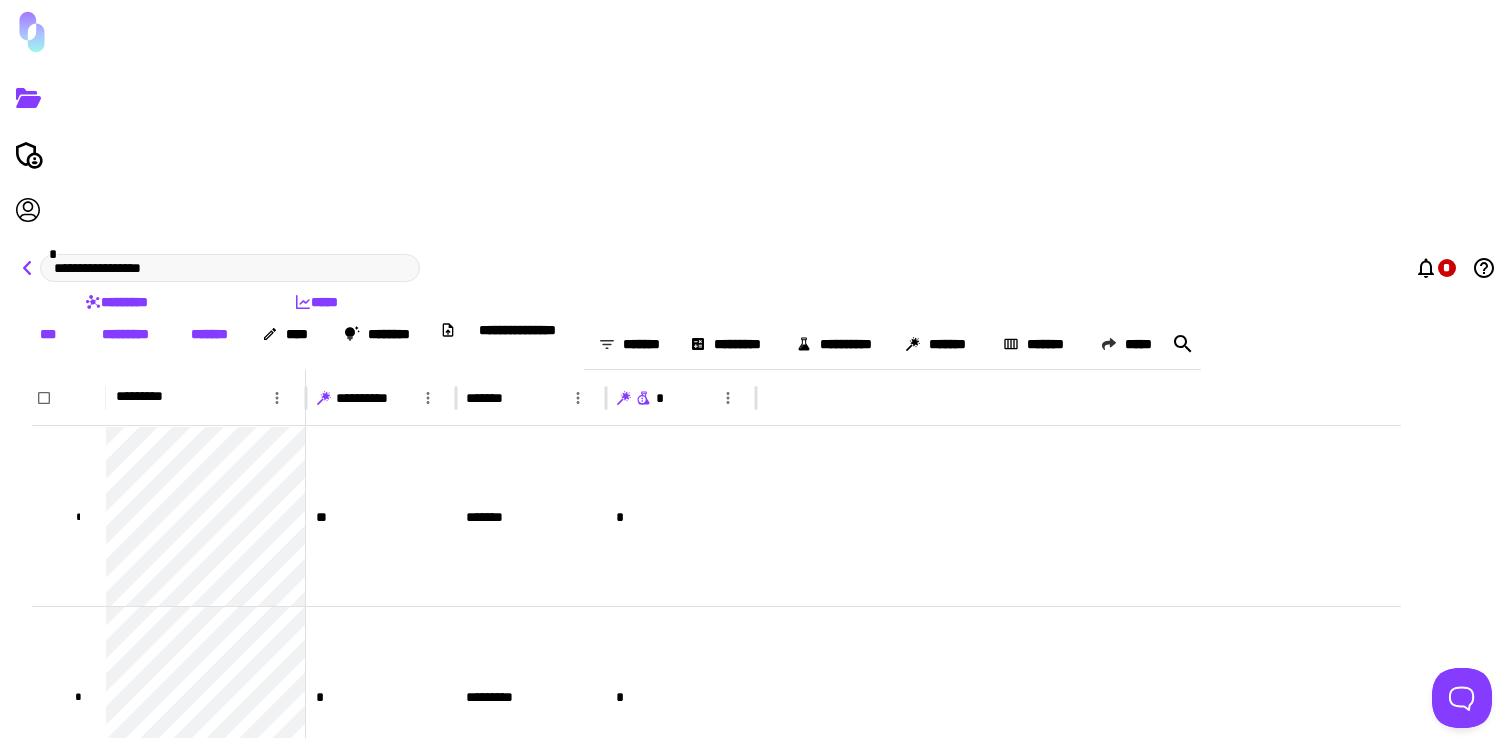 click 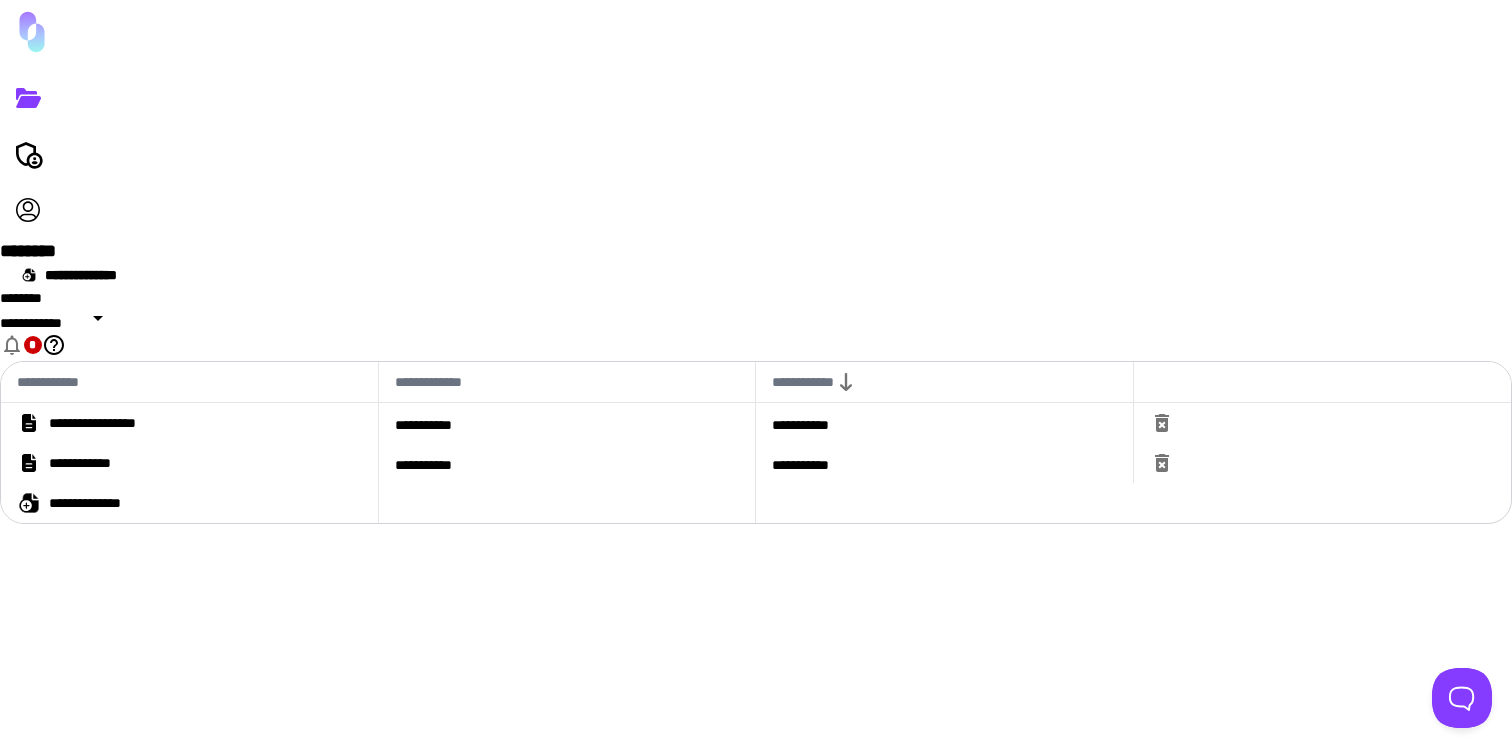 click on "**********" at bounding box center (104, 503) 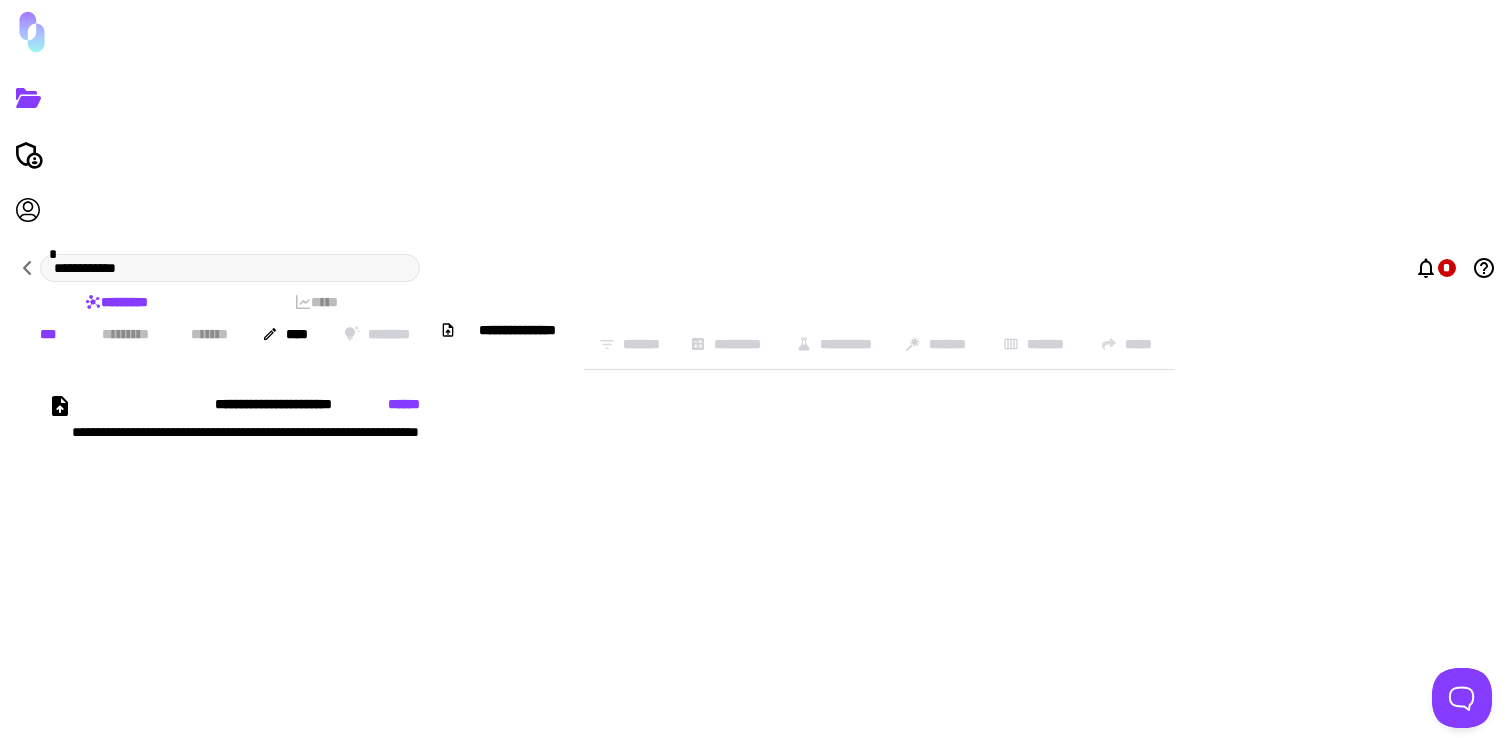 click on "**********" at bounding box center (716, 444) 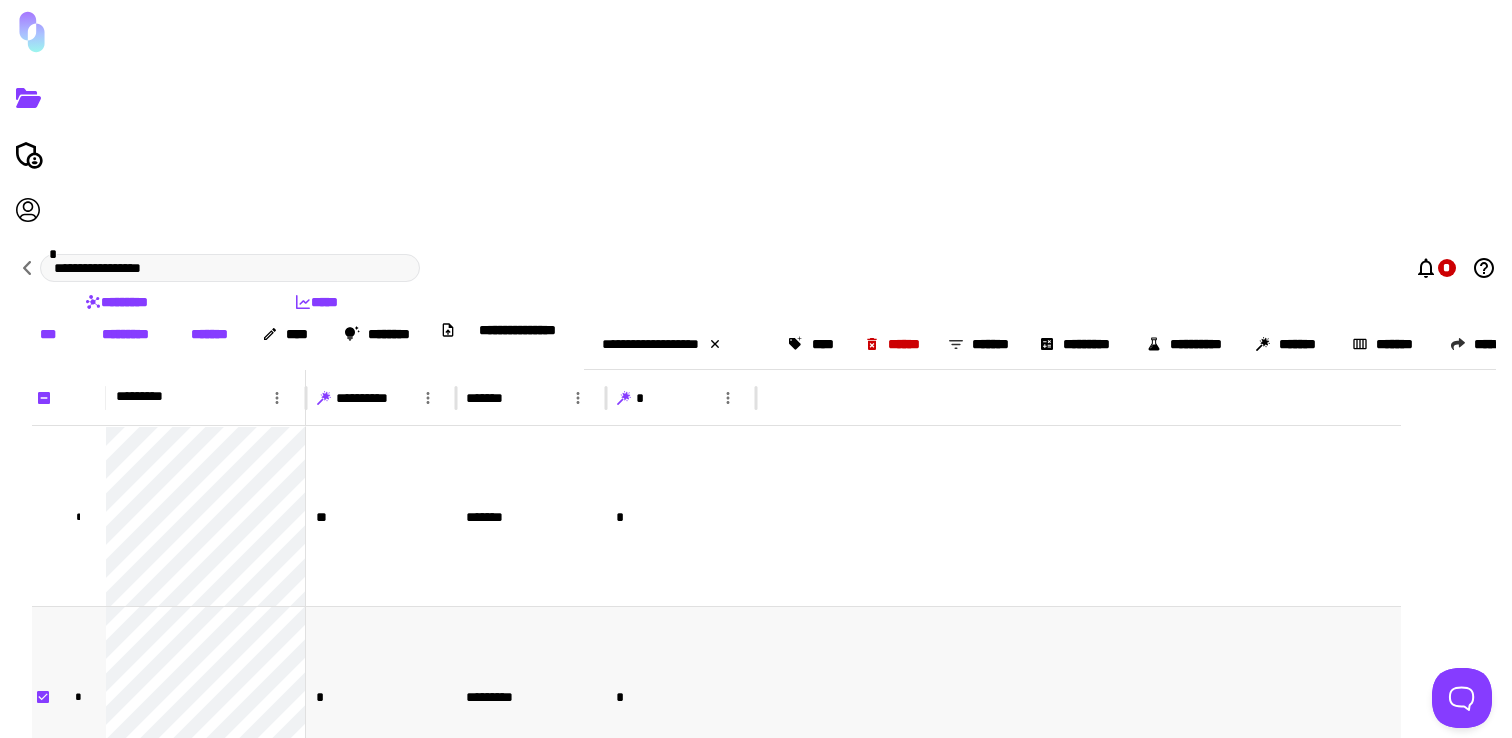 scroll, scrollTop: 353, scrollLeft: 0, axis: vertical 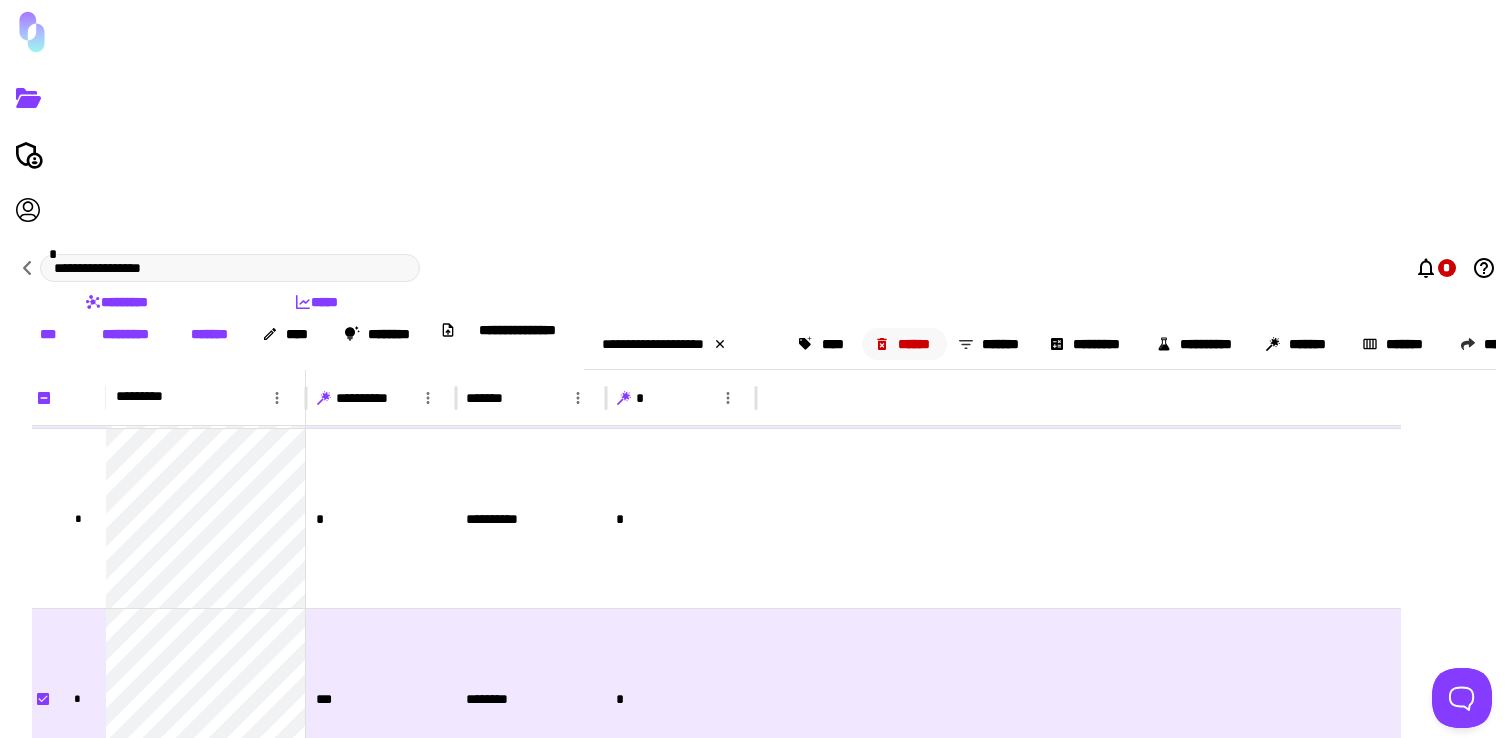 click on "******" at bounding box center [905, 344] 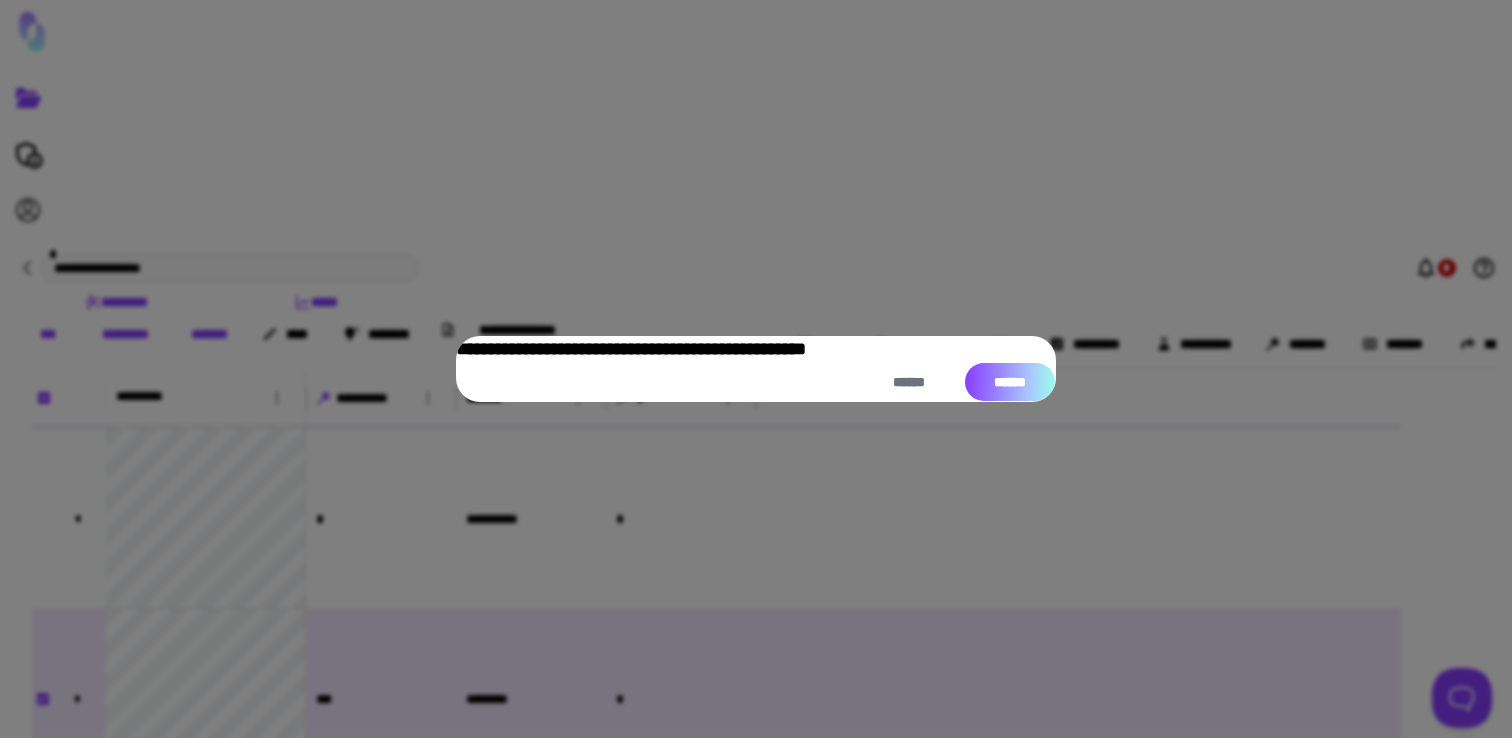 click on "******" at bounding box center [1010, 382] 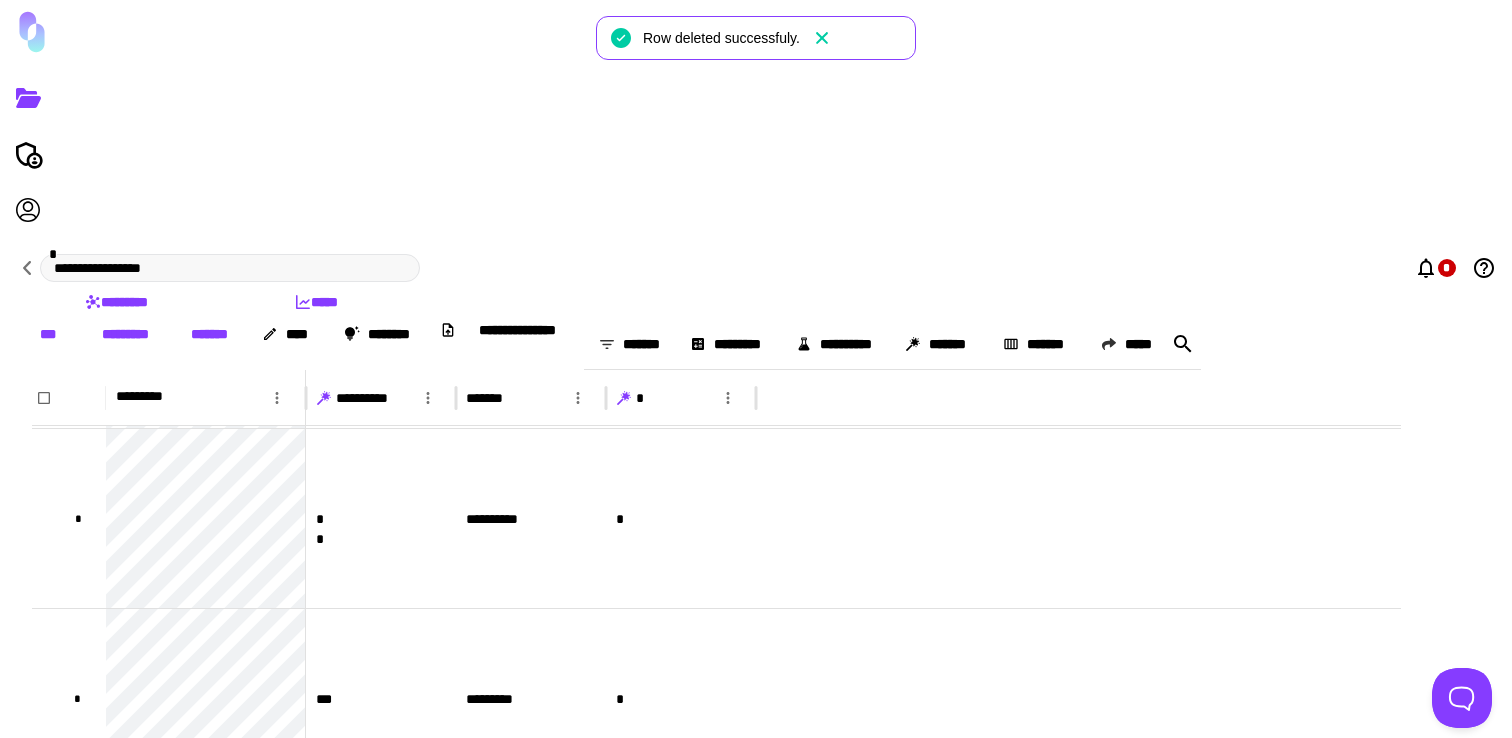 click 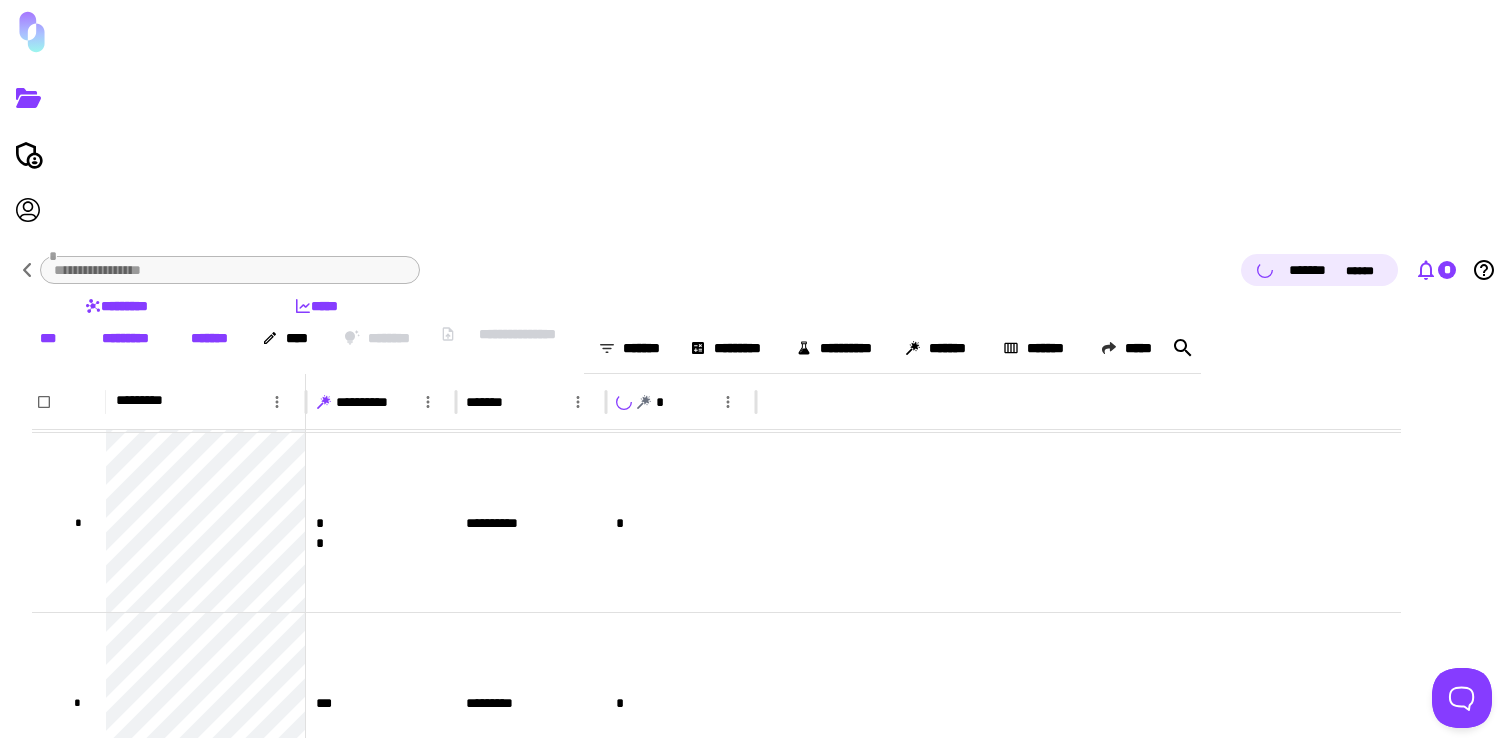 click 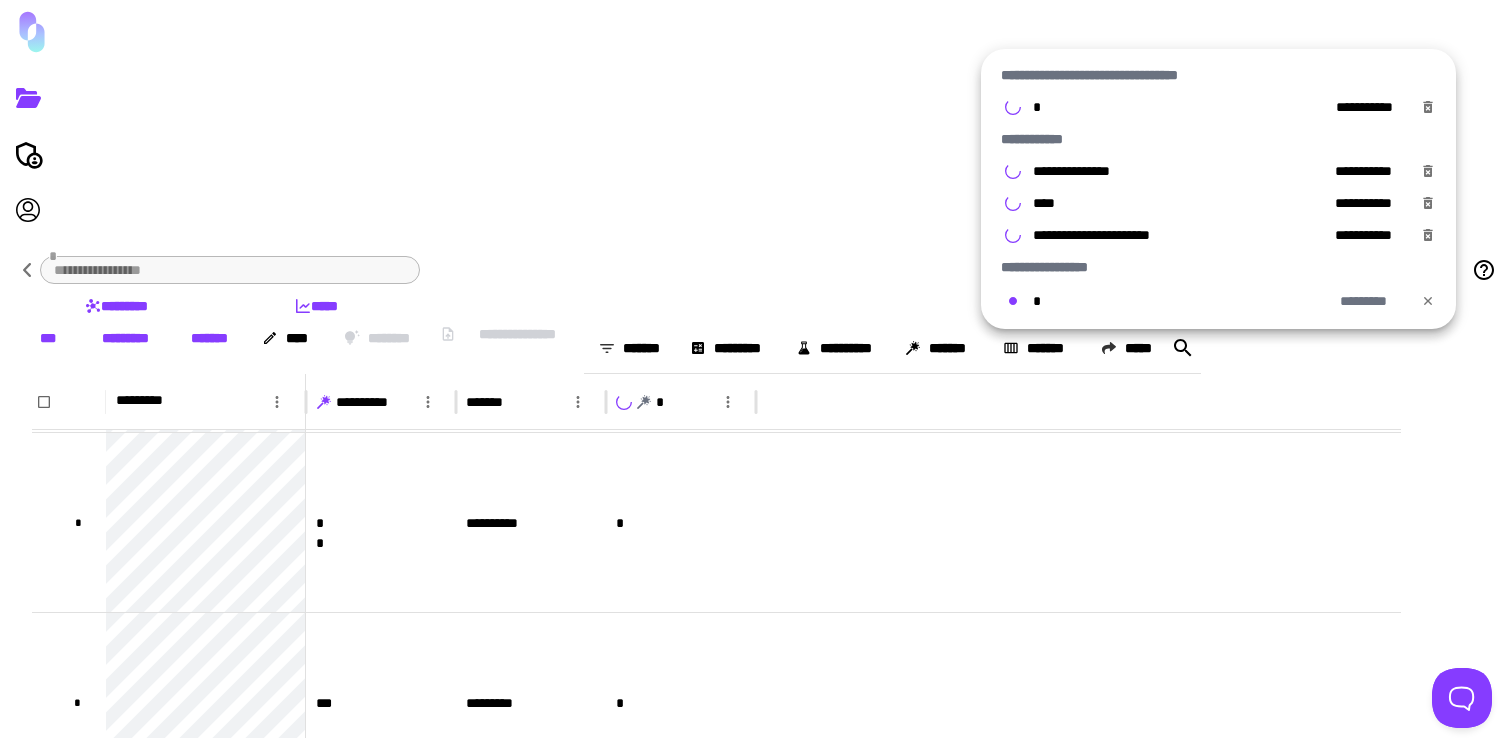 click at bounding box center [756, 369] 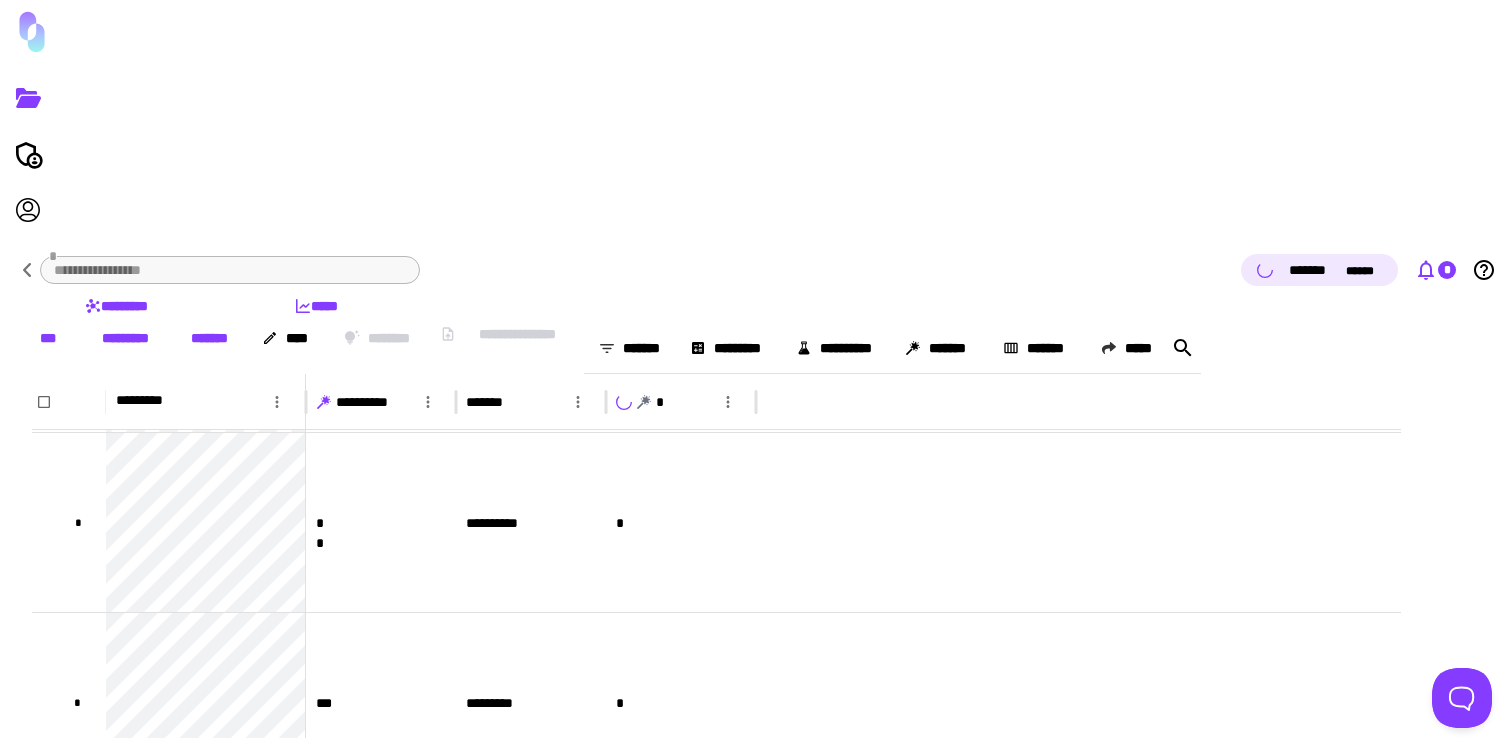 click on "*" at bounding box center [1447, 270] 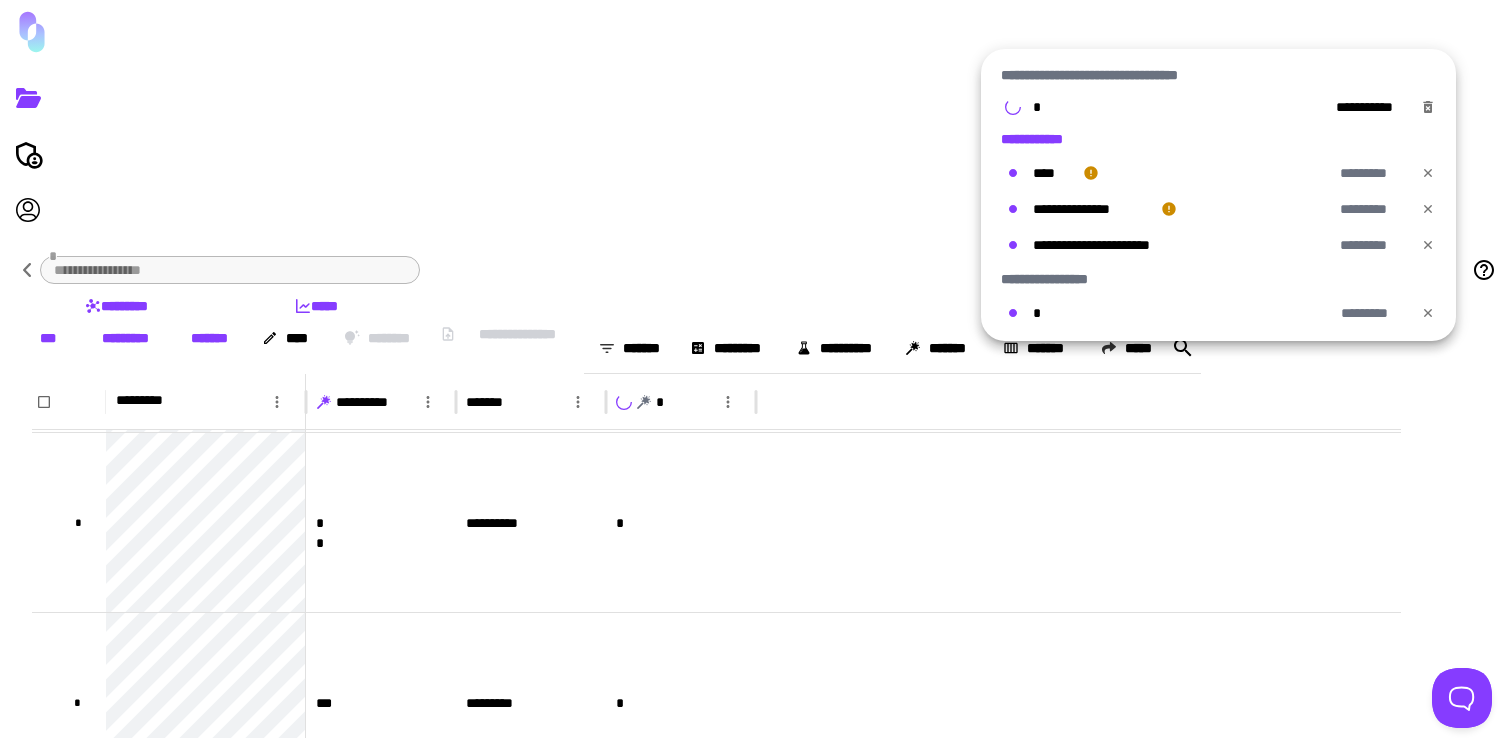 click on "**********" at bounding box center (1043, 139) 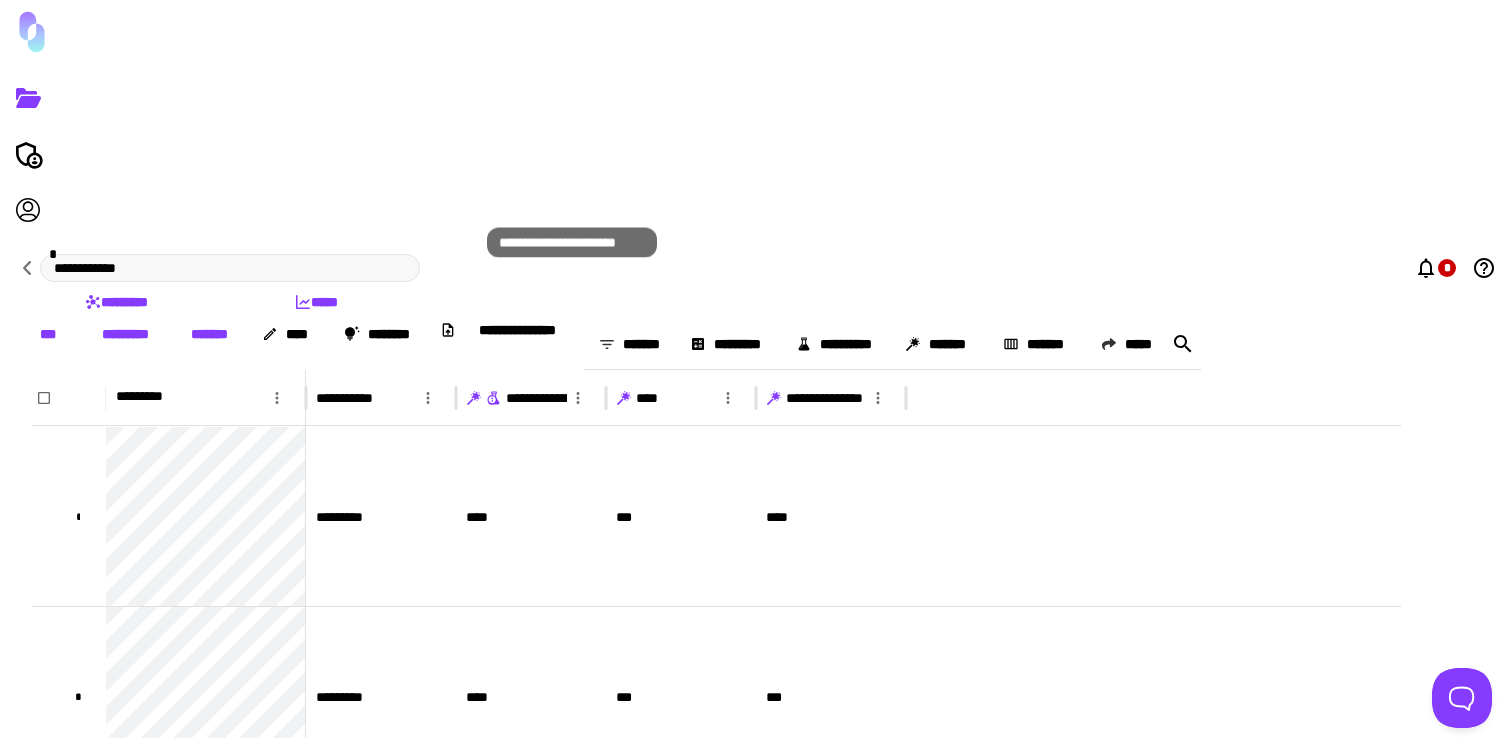 click 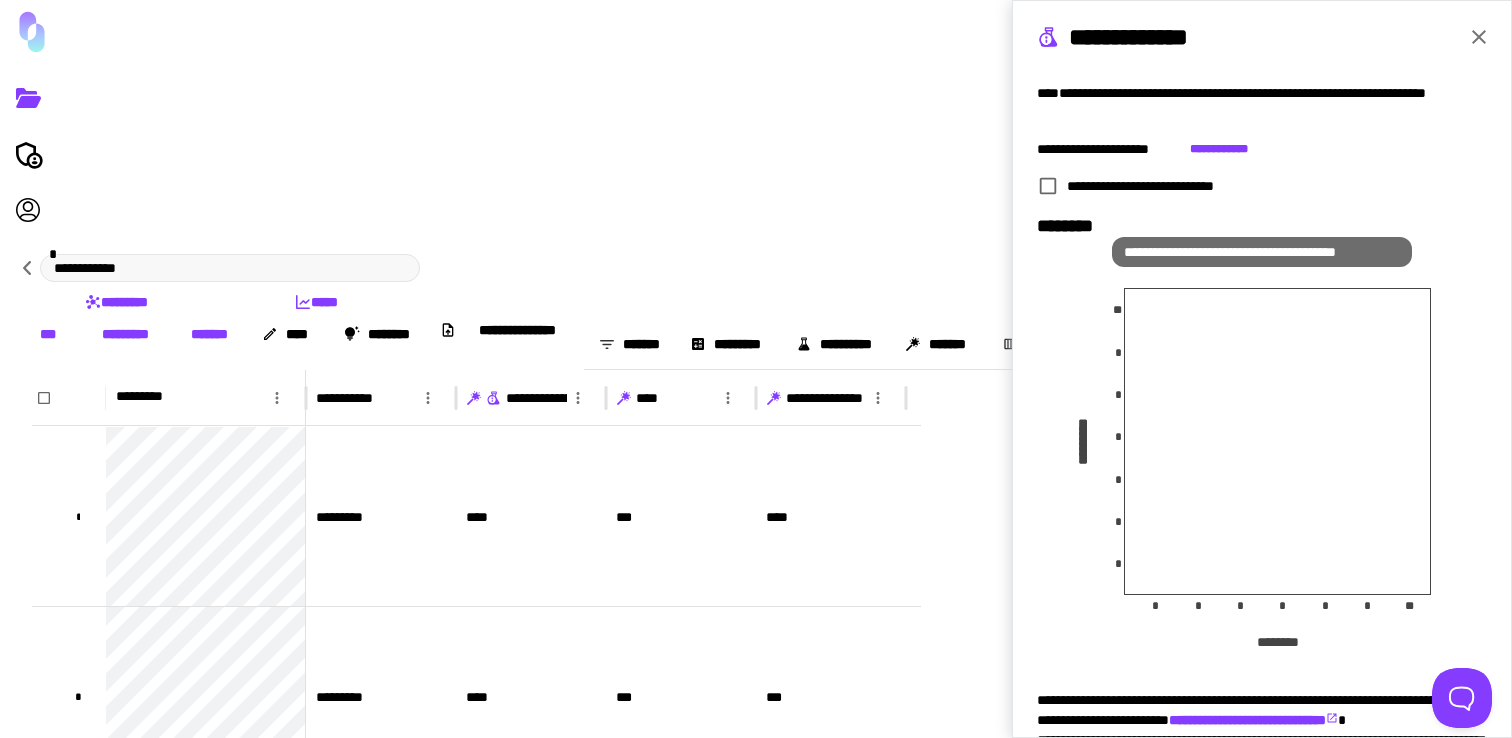 scroll, scrollTop: 183, scrollLeft: 0, axis: vertical 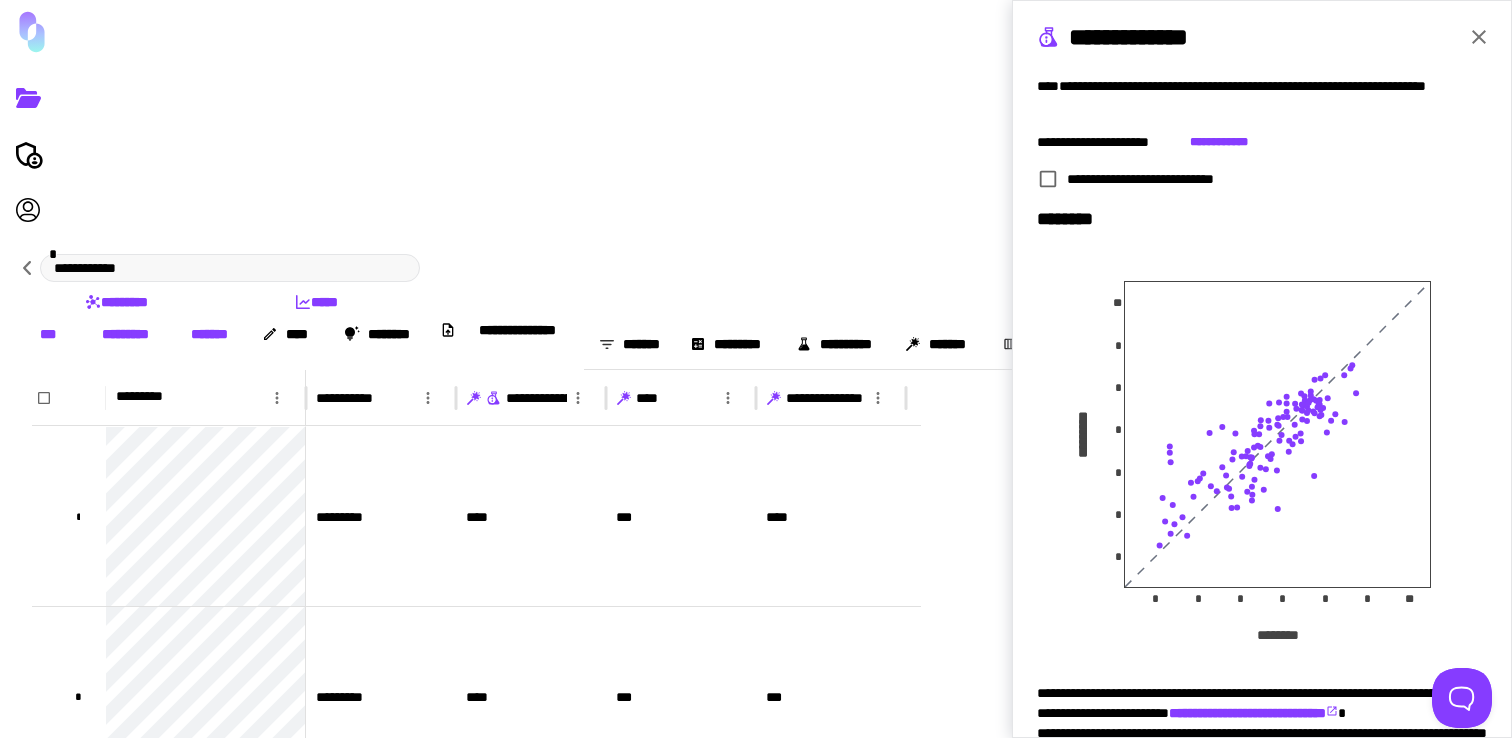 click 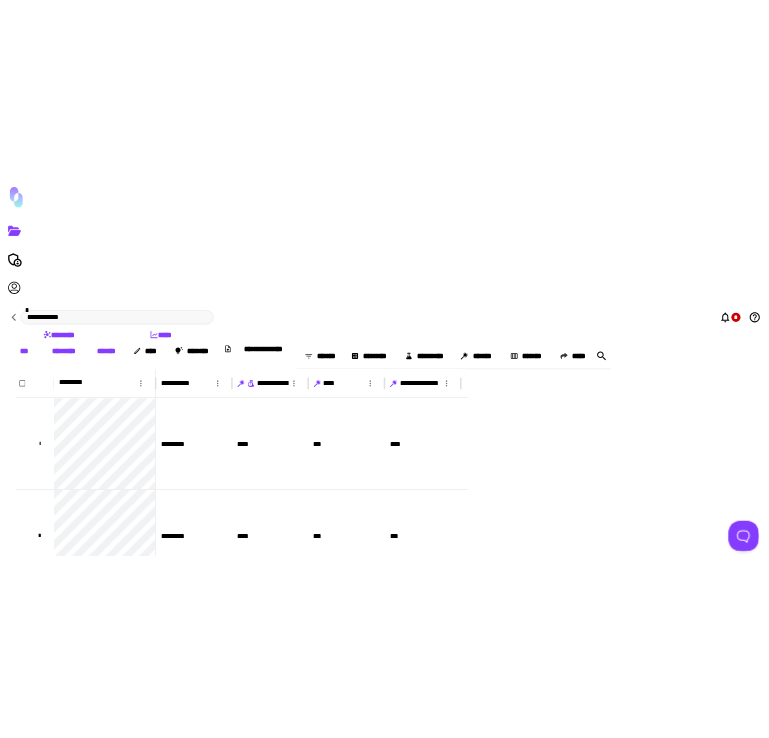 scroll, scrollTop: 0, scrollLeft: 0, axis: both 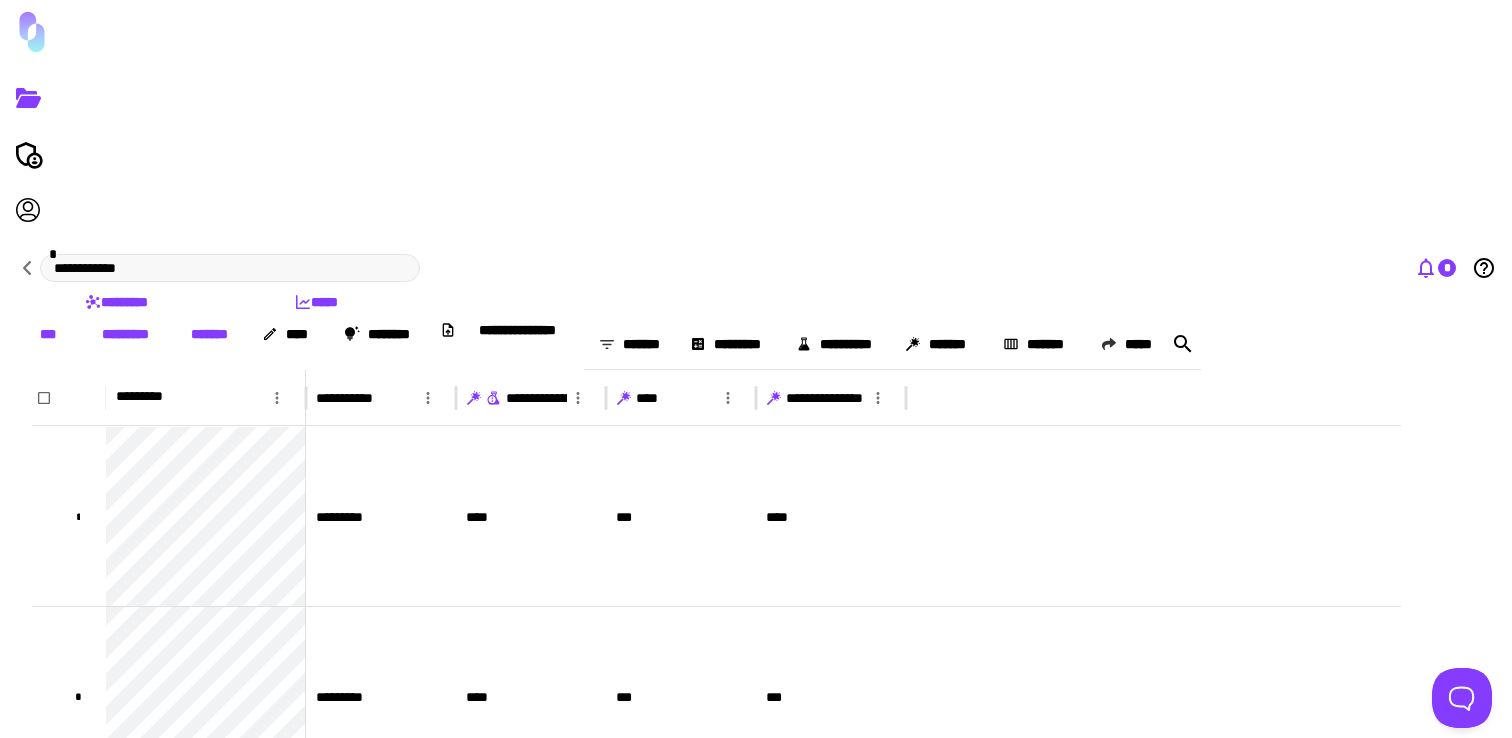 click 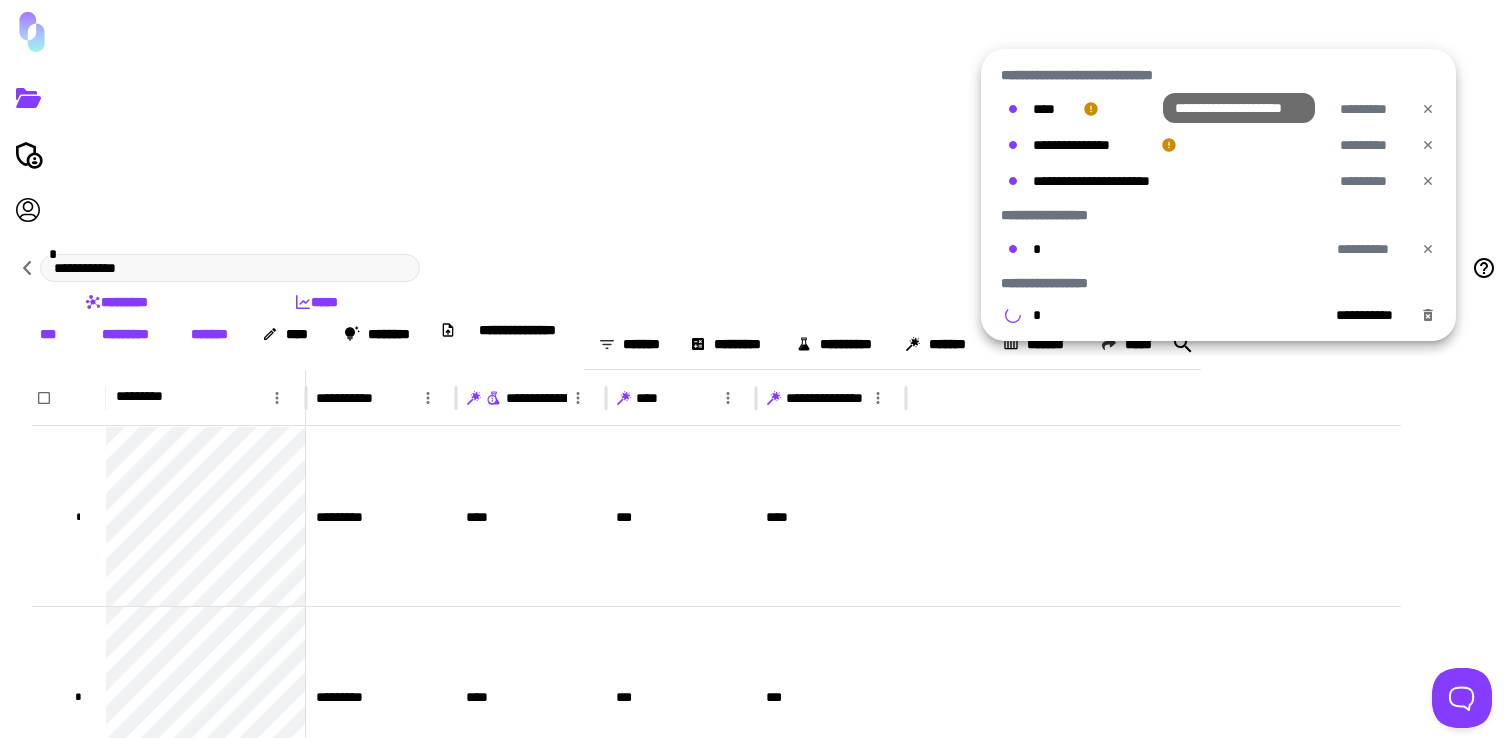 click 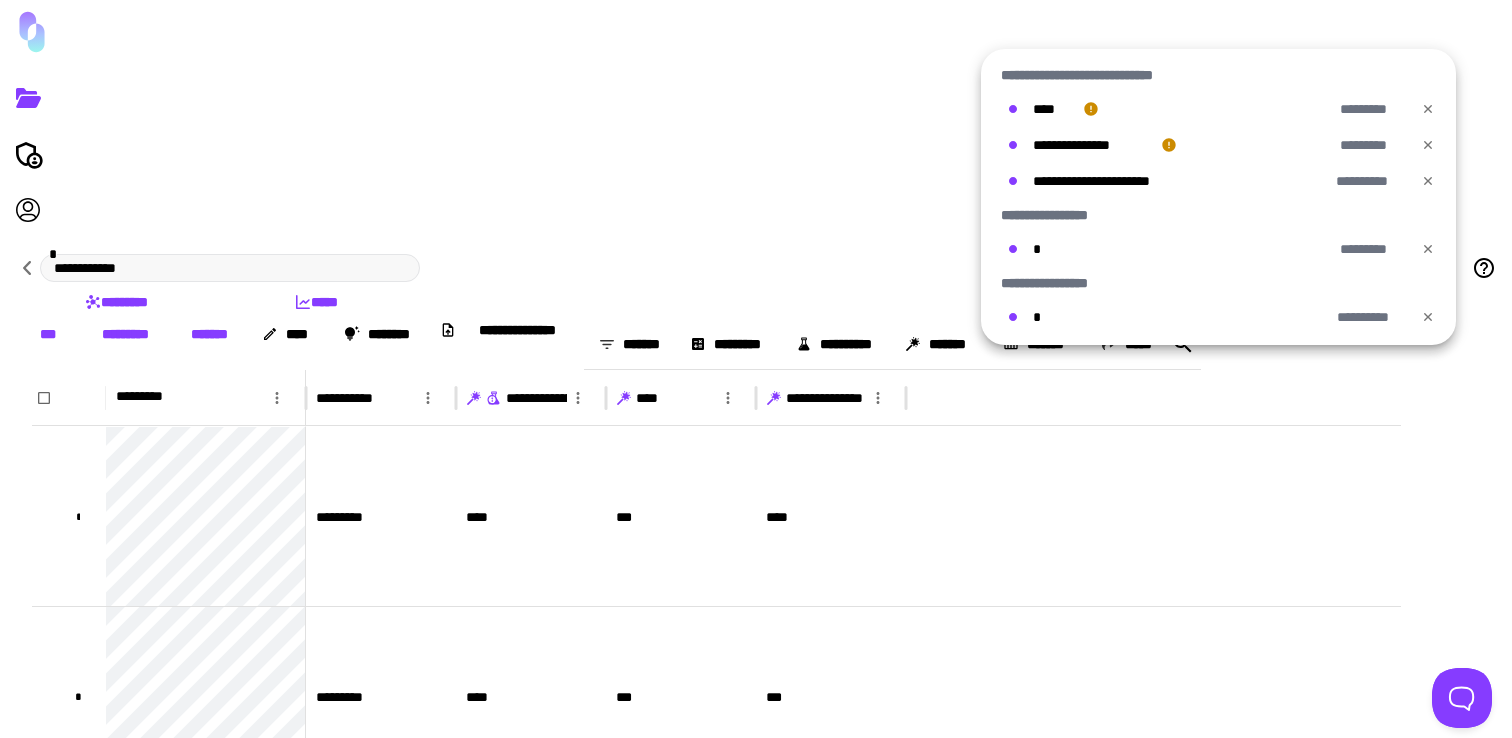 click at bounding box center [756, 369] 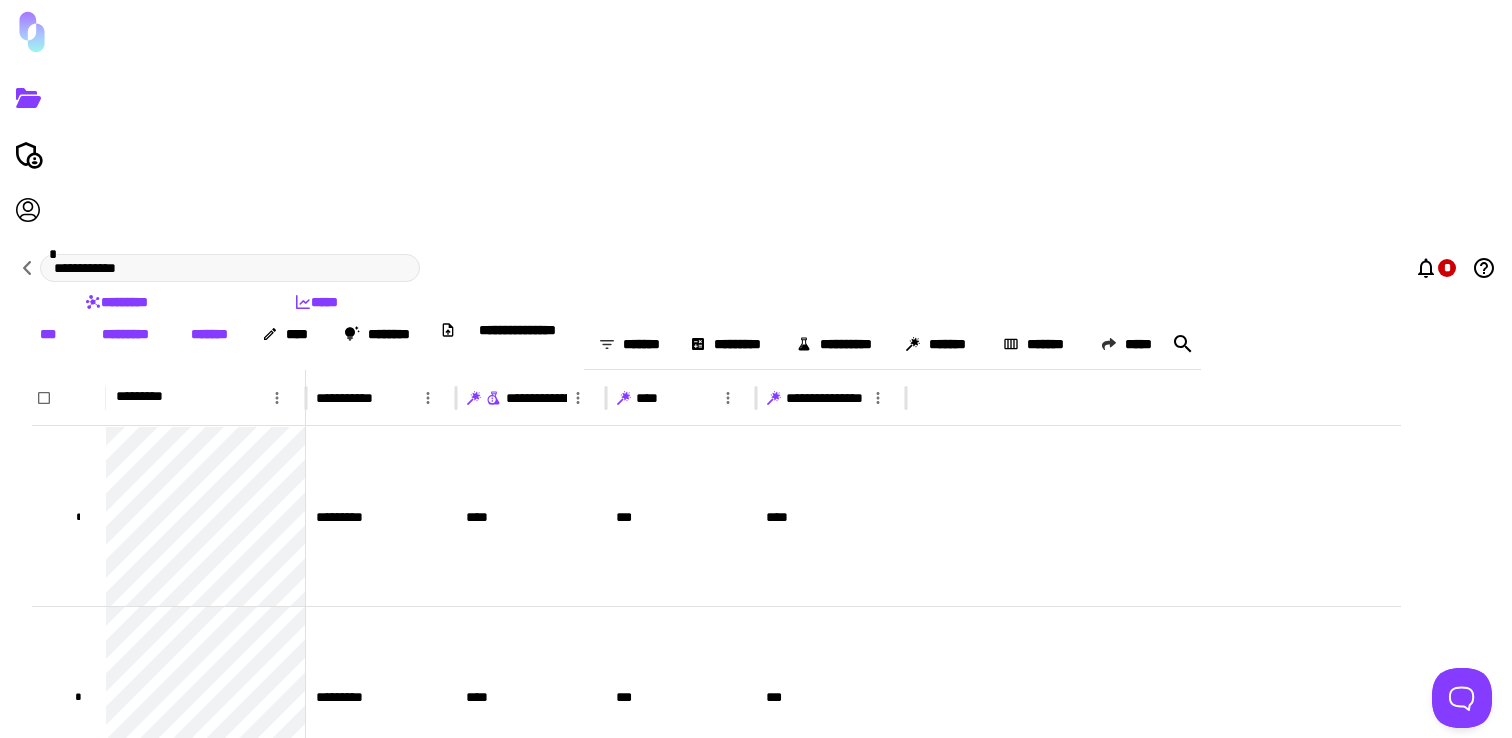 type 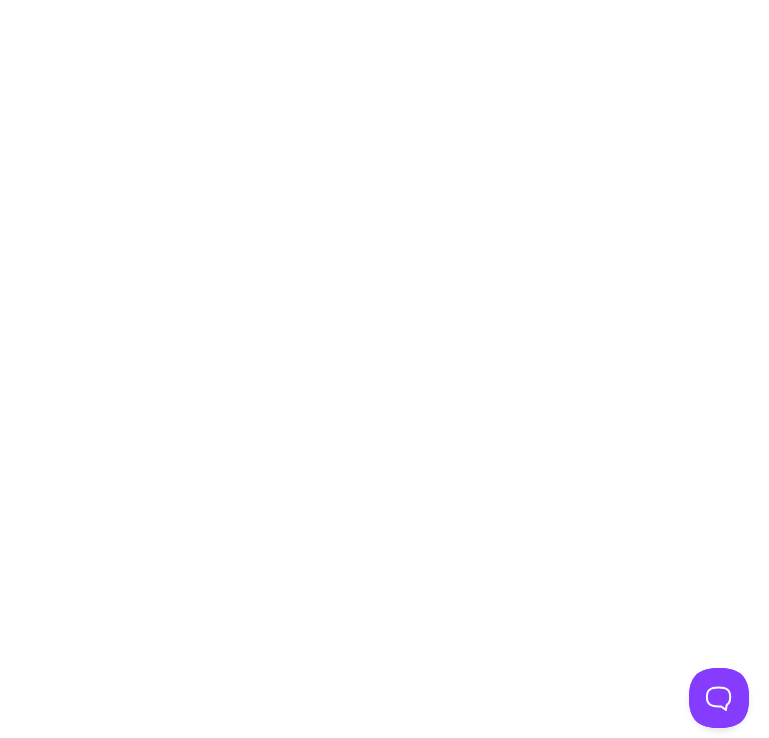 scroll, scrollTop: 0, scrollLeft: 0, axis: both 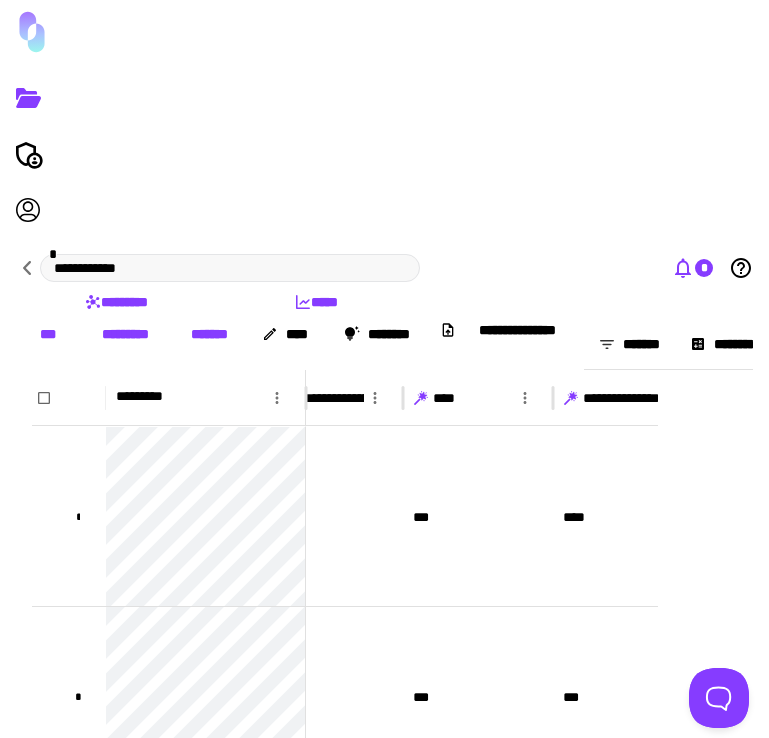 click 